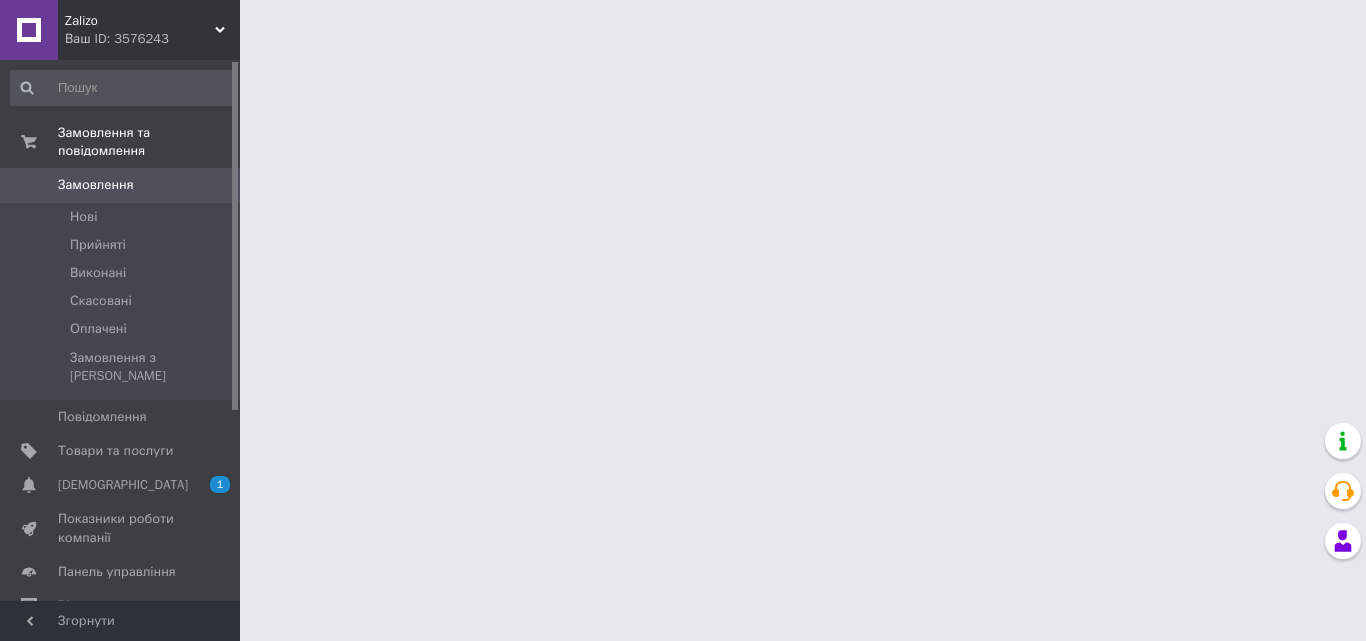 scroll, scrollTop: 0, scrollLeft: 0, axis: both 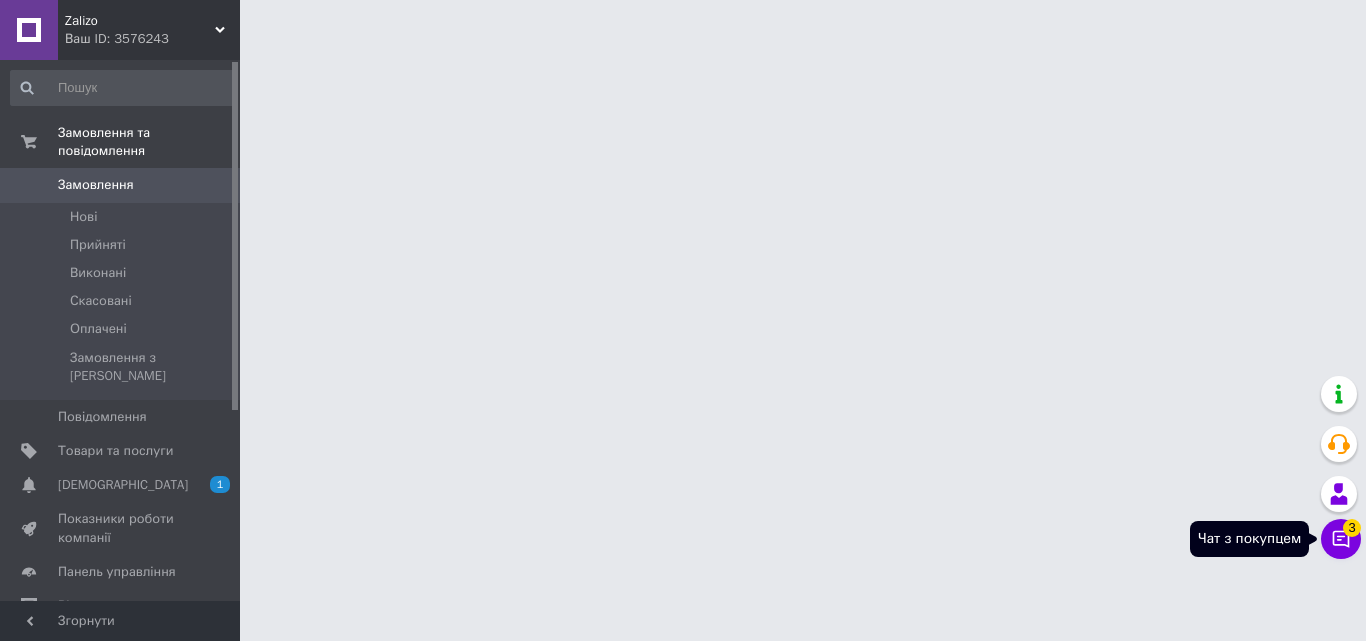 click 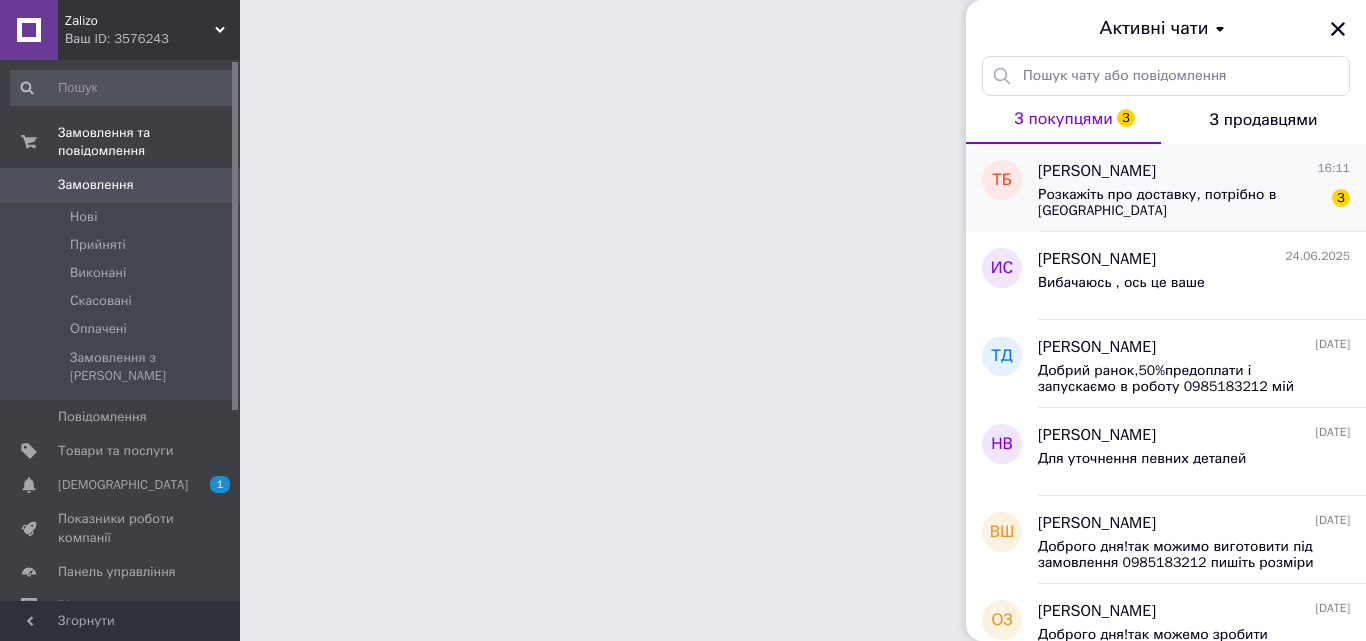 click on "Розкажіть про доставку, потрібно в [GEOGRAPHIC_DATA]" at bounding box center (1180, 203) 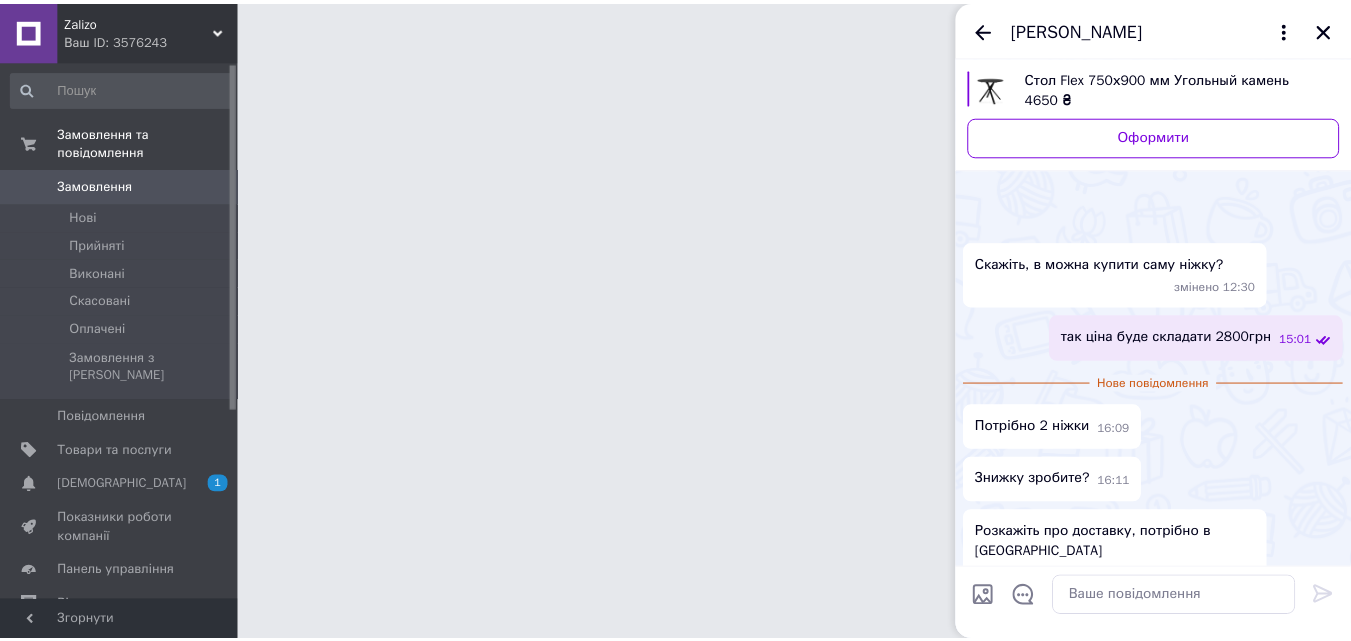scroll, scrollTop: 426, scrollLeft: 0, axis: vertical 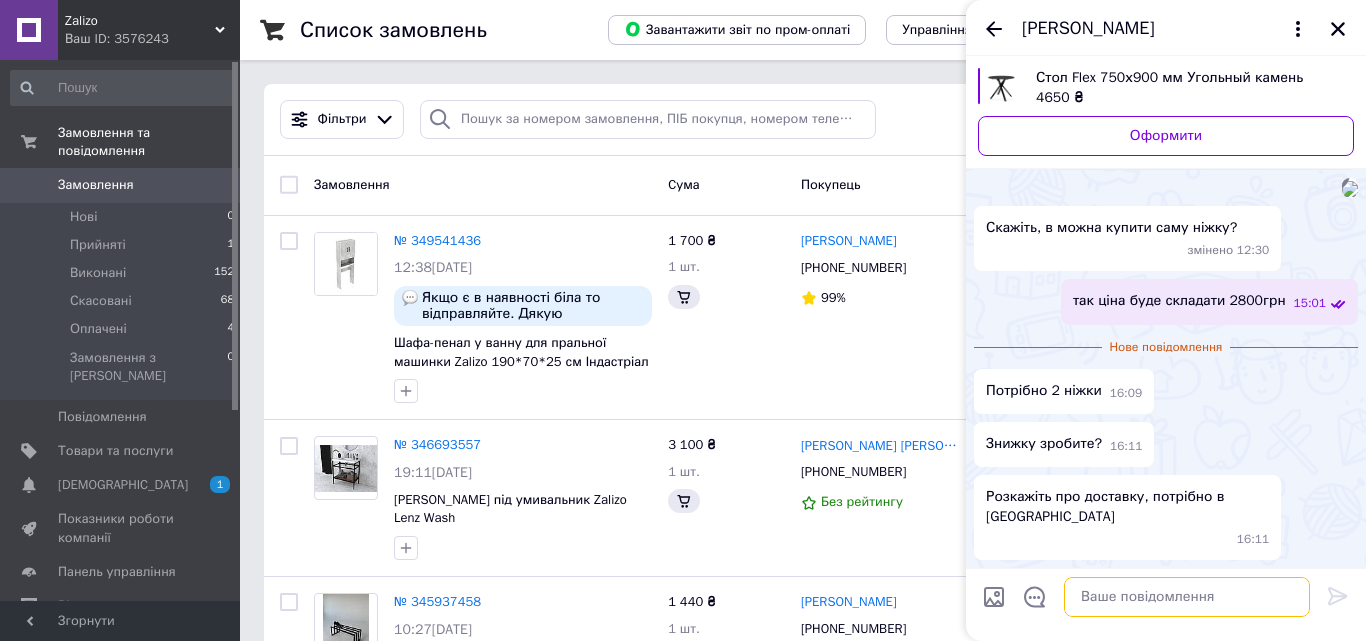 click at bounding box center (1187, 597) 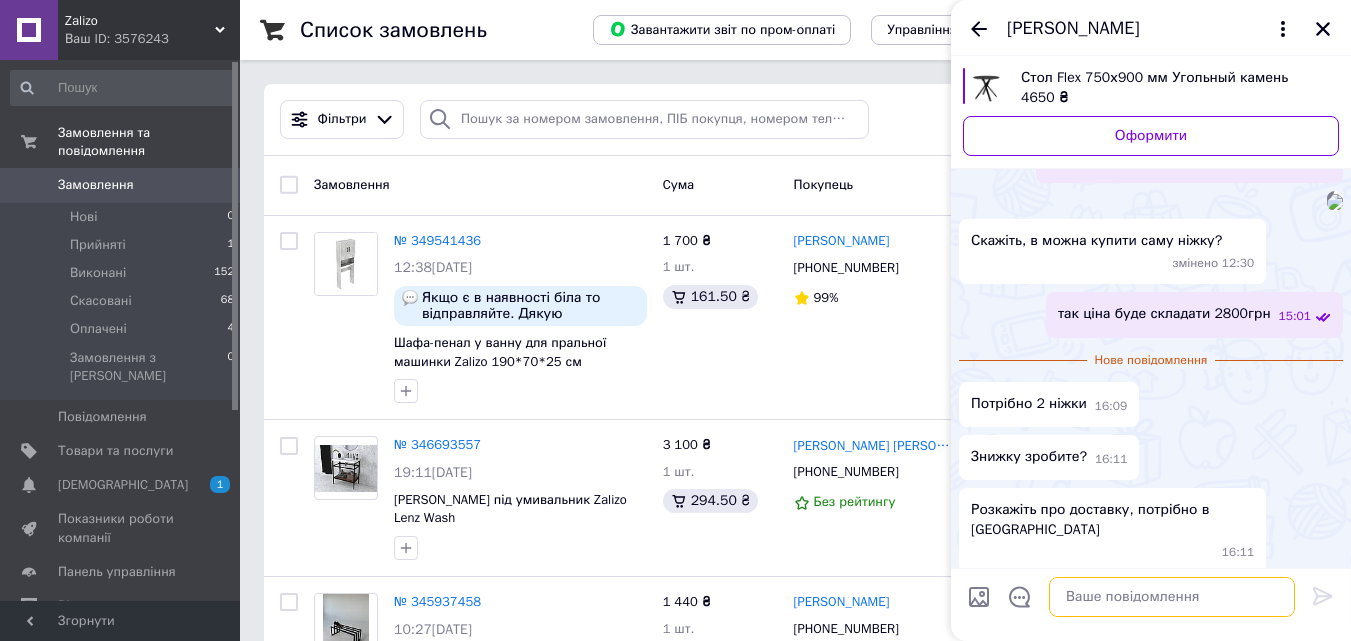 scroll, scrollTop: 426, scrollLeft: 0, axis: vertical 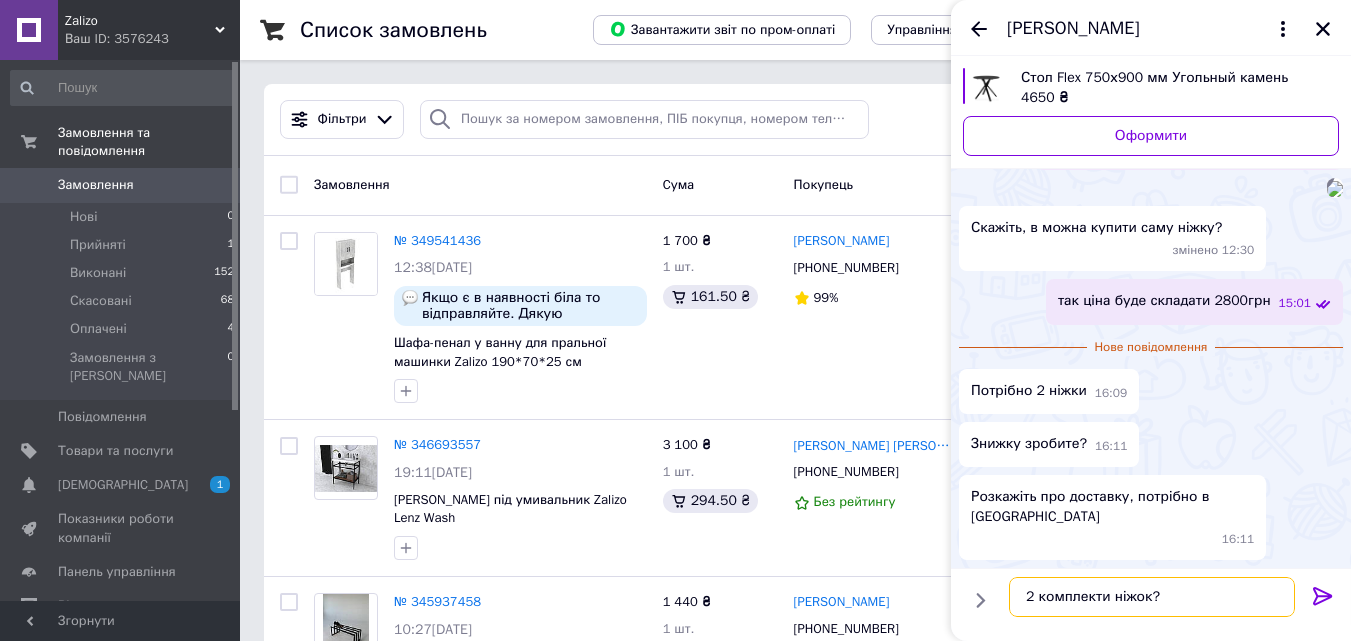 type on "2 комплекти ніжок?" 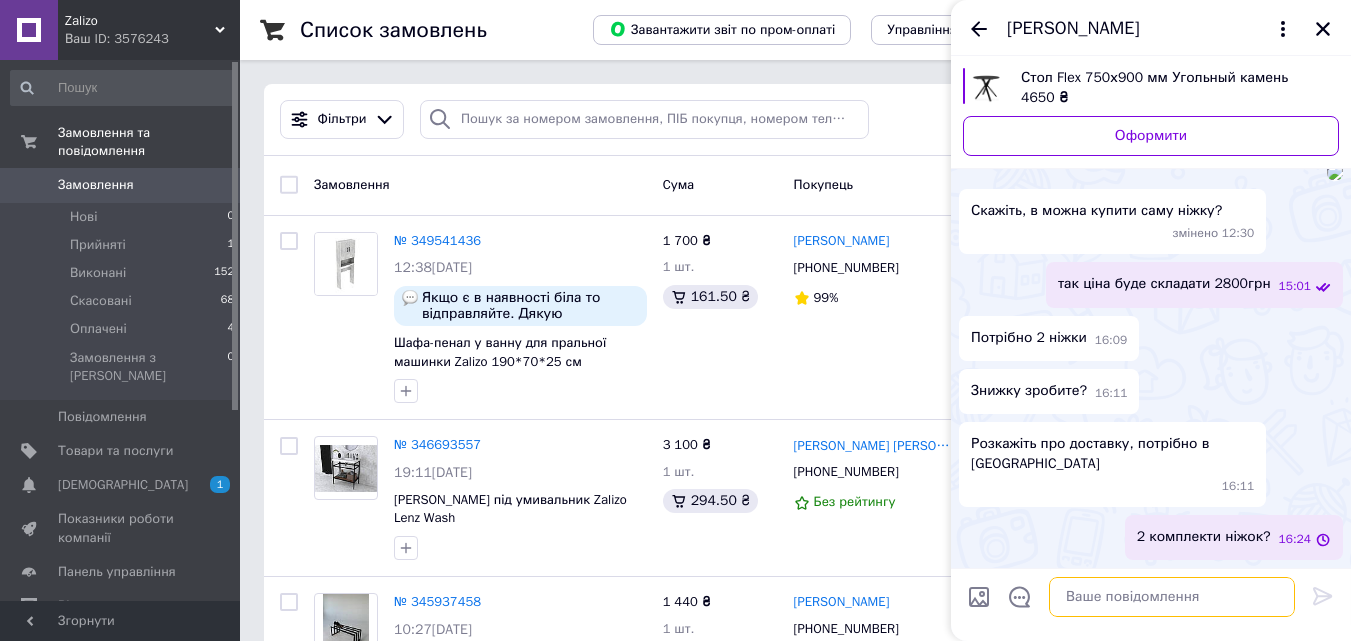 scroll, scrollTop: 443, scrollLeft: 0, axis: vertical 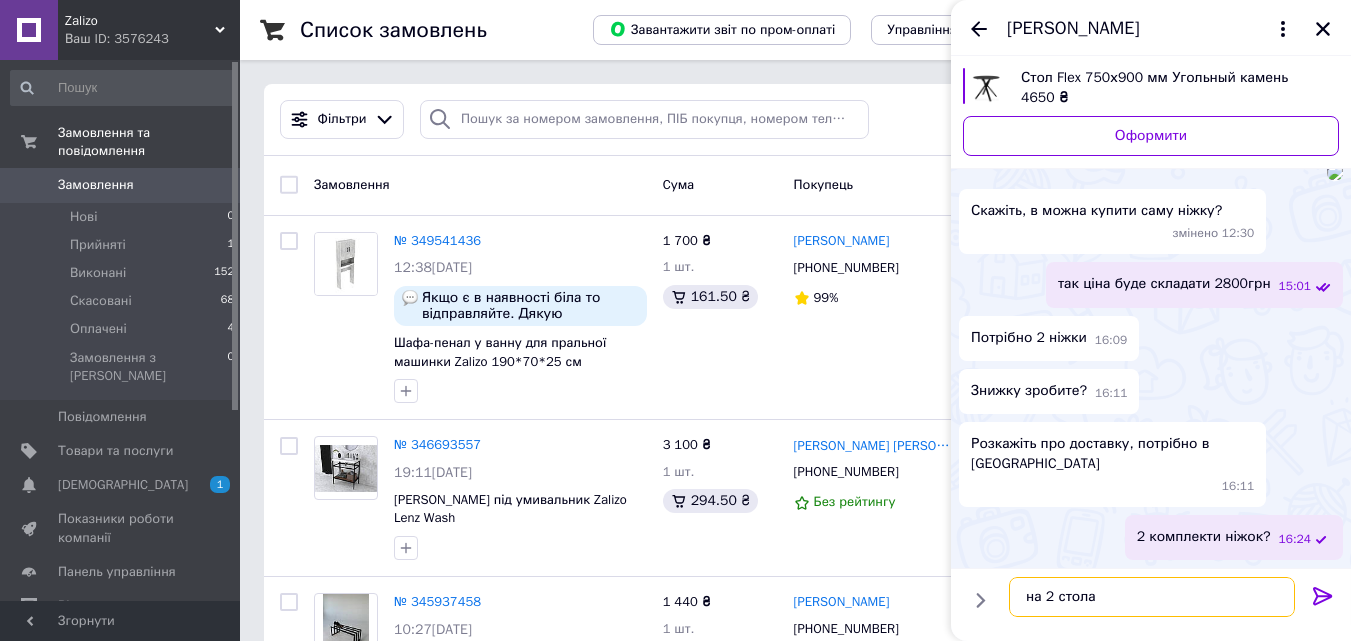 type on "на 2 стола" 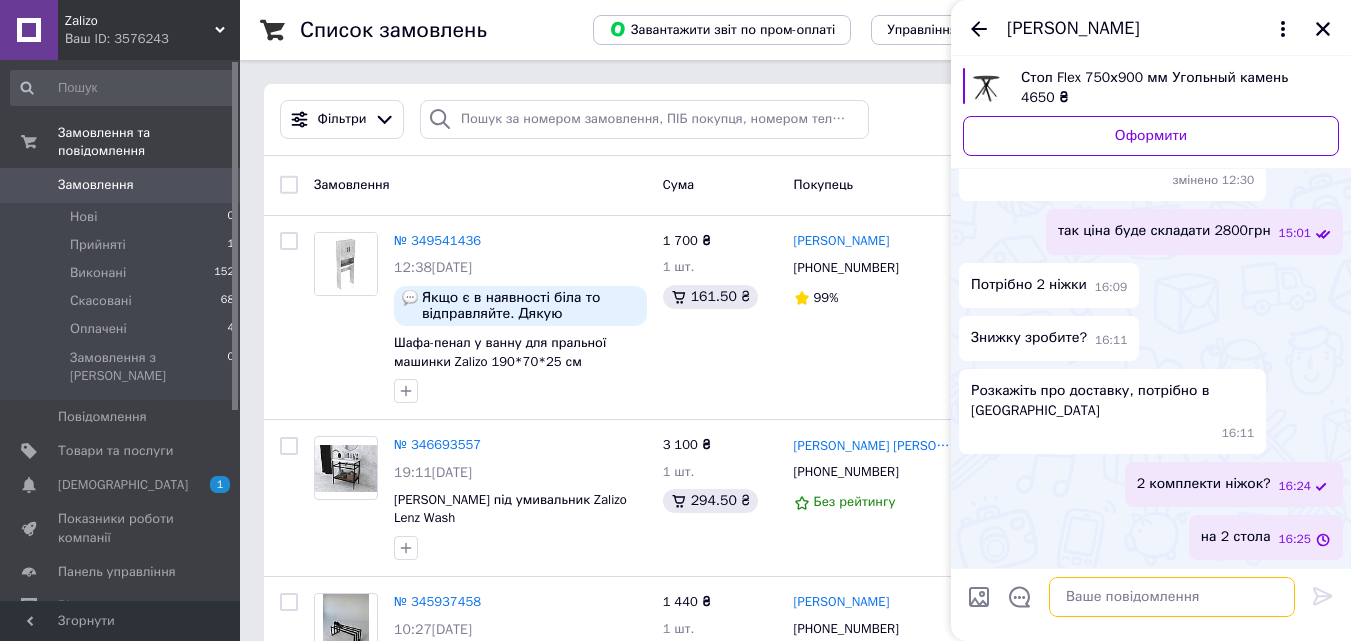 scroll, scrollTop: 496, scrollLeft: 0, axis: vertical 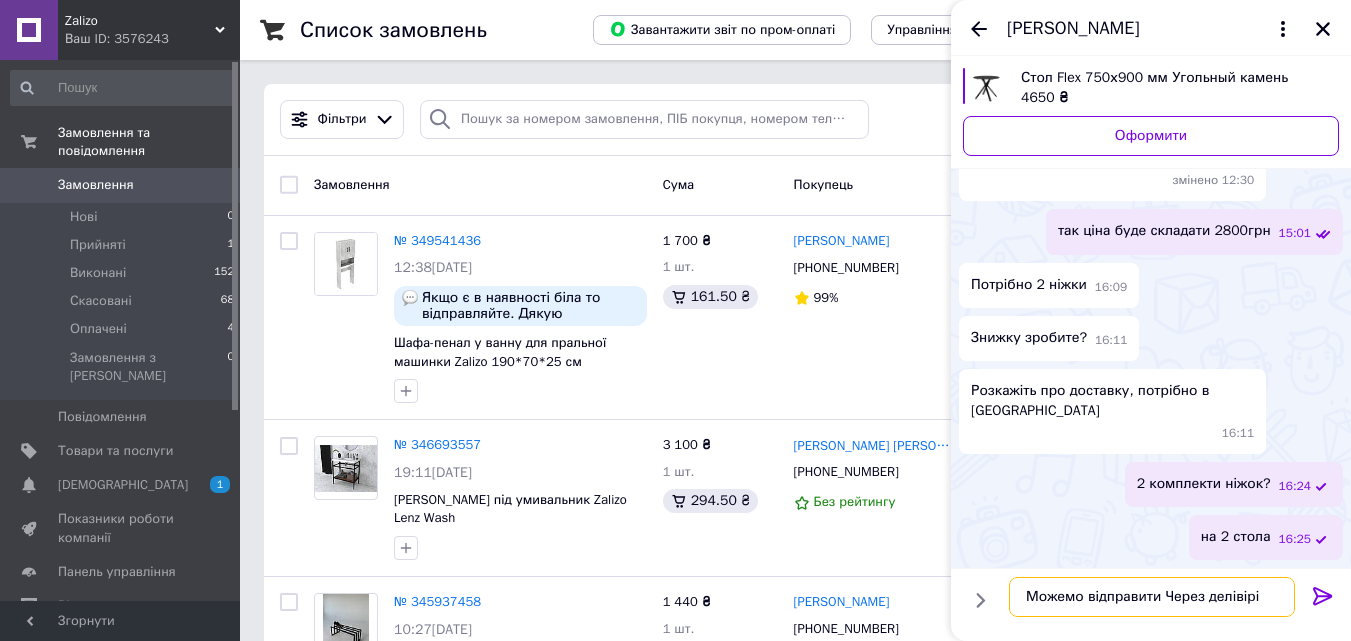 drag, startPoint x: 1257, startPoint y: 599, endPoint x: 1203, endPoint y: 601, distance: 54.037025 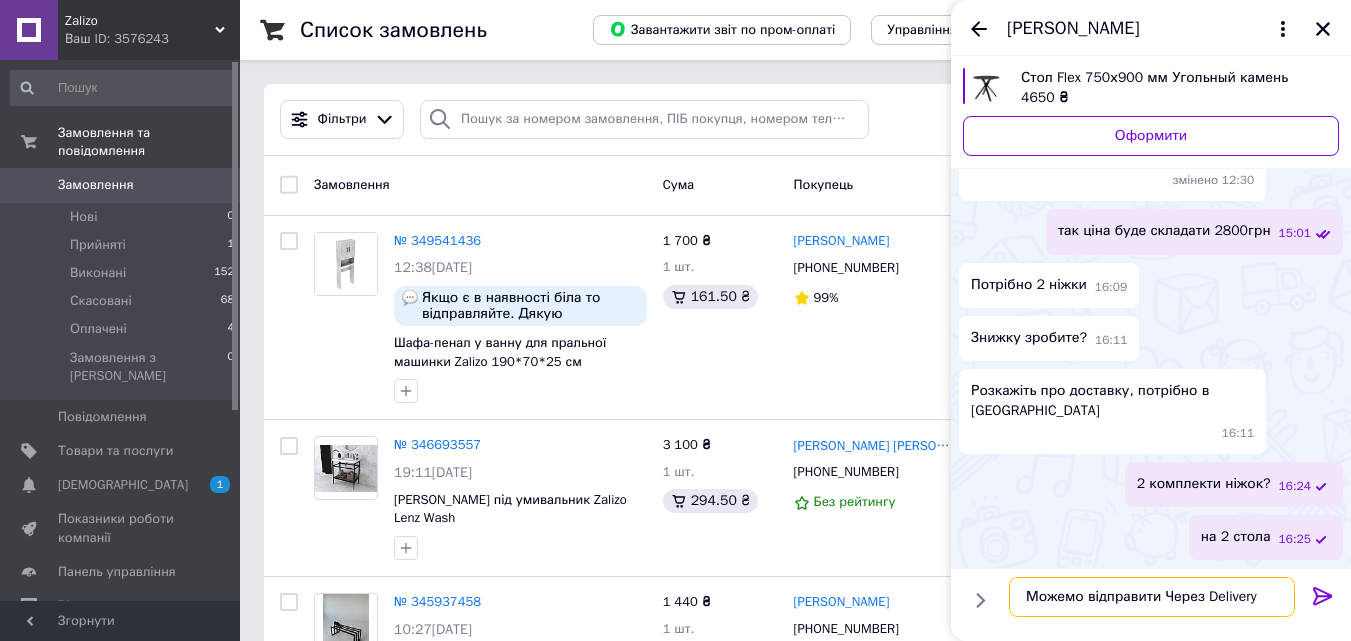 click on "Можемо відправити Через Delivery" at bounding box center [1152, 597] 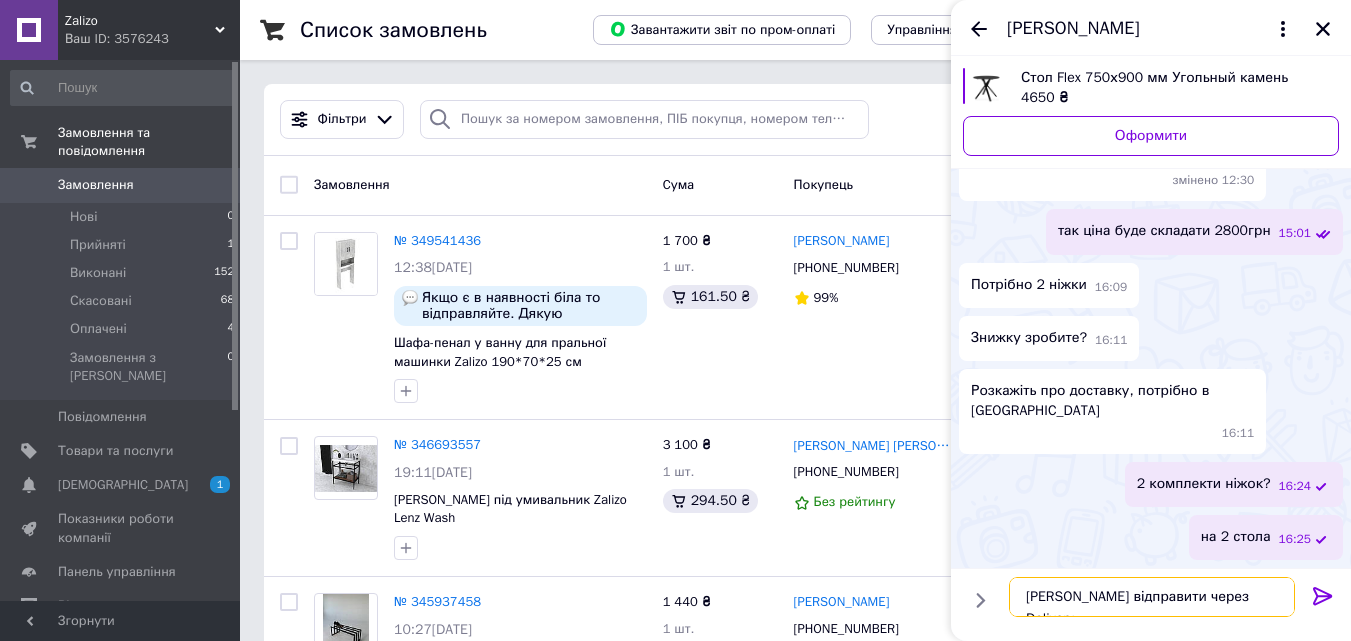 click on "Можемо відправити через Delivery" at bounding box center [1152, 597] 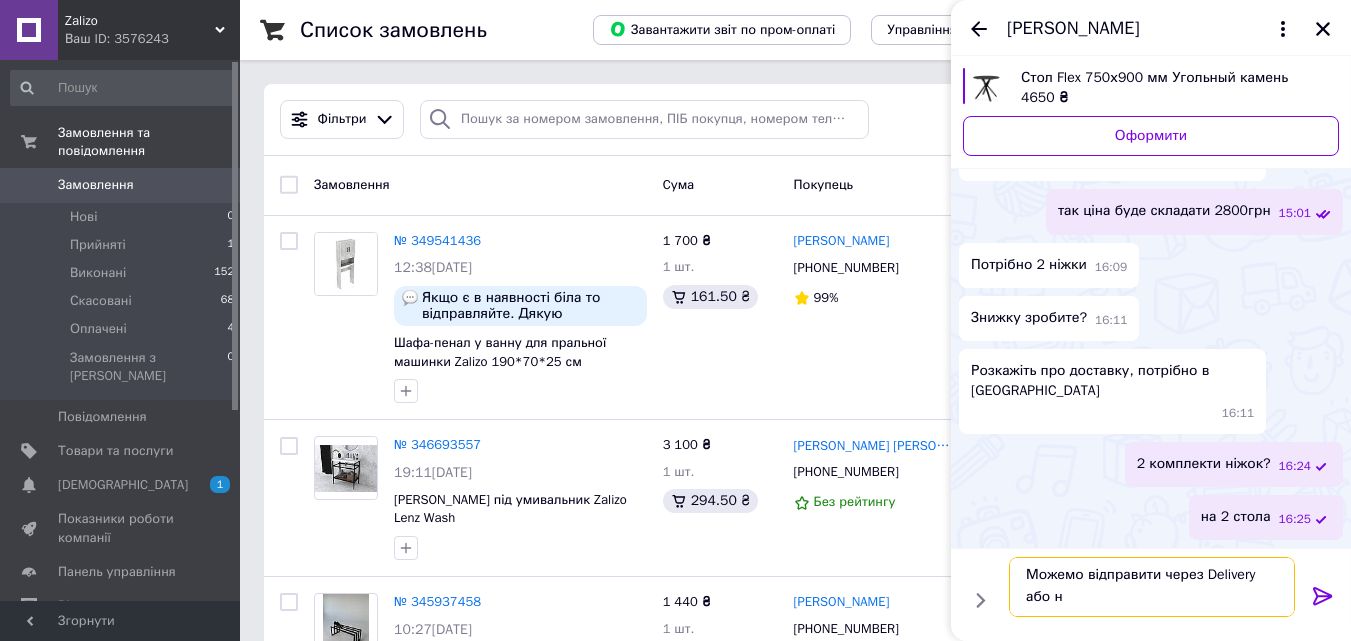 scroll, scrollTop: 2, scrollLeft: 0, axis: vertical 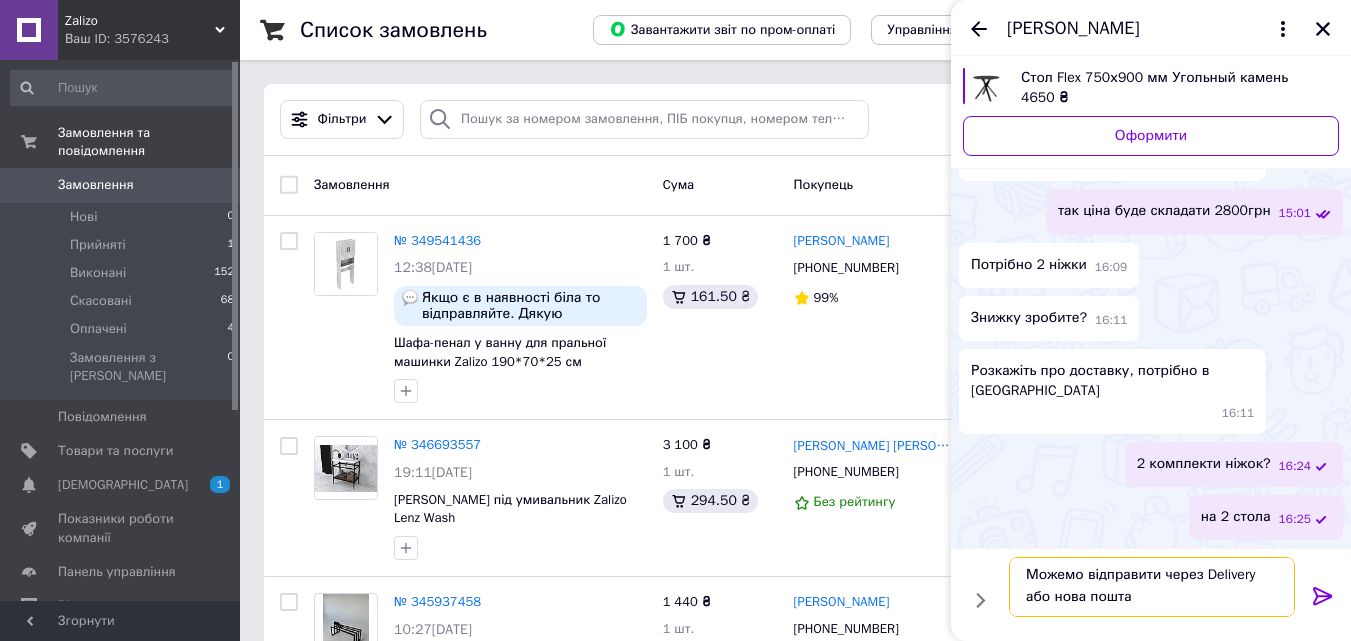 type on "Можемо відправити через Delivery або нова пошта" 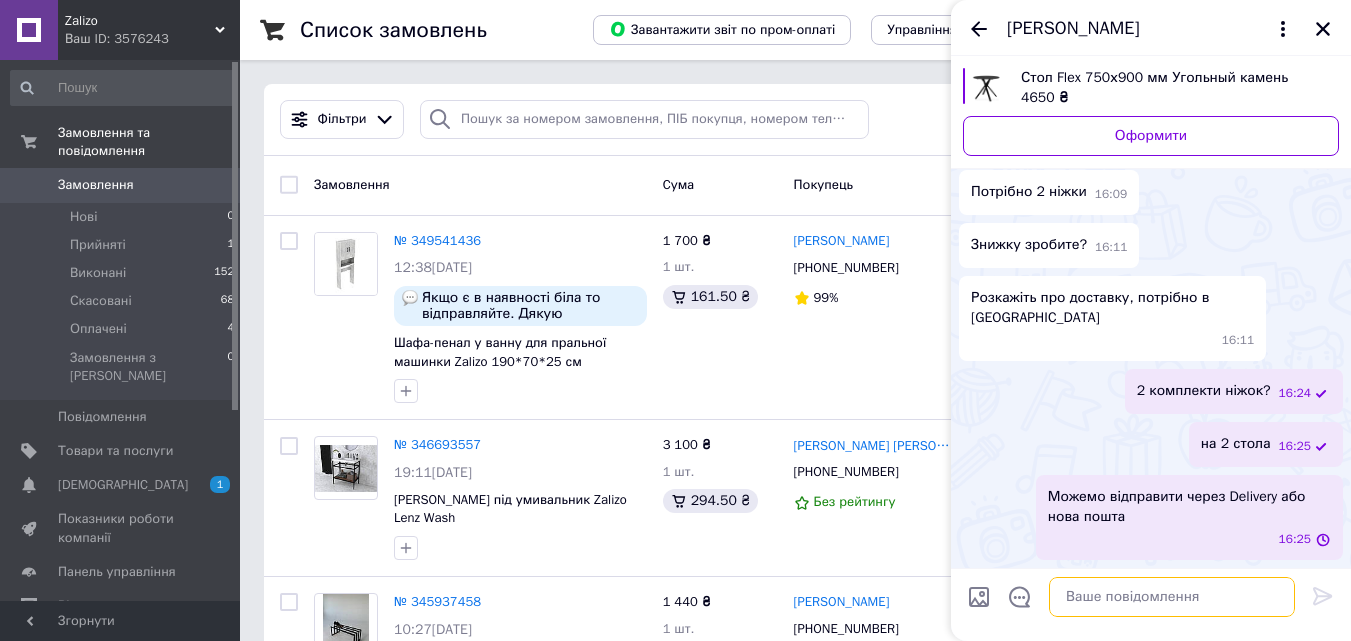 scroll, scrollTop: 0, scrollLeft: 0, axis: both 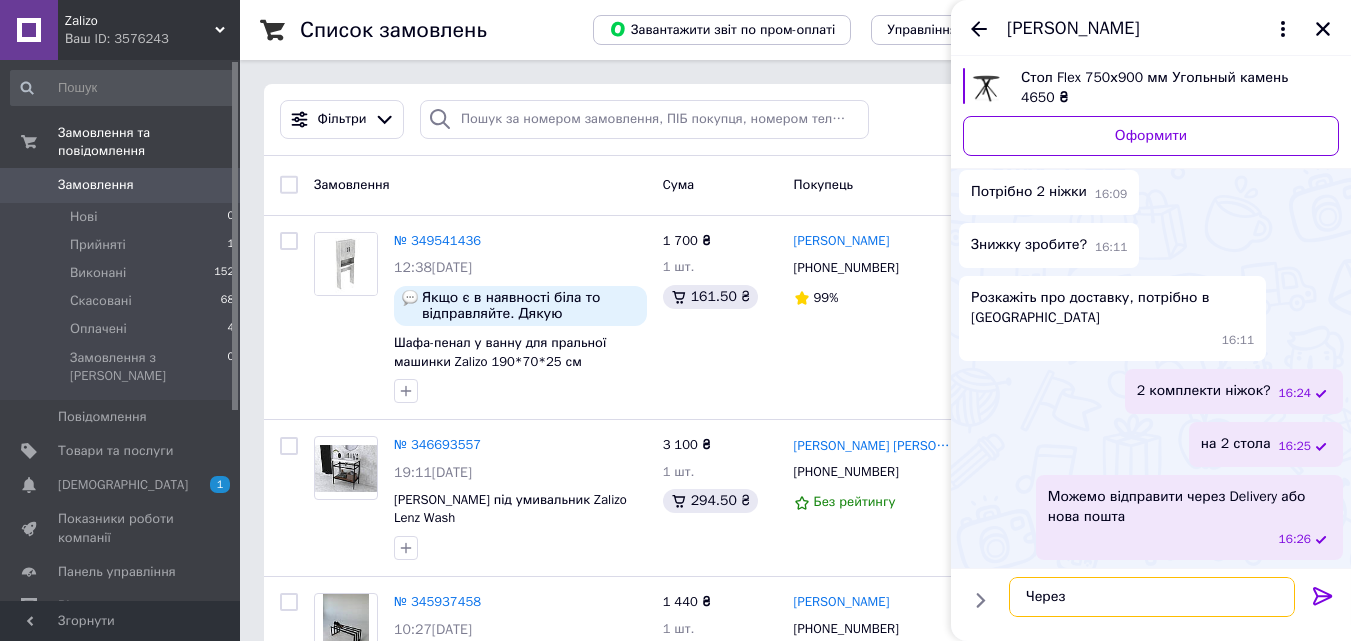 paste on "Delivery" 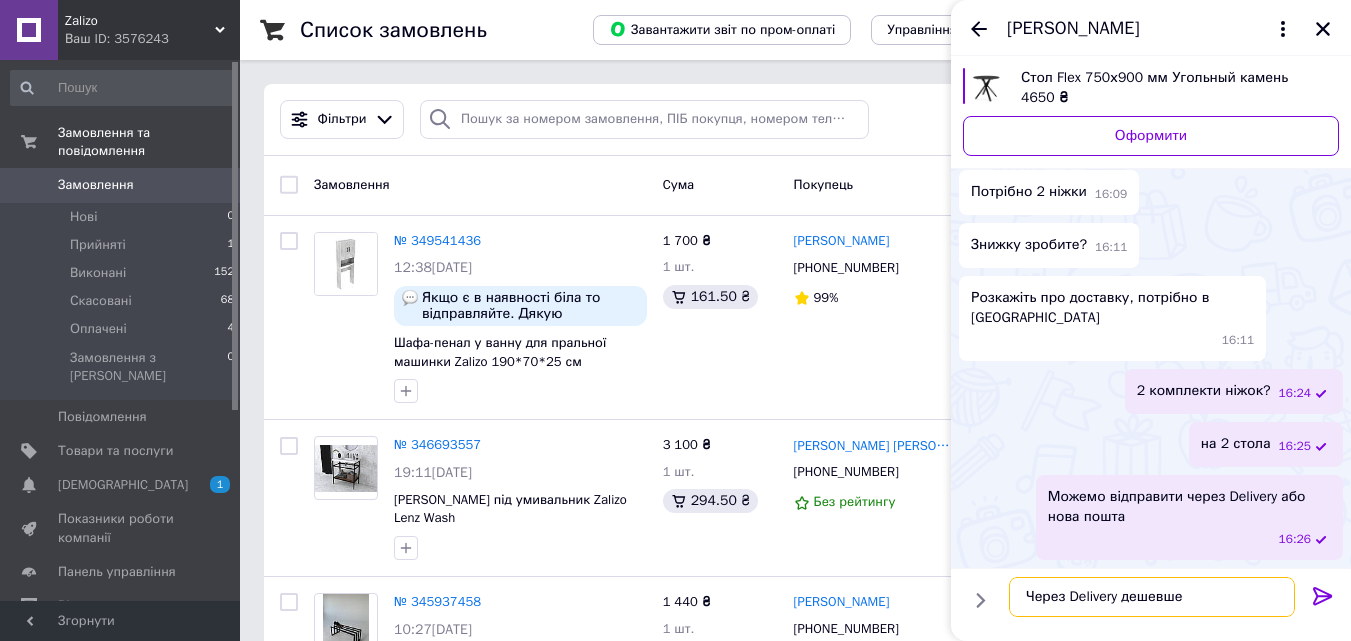 type on "Через Delivery дешевше" 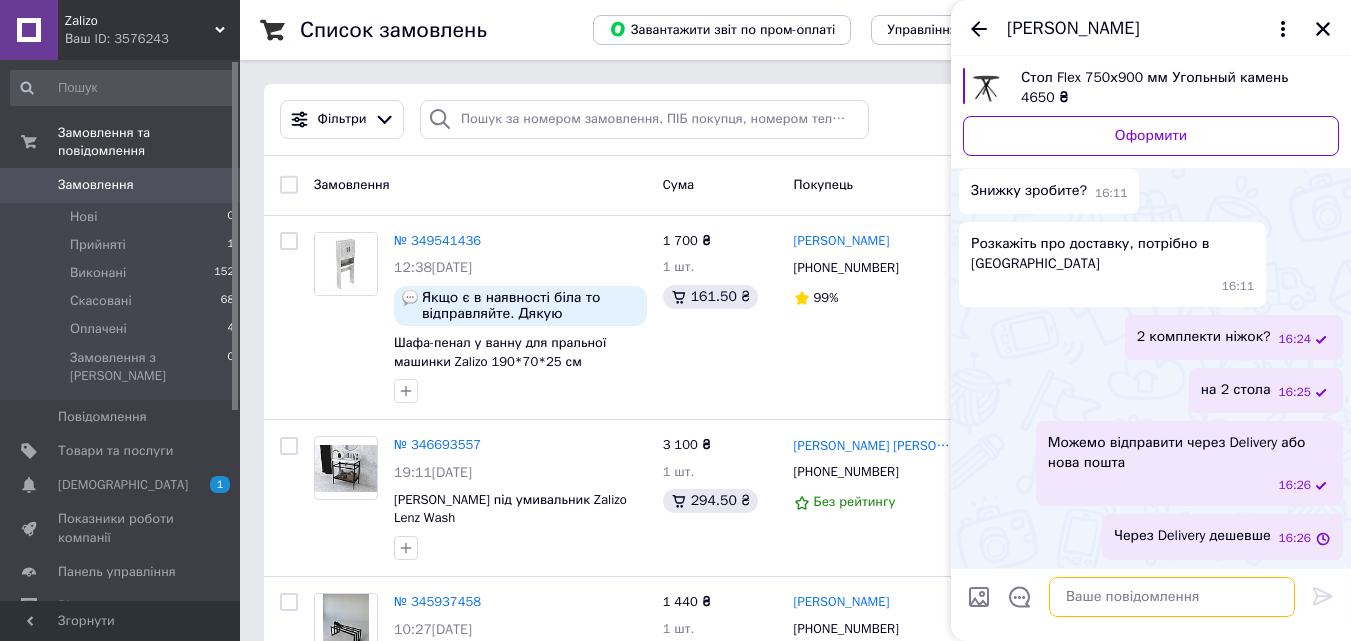 scroll, scrollTop: 643, scrollLeft: 0, axis: vertical 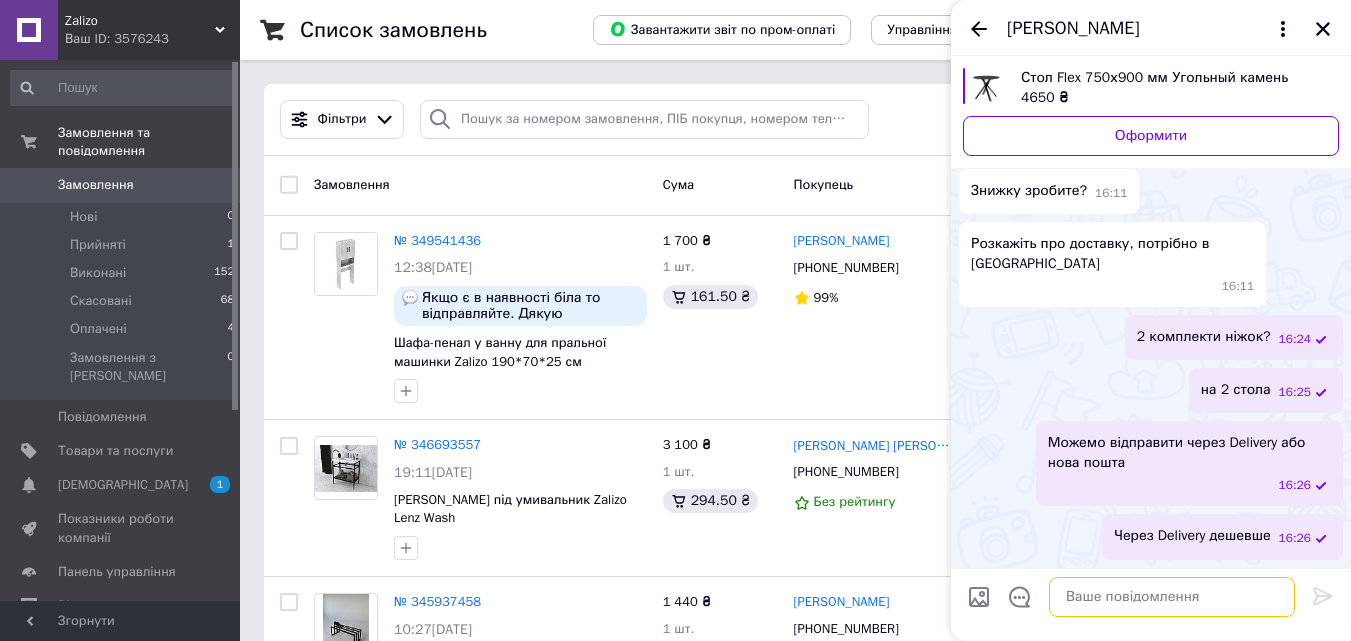 type 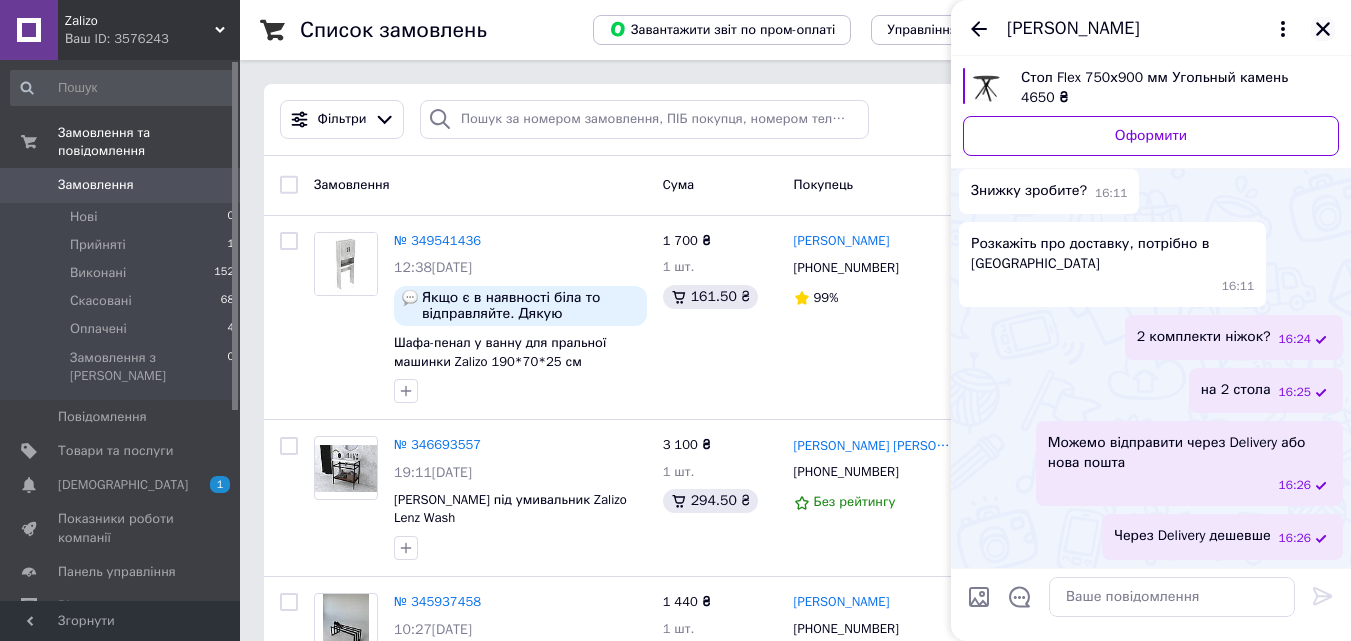 click at bounding box center [1323, 29] 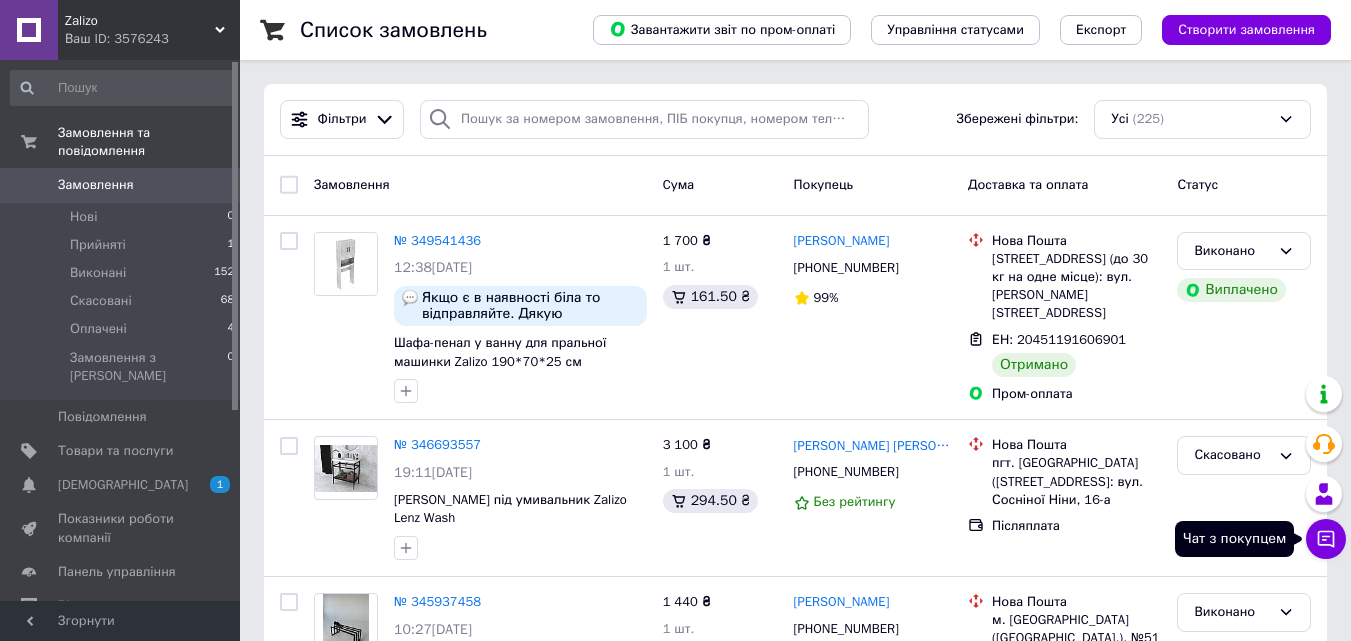 click on "Чат з покупцем" at bounding box center (1326, 539) 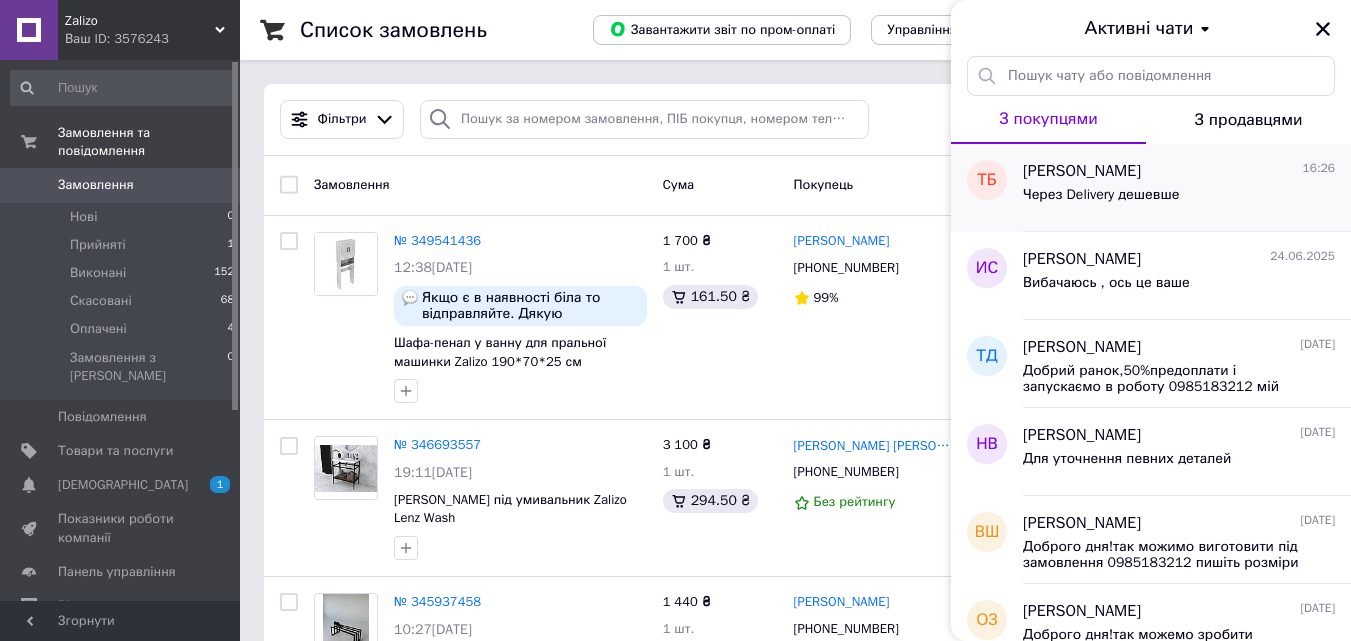 click on "[PERSON_NAME]" at bounding box center (1082, 171) 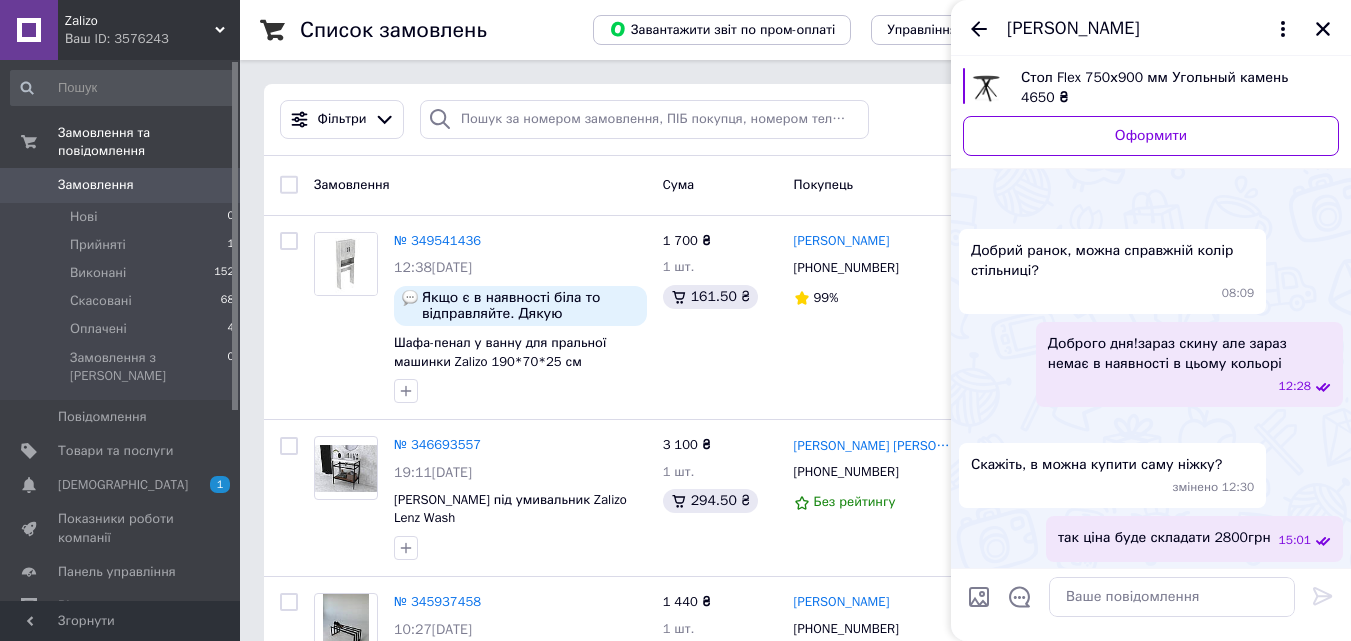 scroll, scrollTop: 643, scrollLeft: 0, axis: vertical 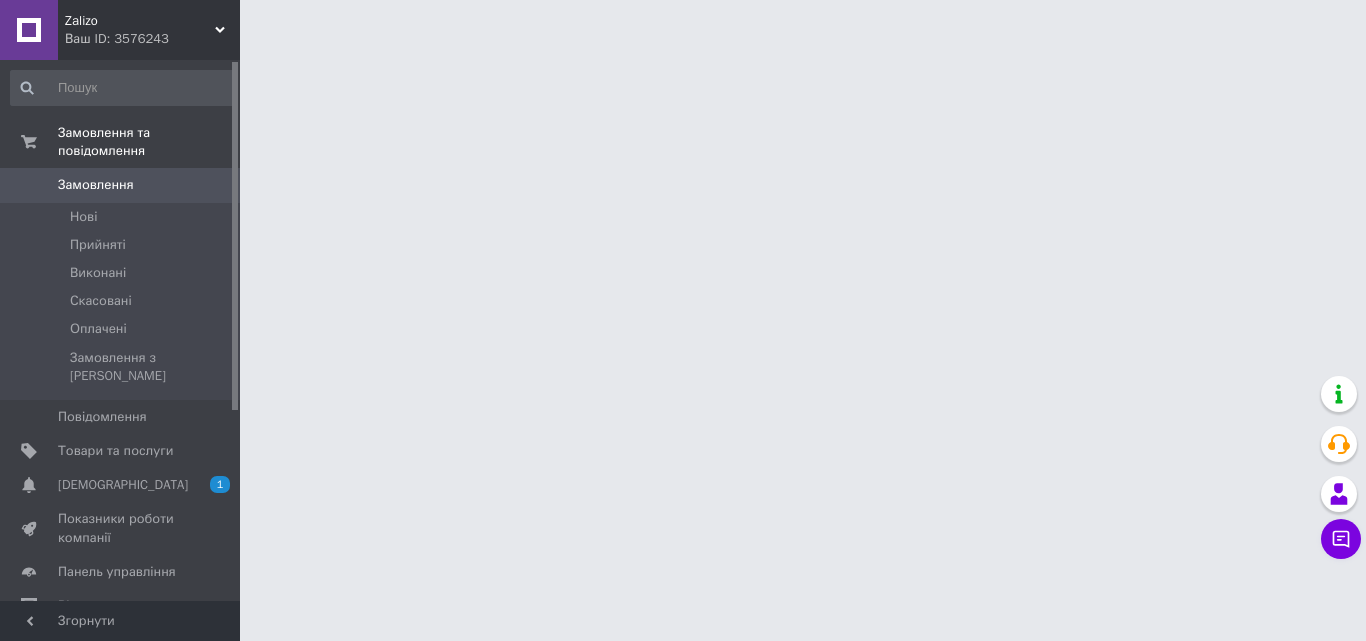 click on "Zalizo Ваш ID: 3576243 Сайт Zalizo Кабінет покупця Перевірити стан системи Сторінка на порталі Довідка Вийти Замовлення та повідомлення Замовлення 0 Нові Прийняті Виконані Скасовані Оплачені Замовлення з Розетки Повідомлення 0 Товари та послуги Сповіщення 1 0 Показники роботи компанії Панель управління Відгуки Покупатели Каталог ProSale Аналітика Управління сайтом Гаманець компанії Маркет Налаштування Тарифи та рахунки Prom мікс 1 000 (13 місяців) Згорнути" at bounding box center (683, 25) 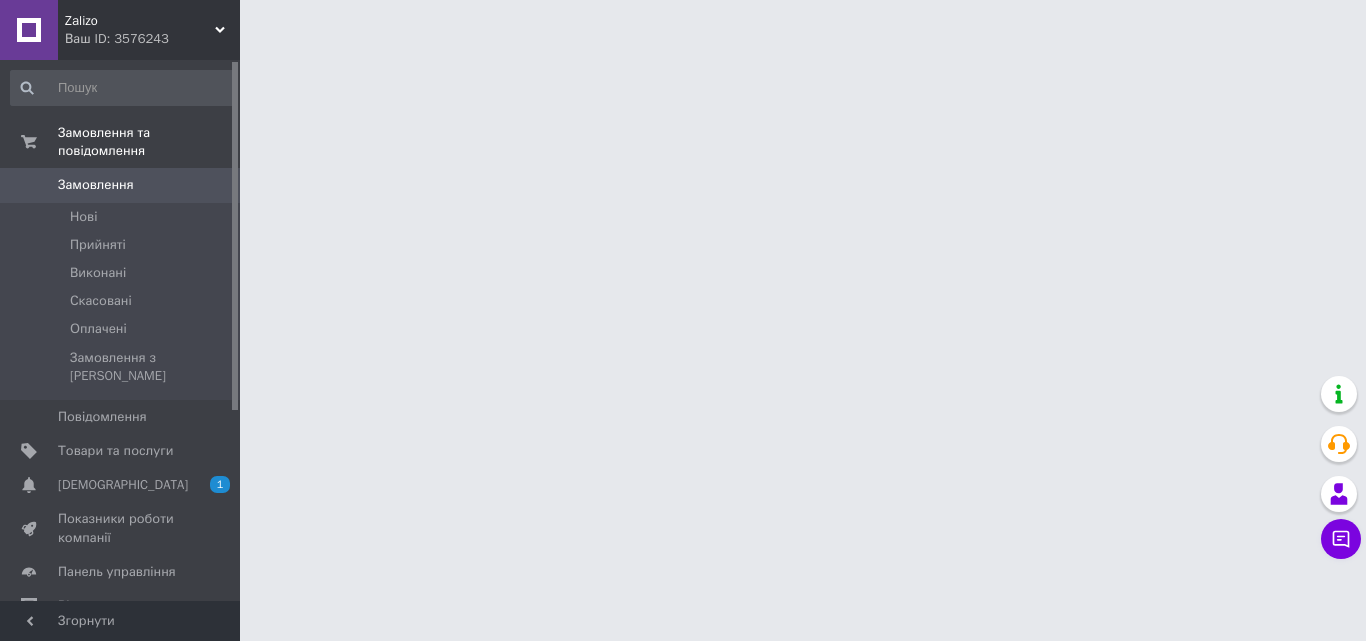 click on "Чат з покупцем" at bounding box center [1341, 539] 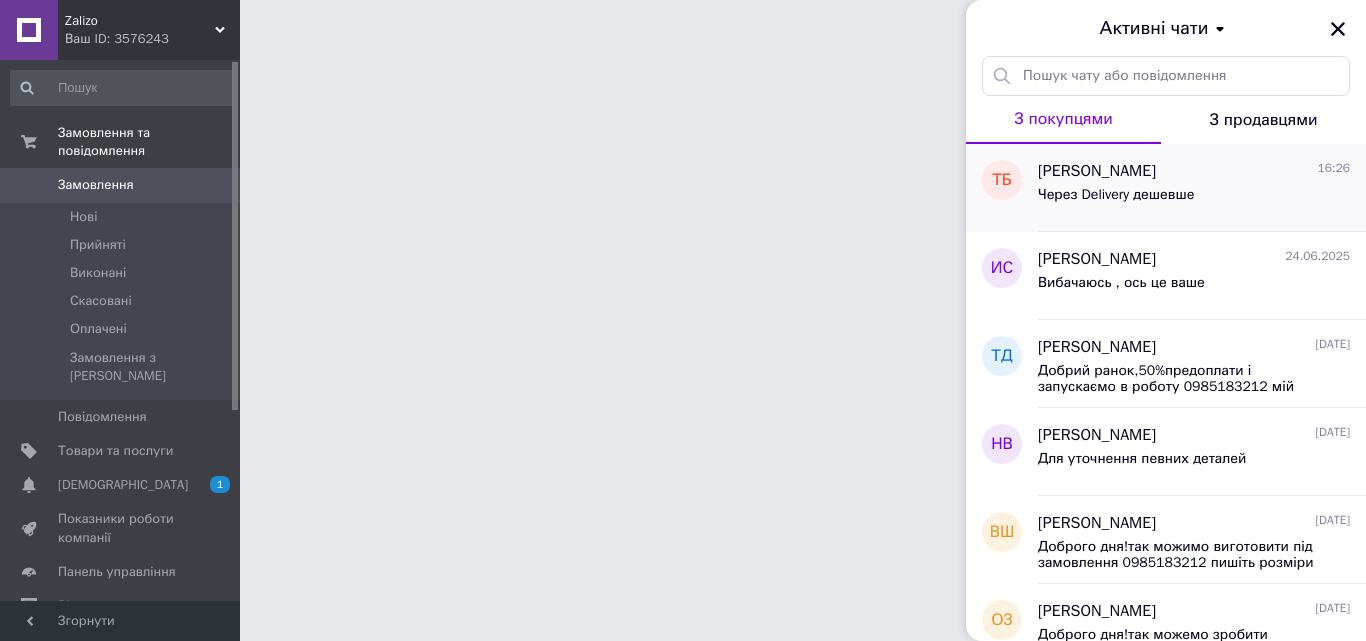 click on "[PERSON_NAME]" at bounding box center (1097, 171) 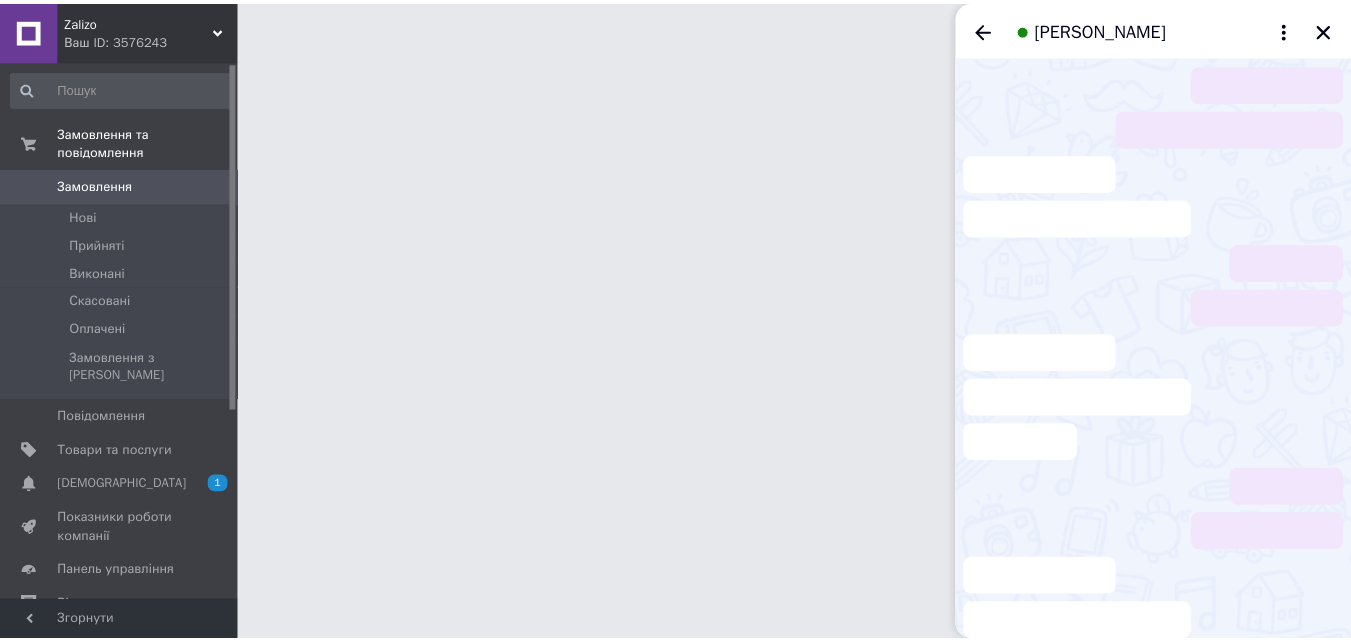 scroll, scrollTop: 643, scrollLeft: 0, axis: vertical 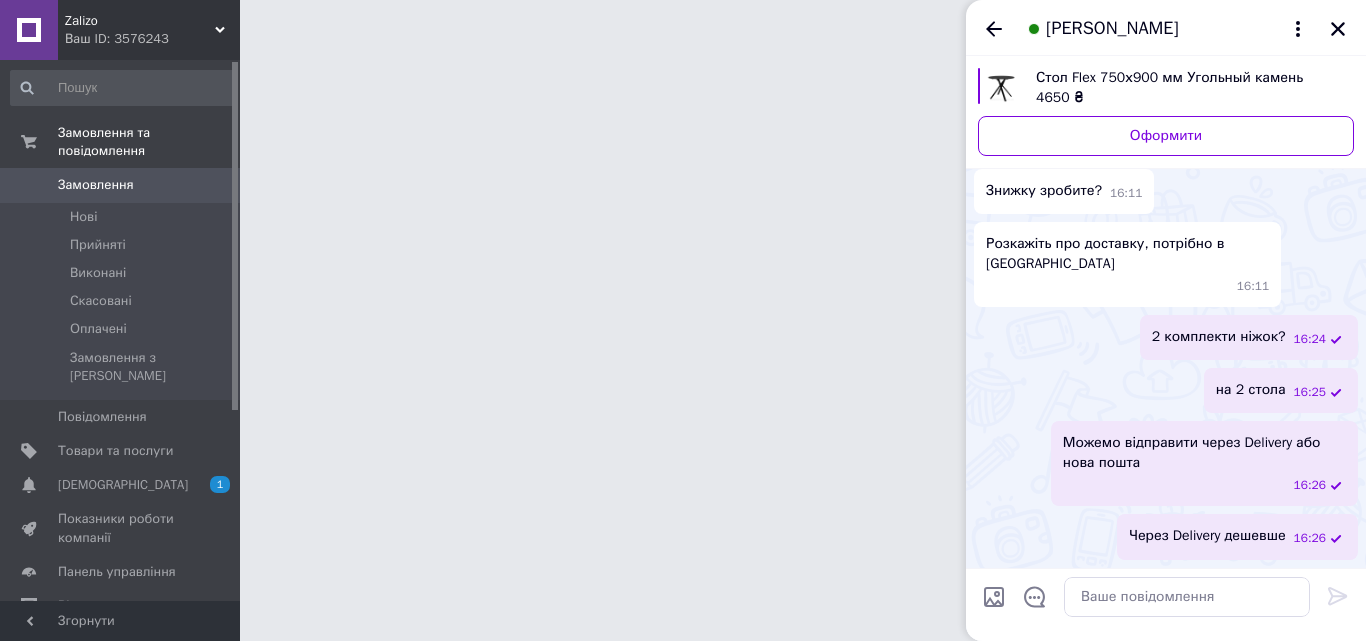 click on "[PERSON_NAME]" at bounding box center (1112, 29) 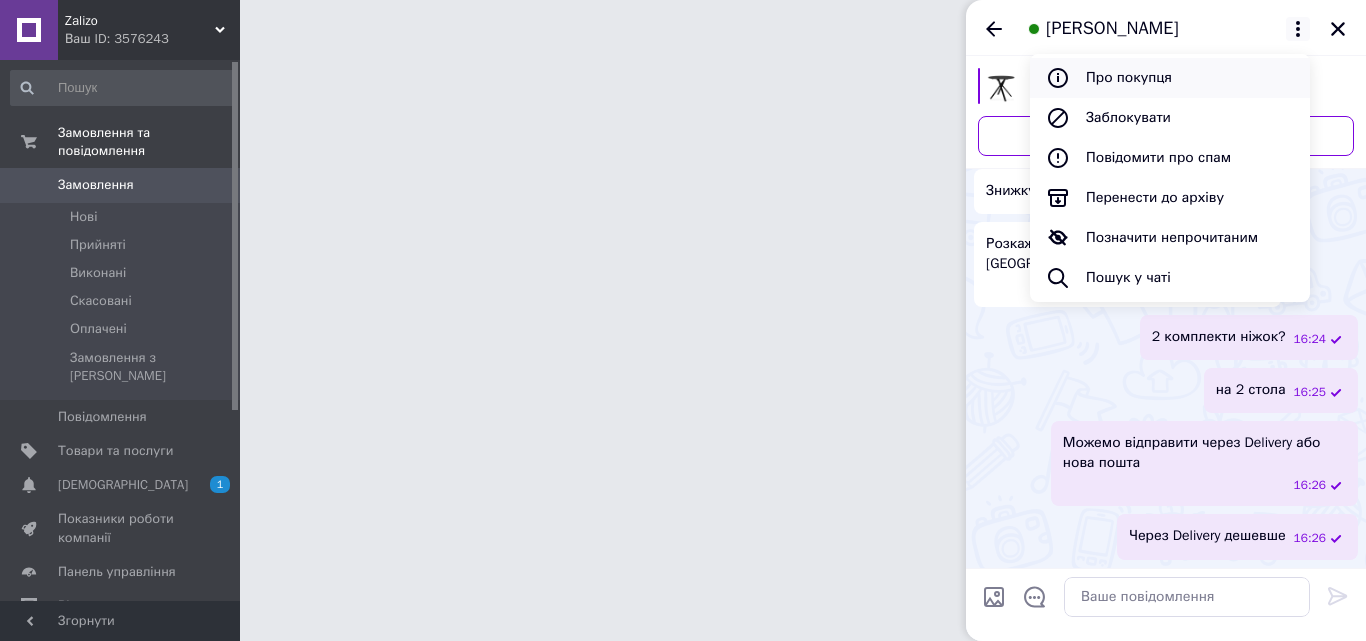 click on "Про покупця" at bounding box center (1170, 78) 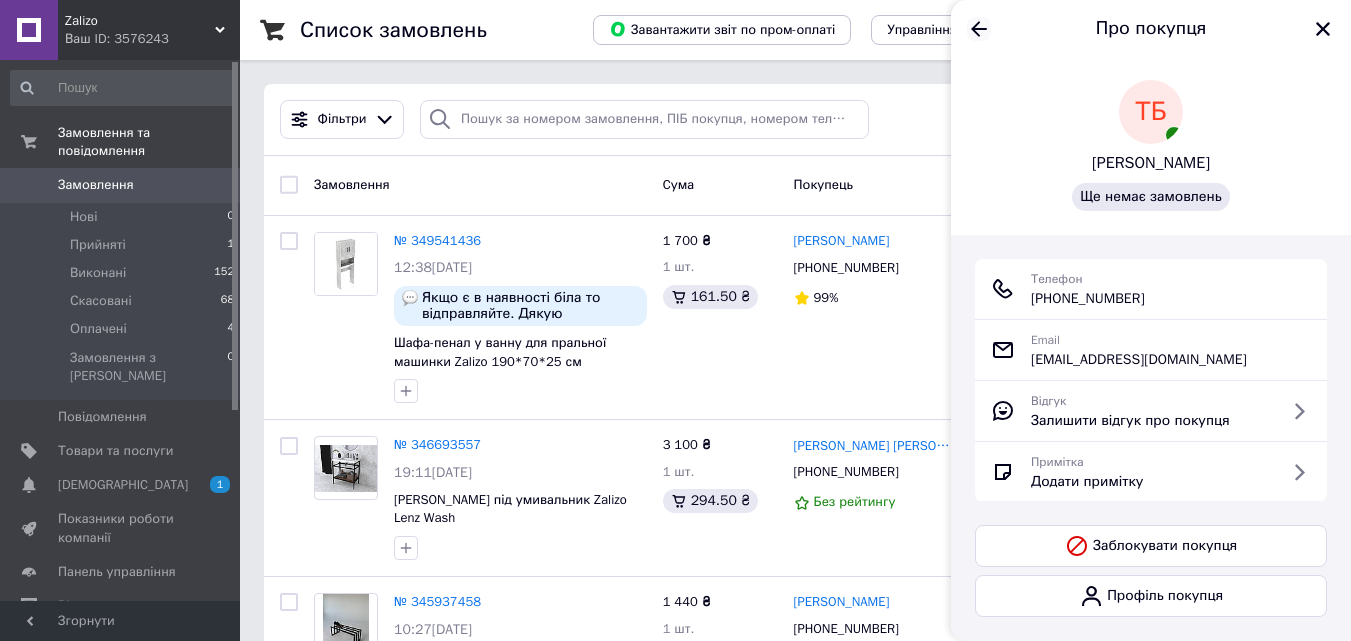 click 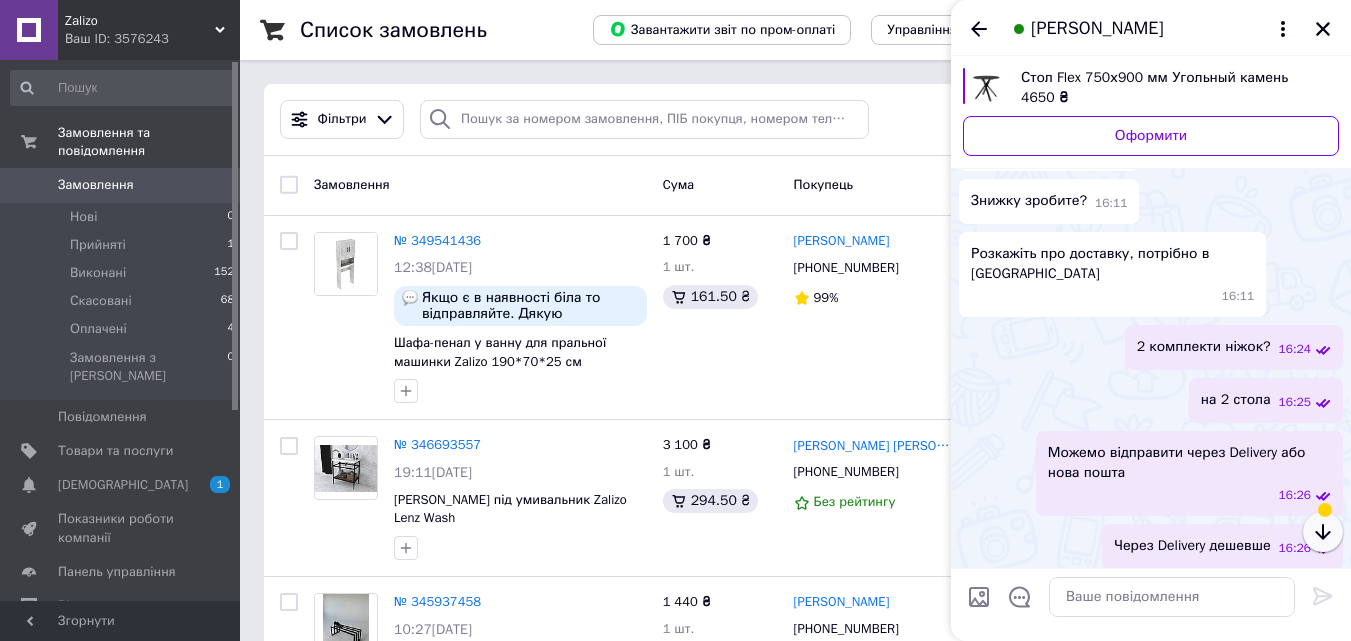 scroll, scrollTop: 443, scrollLeft: 0, axis: vertical 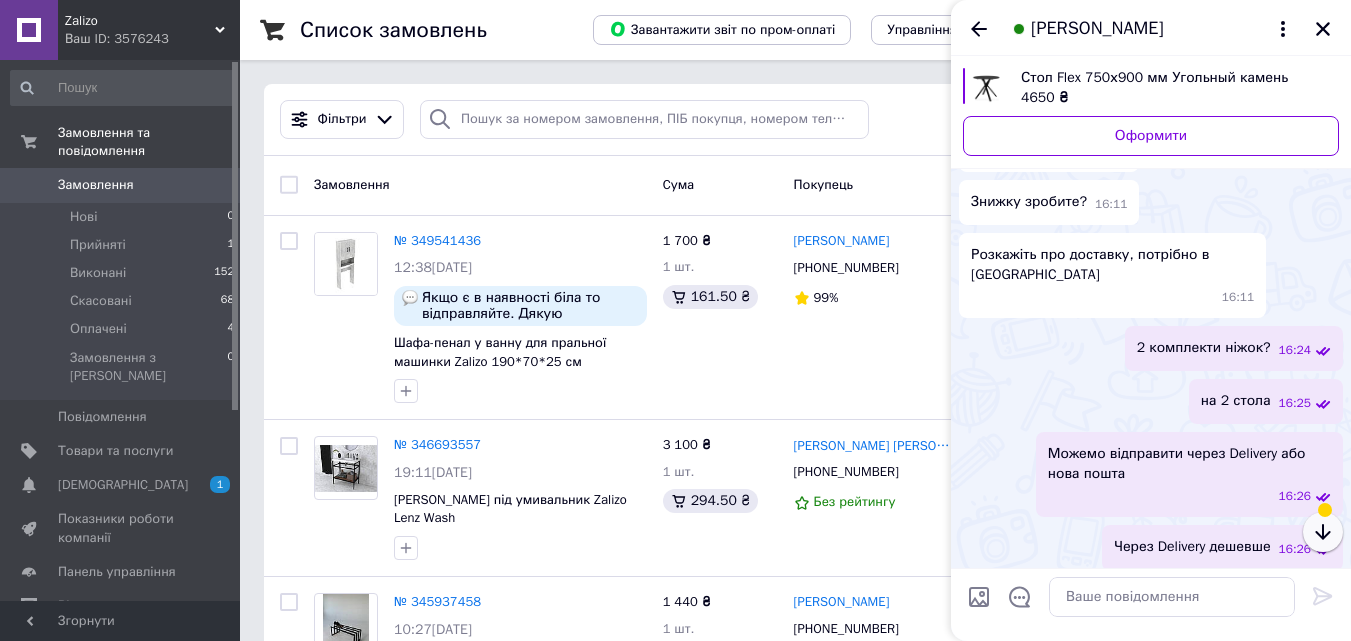click at bounding box center [1323, 532] 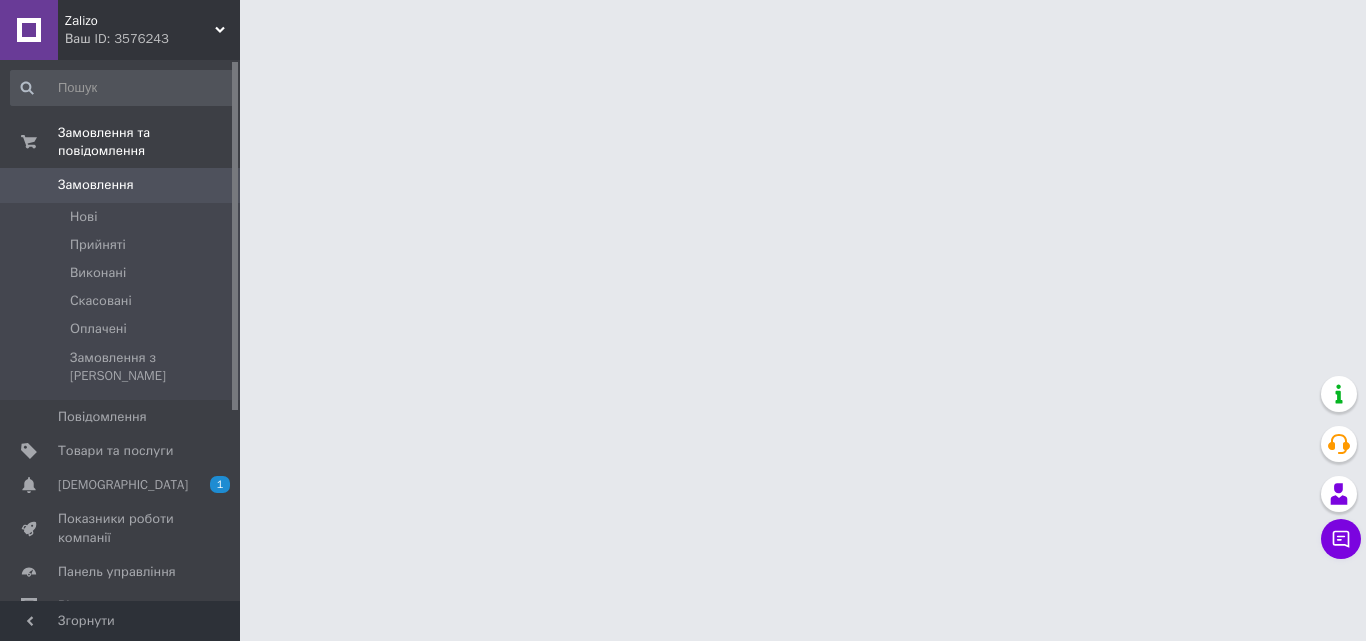 scroll, scrollTop: 0, scrollLeft: 0, axis: both 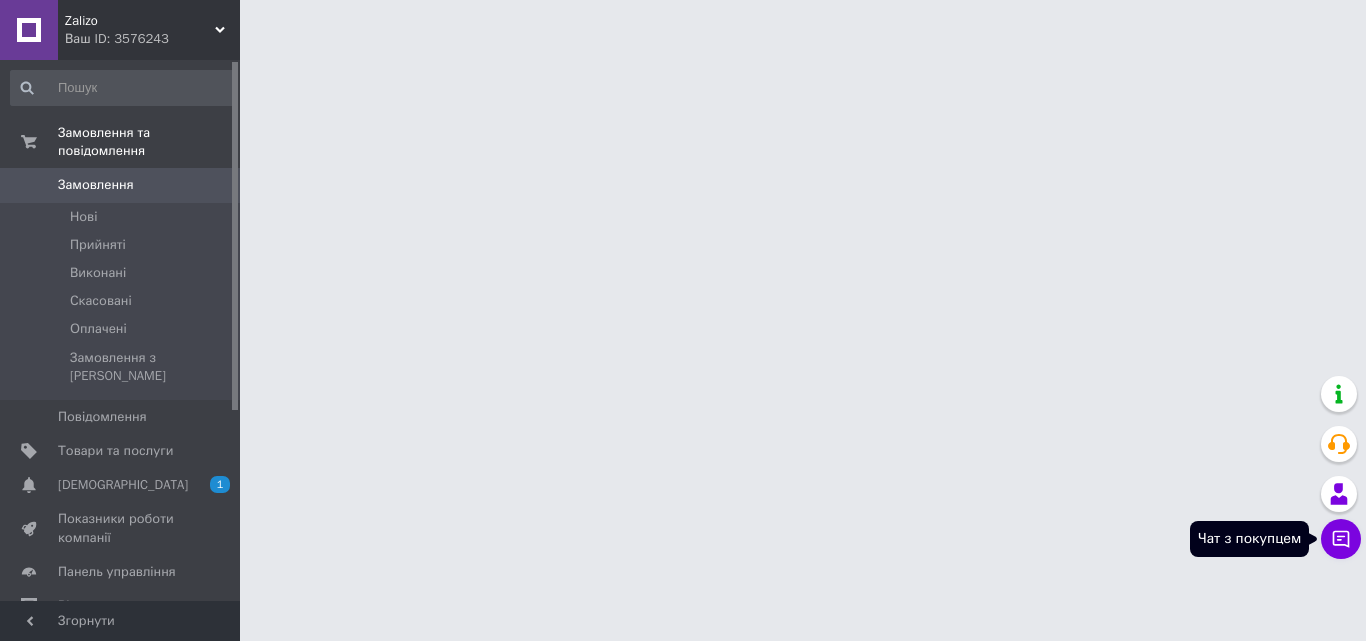 click on "Чат з покупцем" at bounding box center (1341, 539) 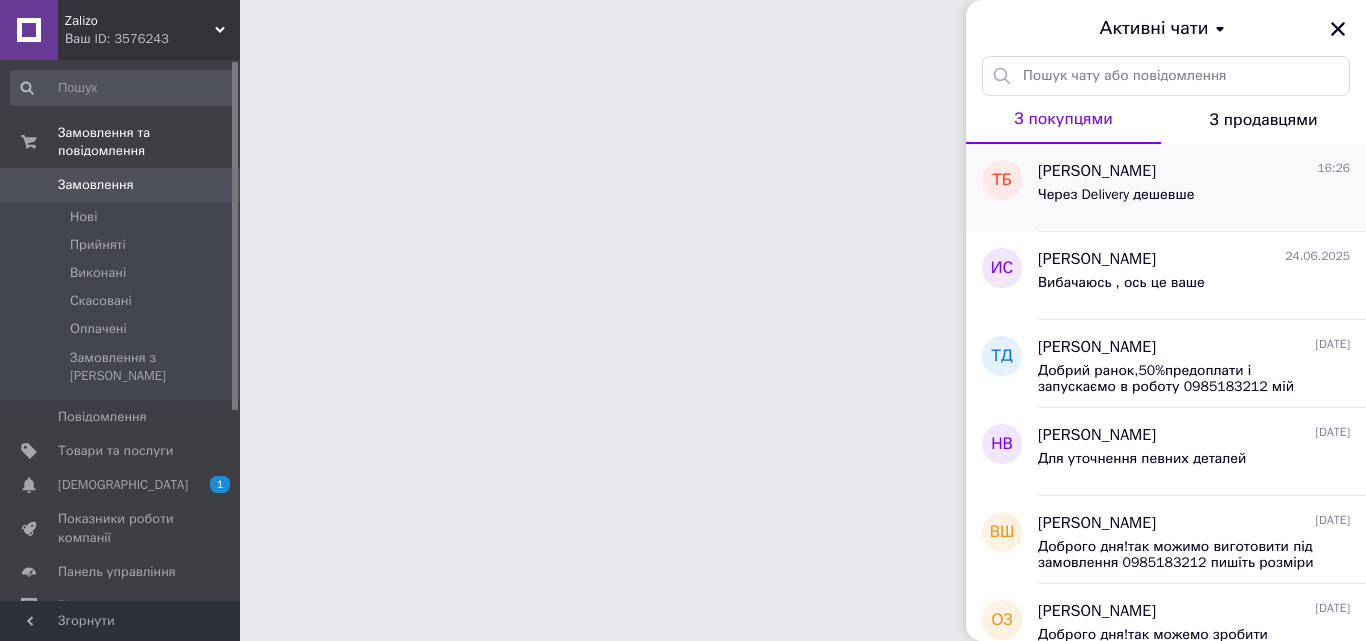 click on "Через Delivery дешевше" at bounding box center [1194, 199] 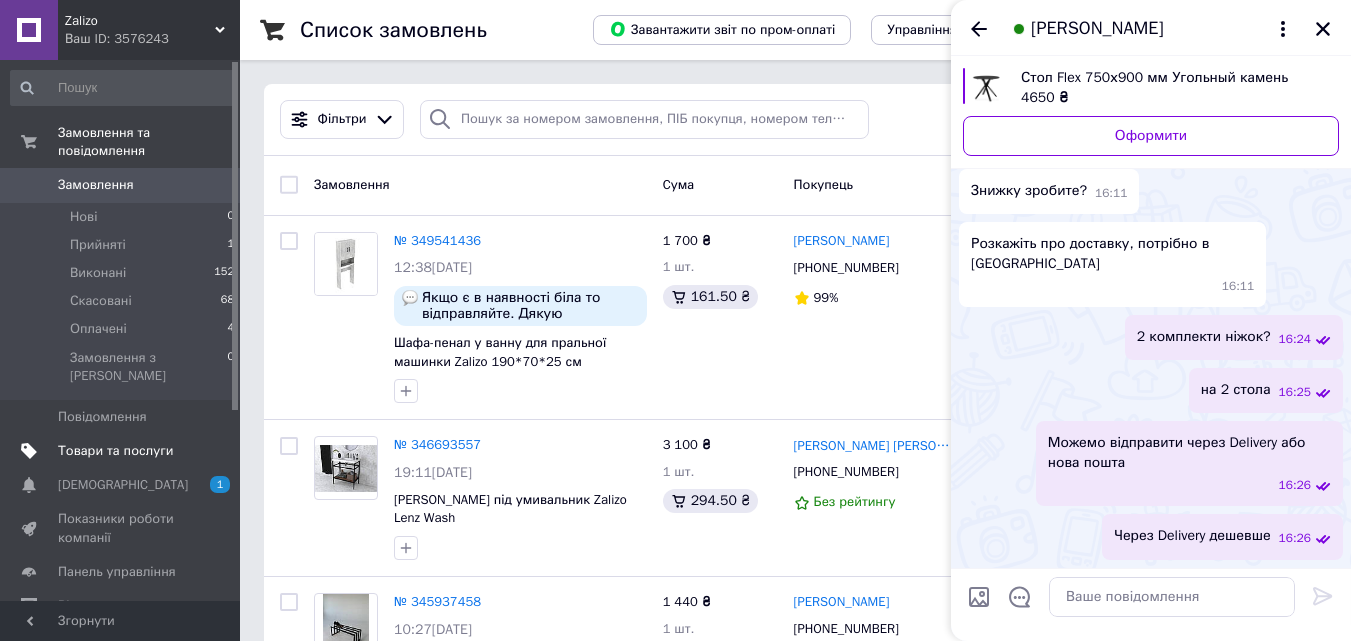 scroll, scrollTop: 643, scrollLeft: 0, axis: vertical 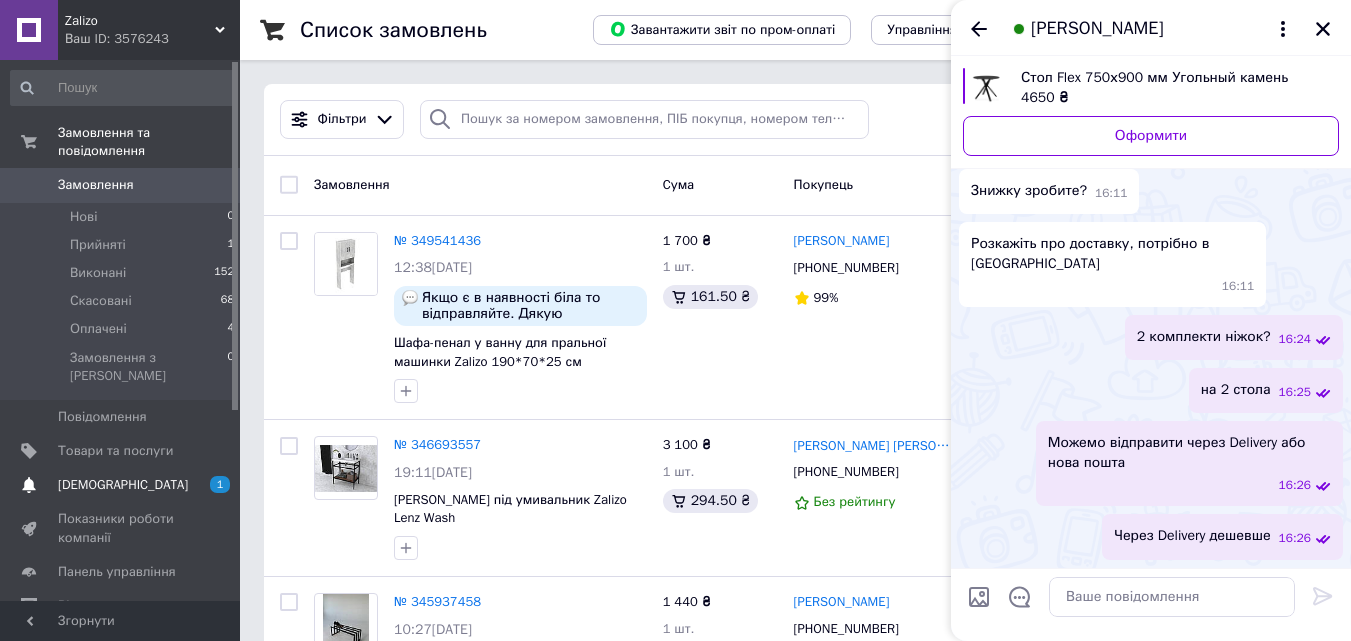 click on "[DEMOGRAPHIC_DATA] 1 0" at bounding box center (123, 485) 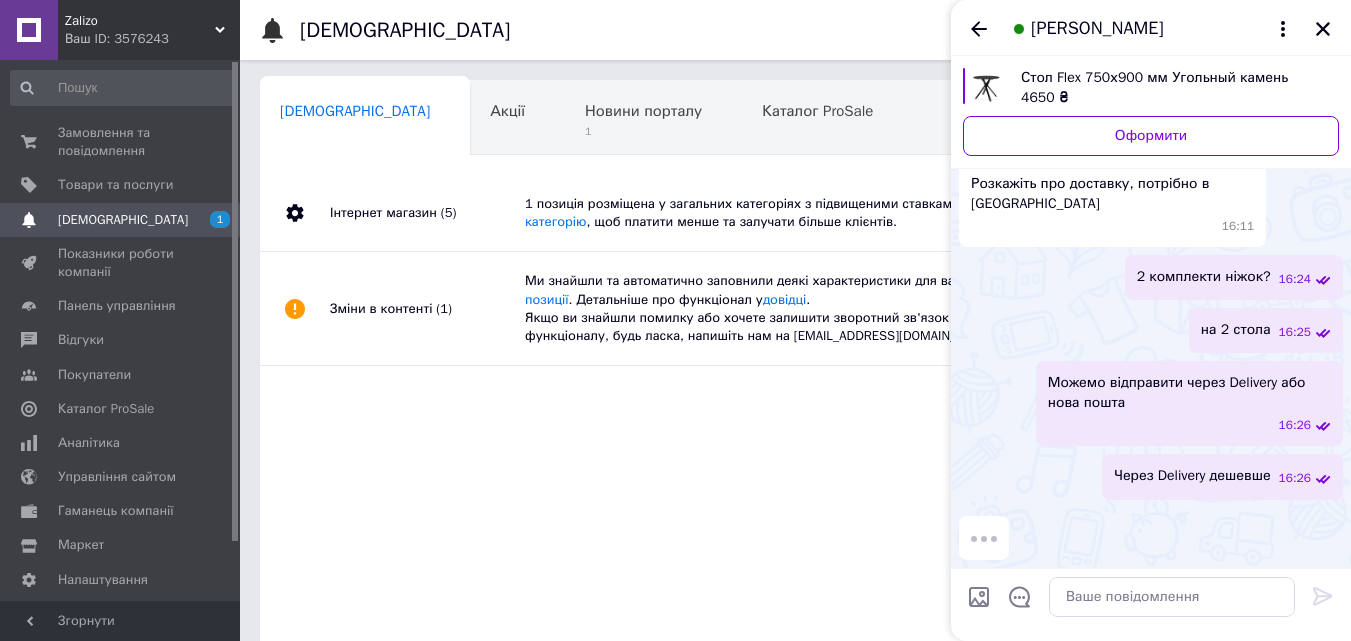 scroll, scrollTop: 703, scrollLeft: 0, axis: vertical 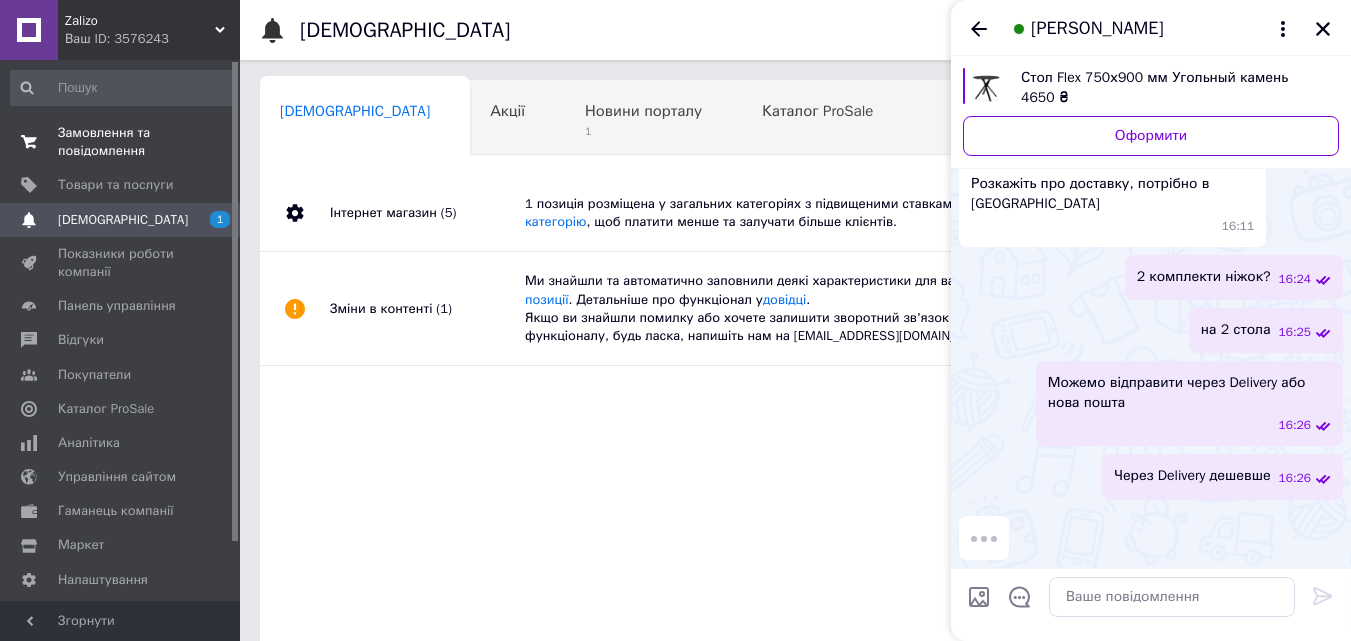 click on "Замовлення та повідомлення" at bounding box center (121, 142) 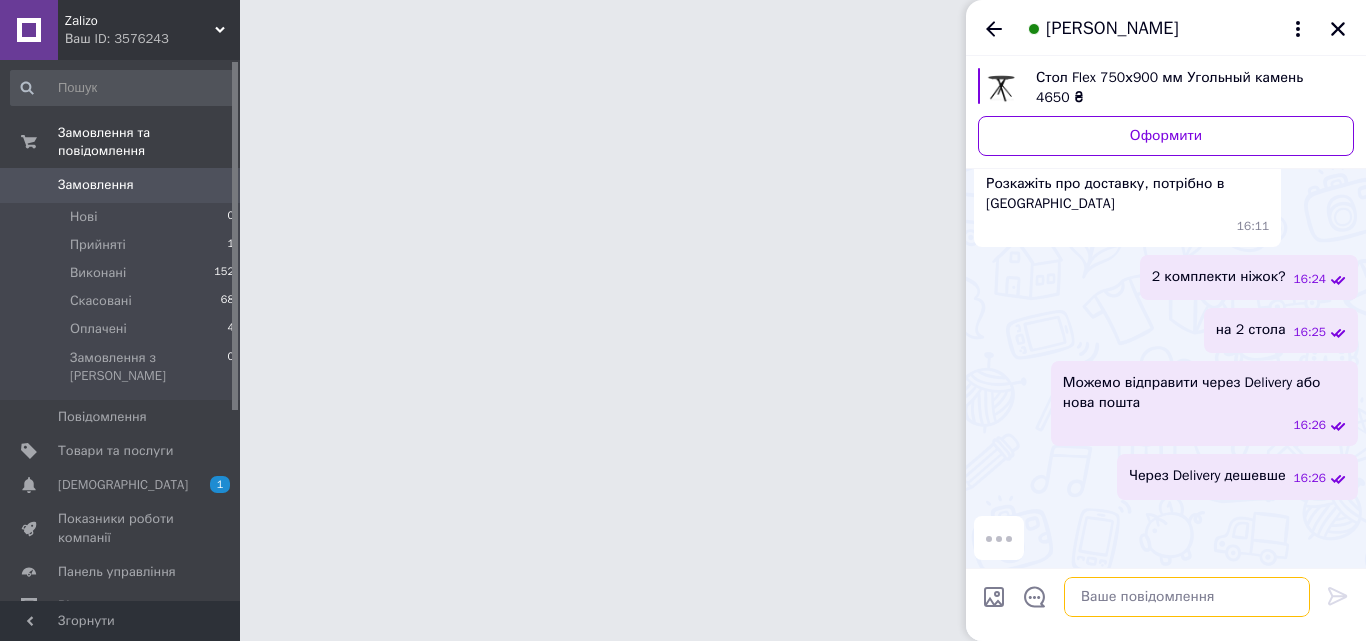 click at bounding box center [1187, 597] 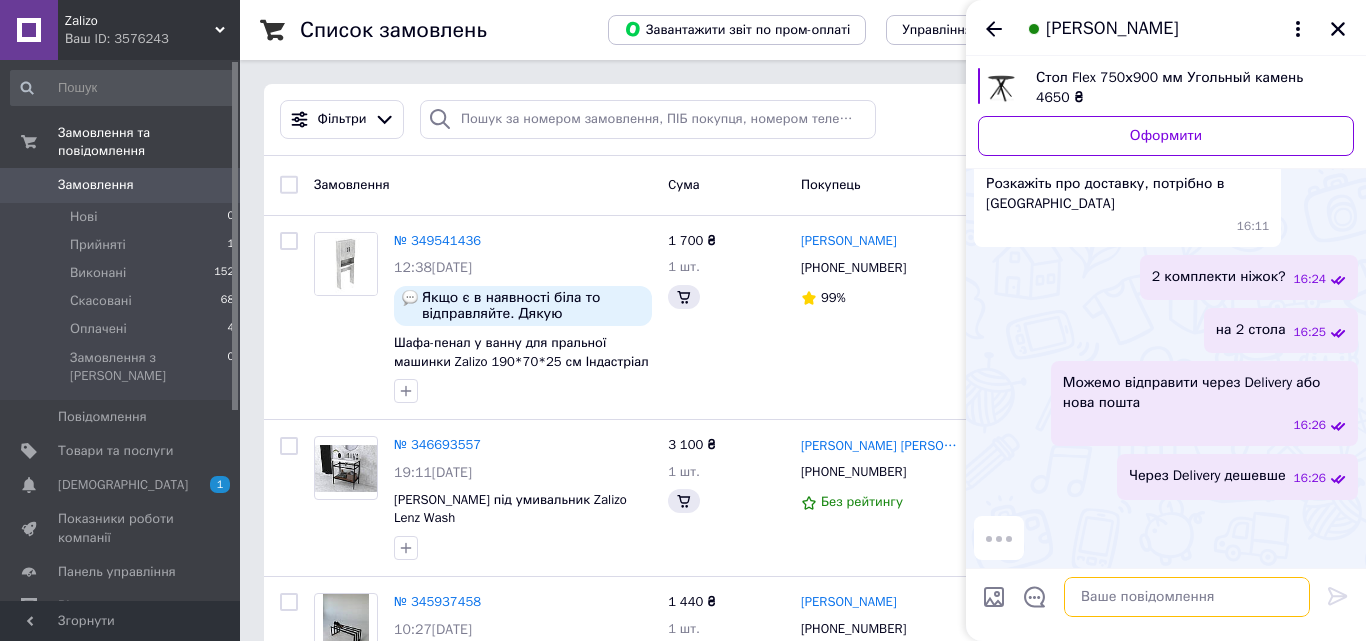 click at bounding box center [1187, 597] 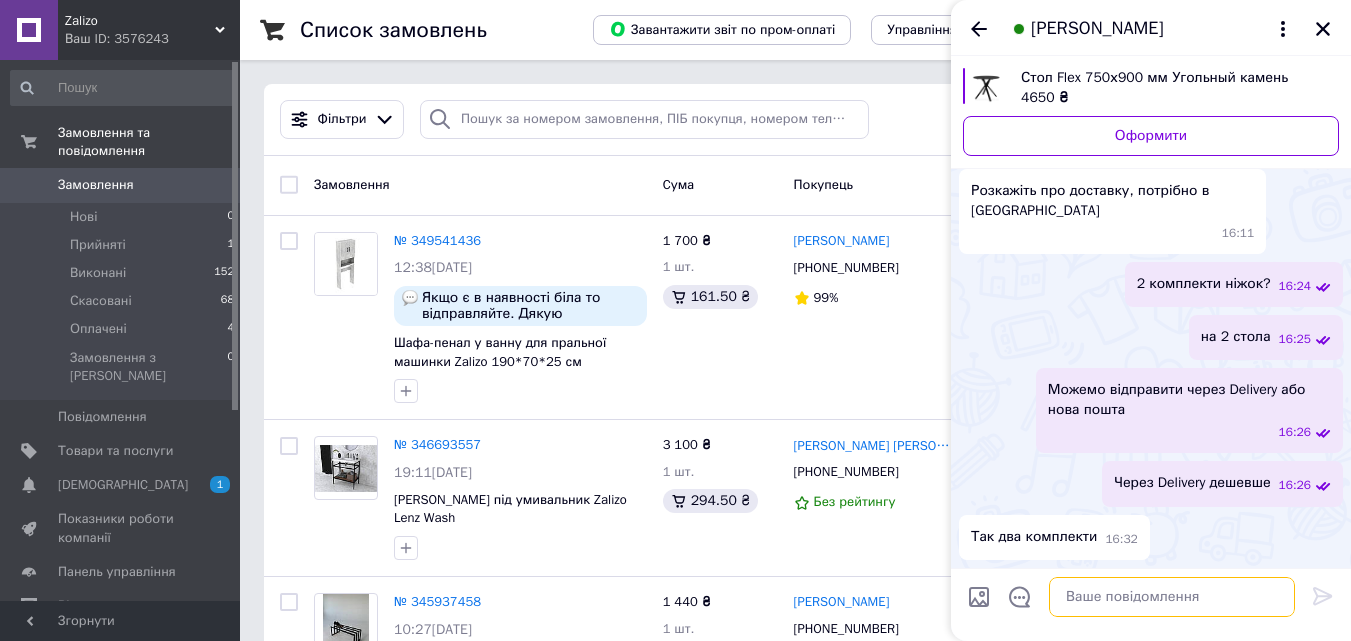 scroll, scrollTop: 696, scrollLeft: 0, axis: vertical 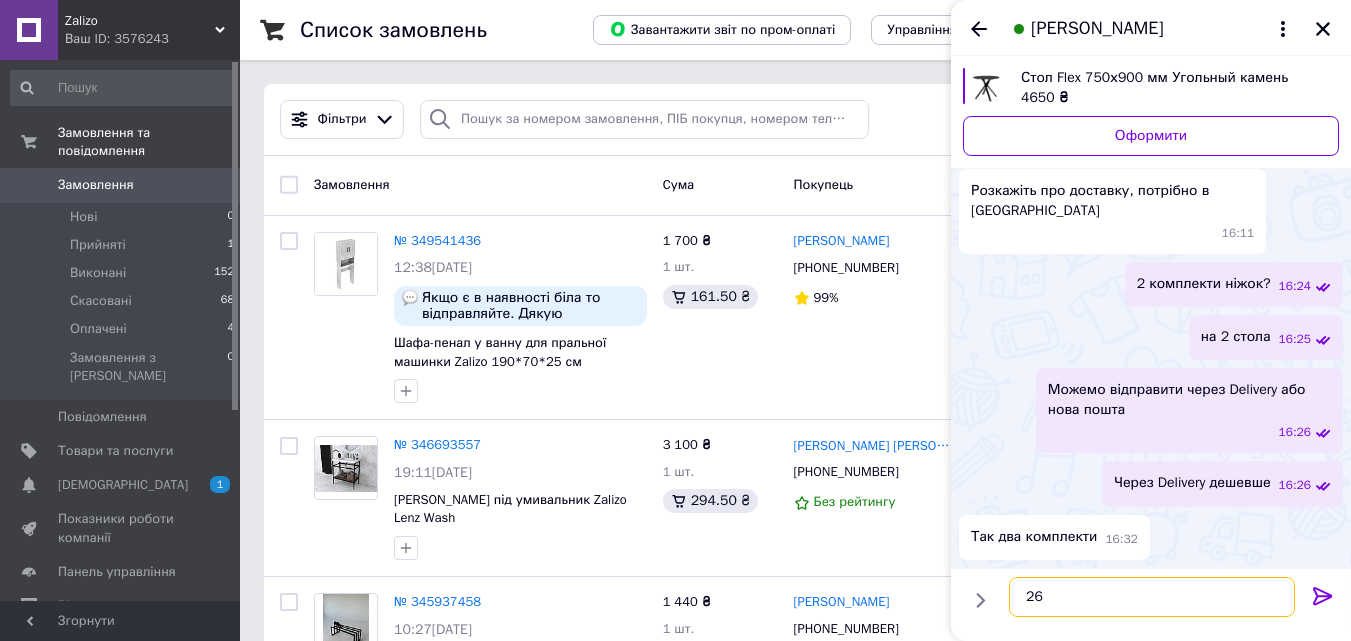 type on "2" 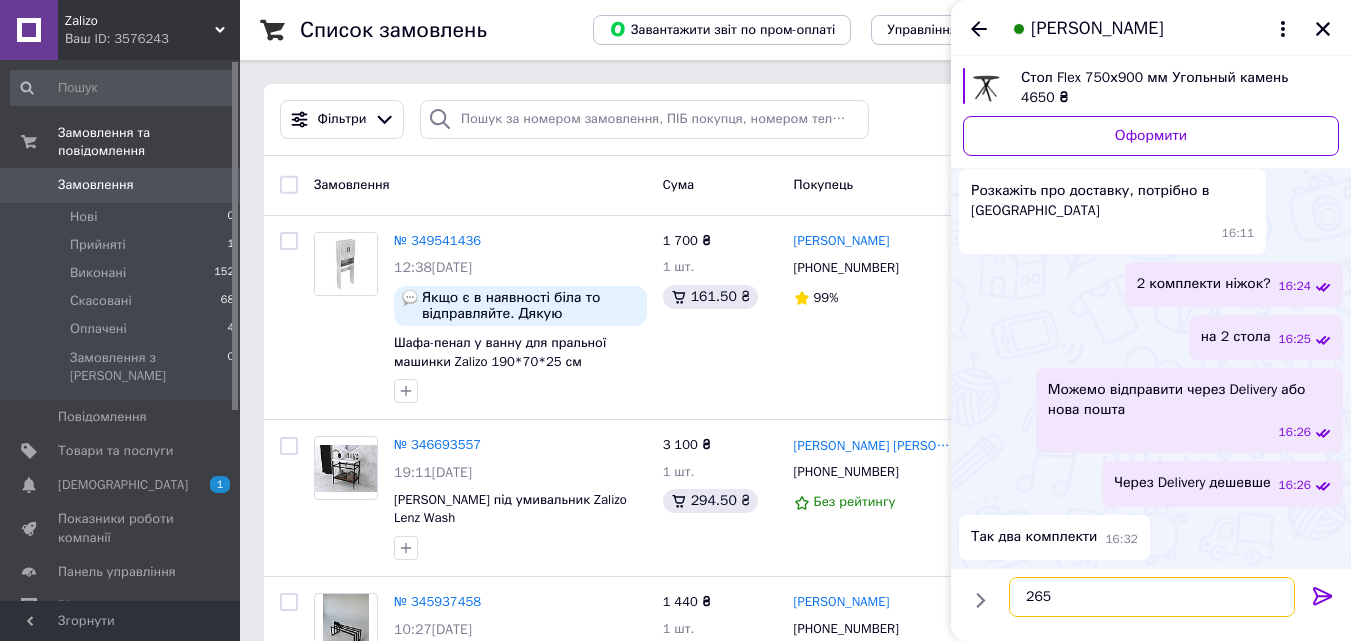 type on "2650" 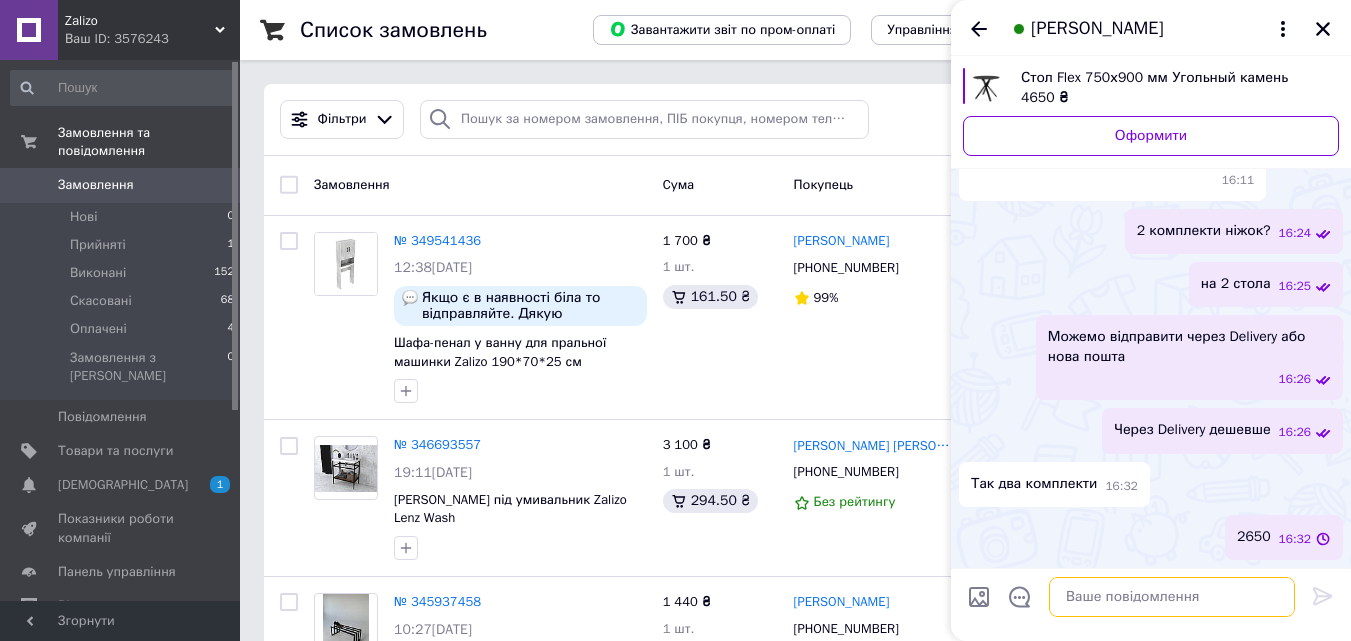 scroll, scrollTop: 749, scrollLeft: 0, axis: vertical 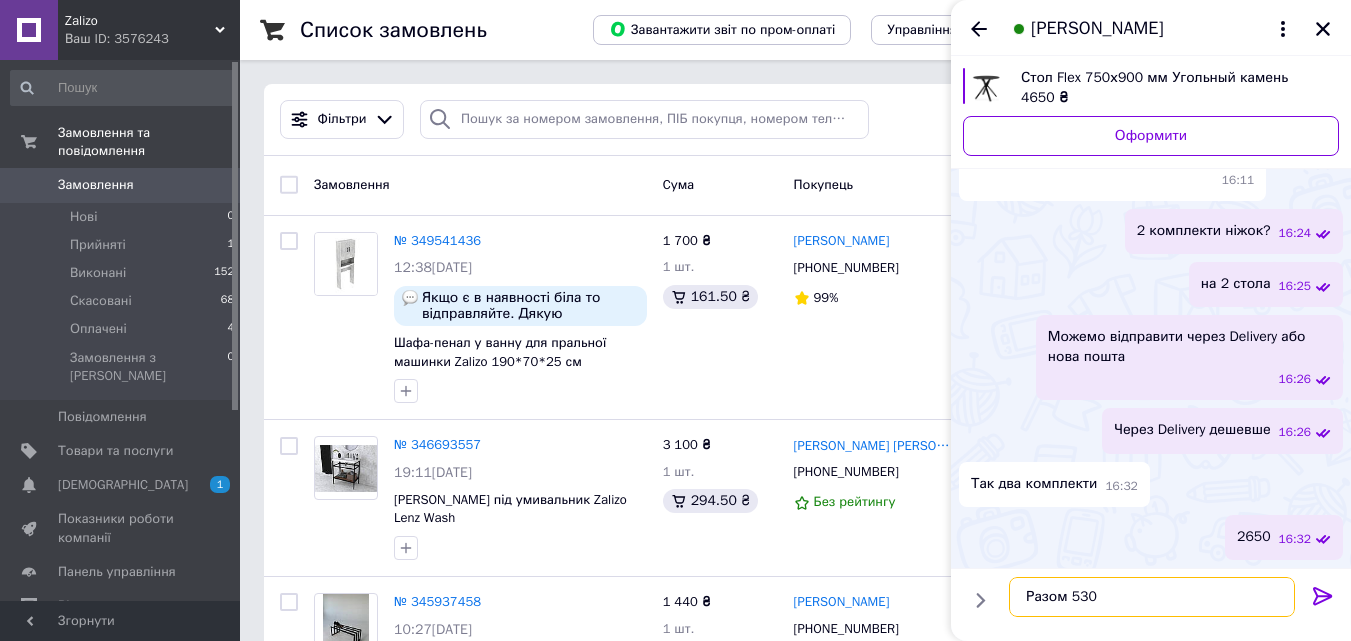 type on "Разом 5300" 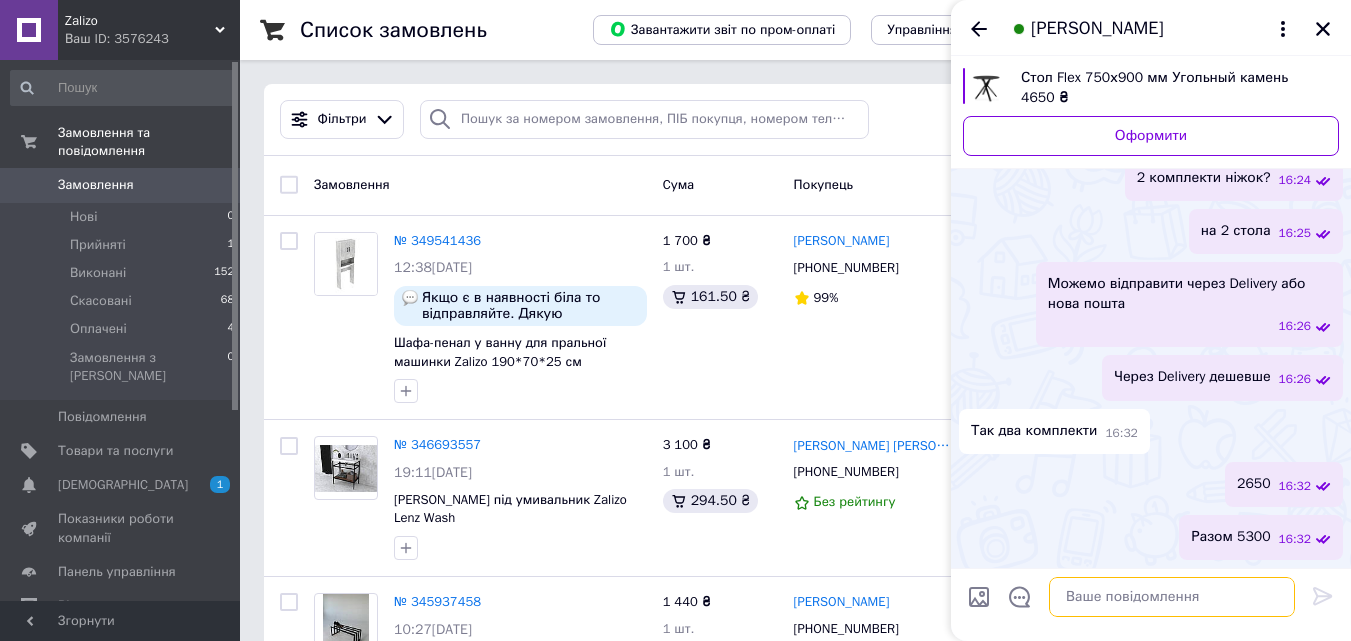 scroll, scrollTop: 802, scrollLeft: 0, axis: vertical 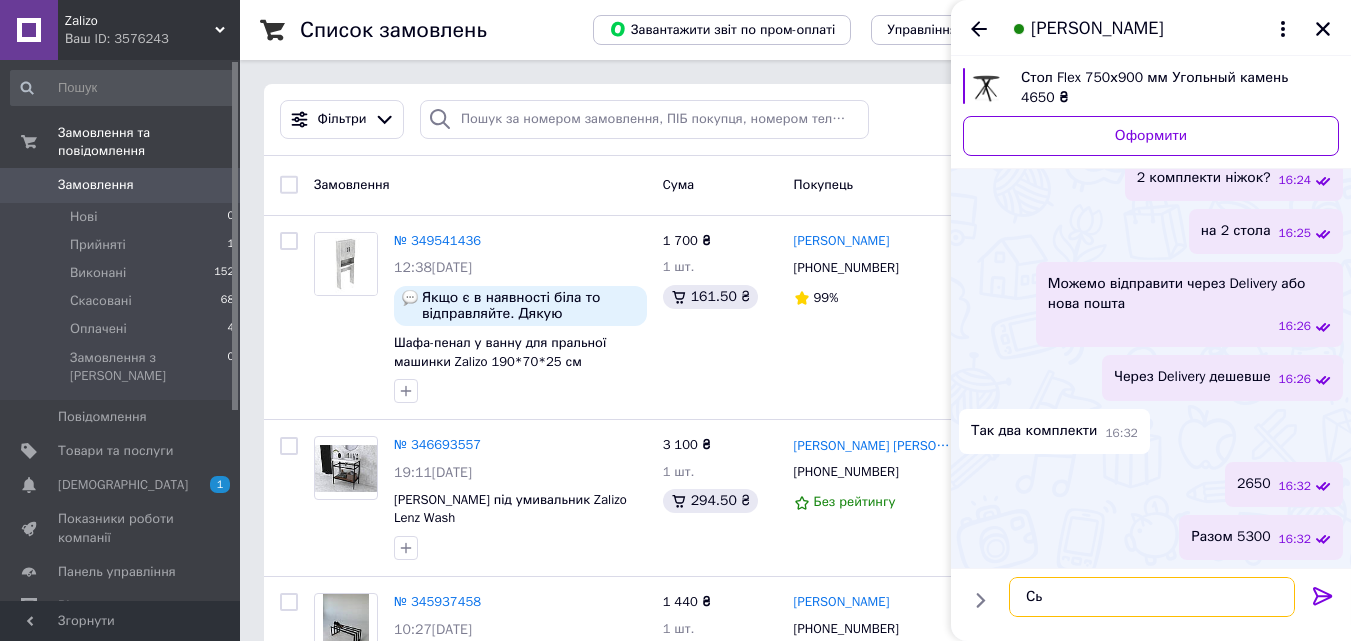 type on "С" 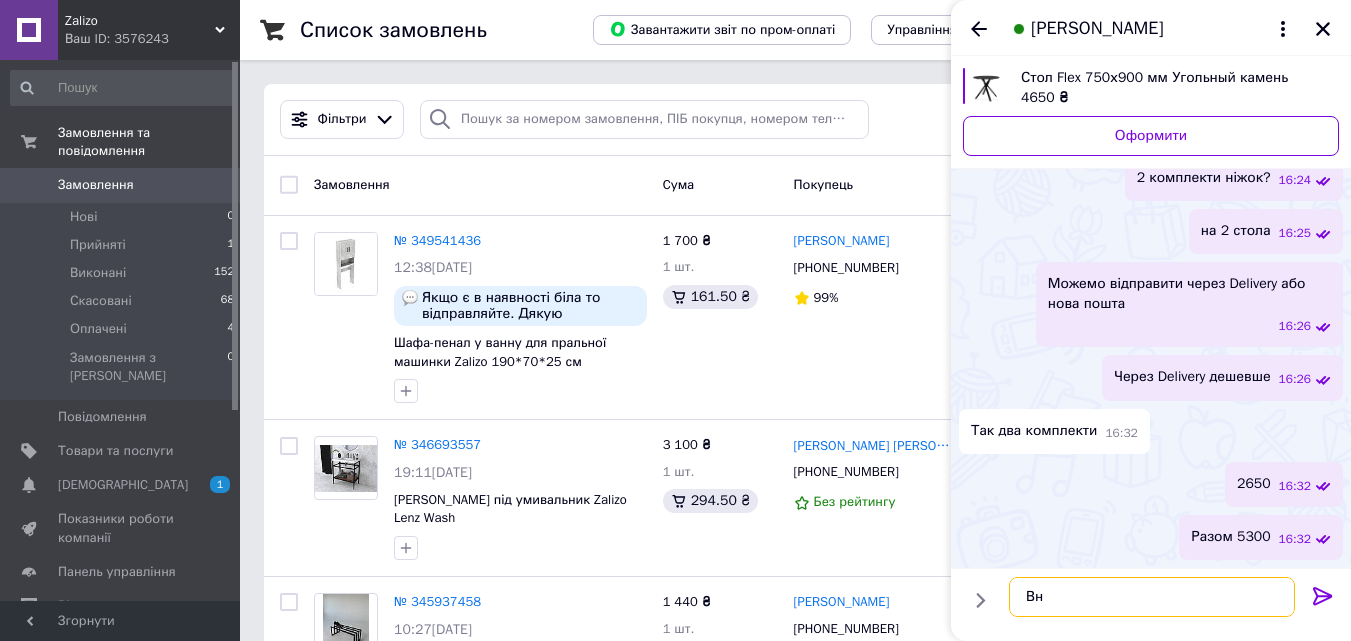 type on "В" 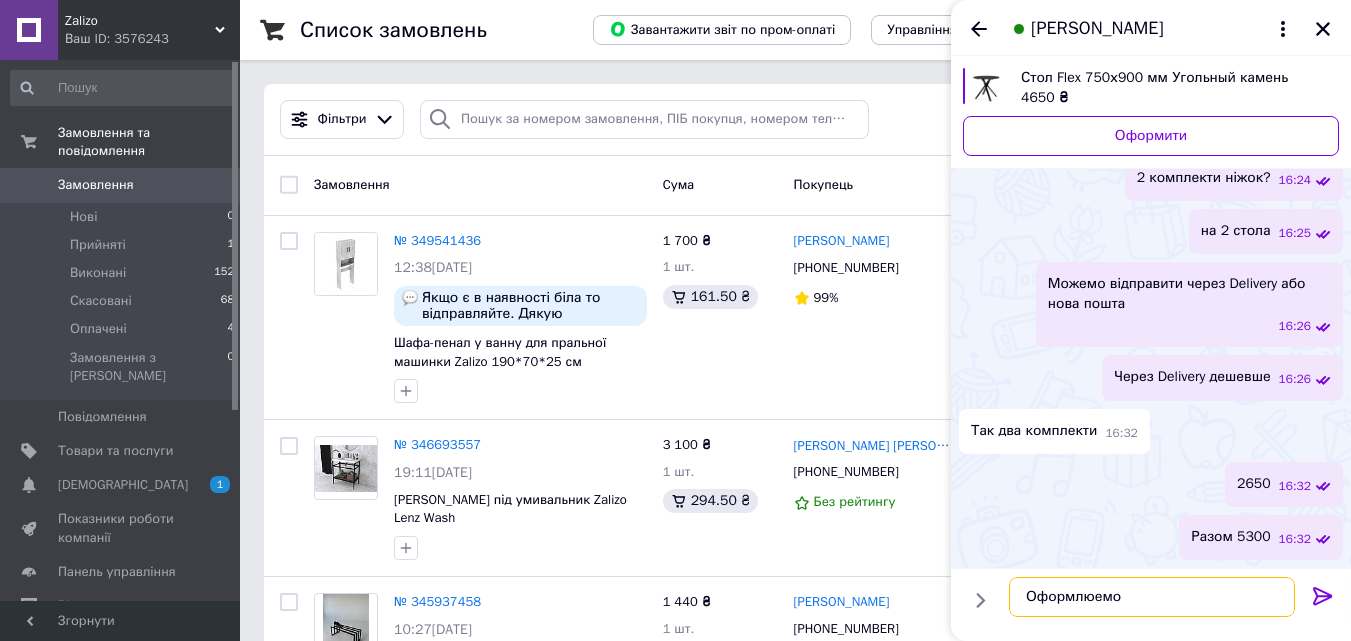 type on "Оформлюемо" 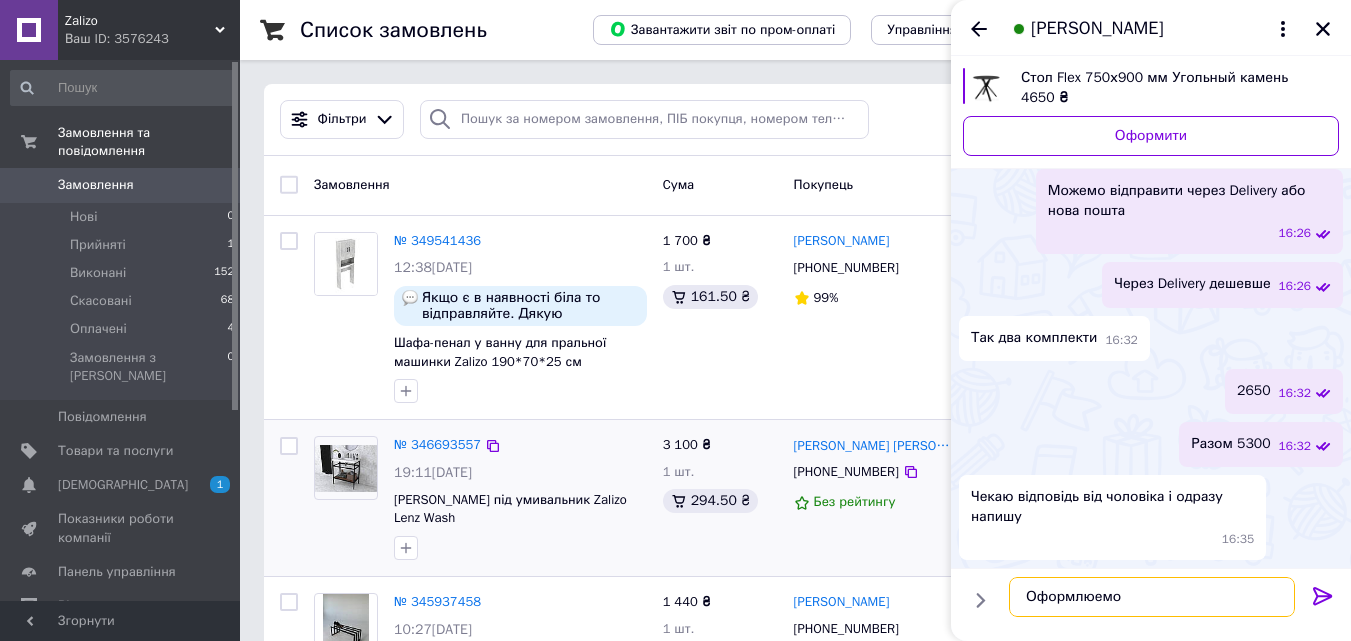 scroll, scrollTop: 895, scrollLeft: 0, axis: vertical 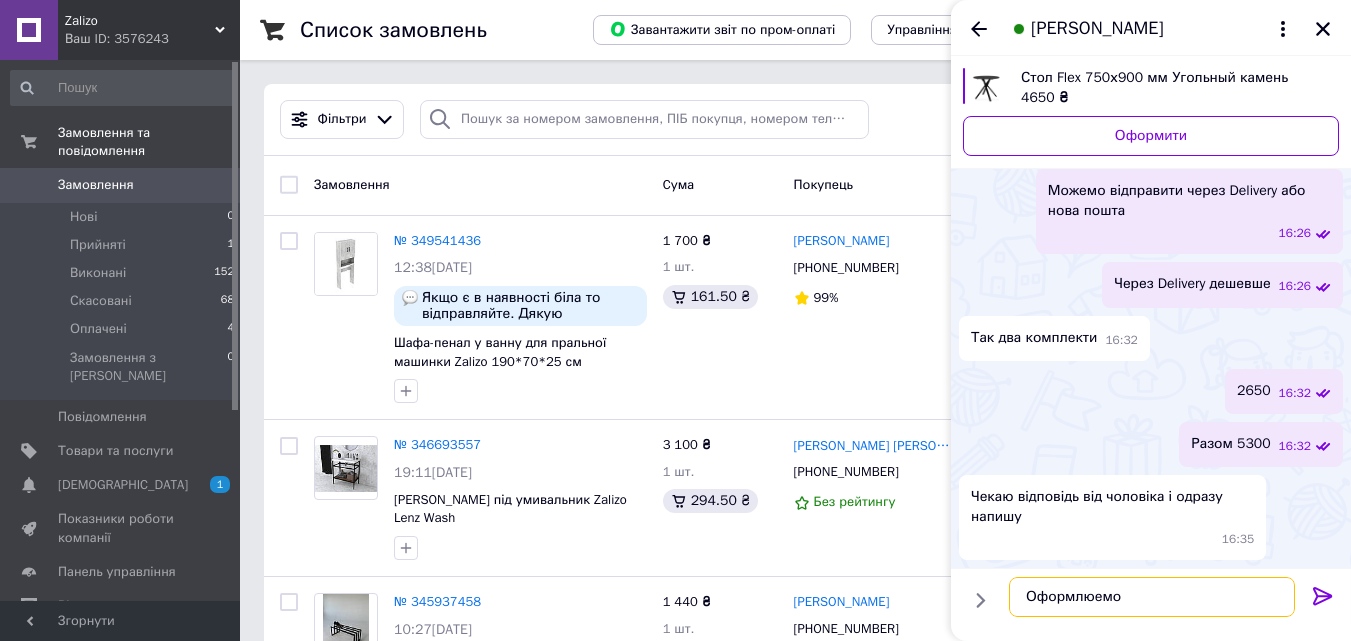 drag, startPoint x: 1140, startPoint y: 603, endPoint x: 1014, endPoint y: 597, distance: 126.14278 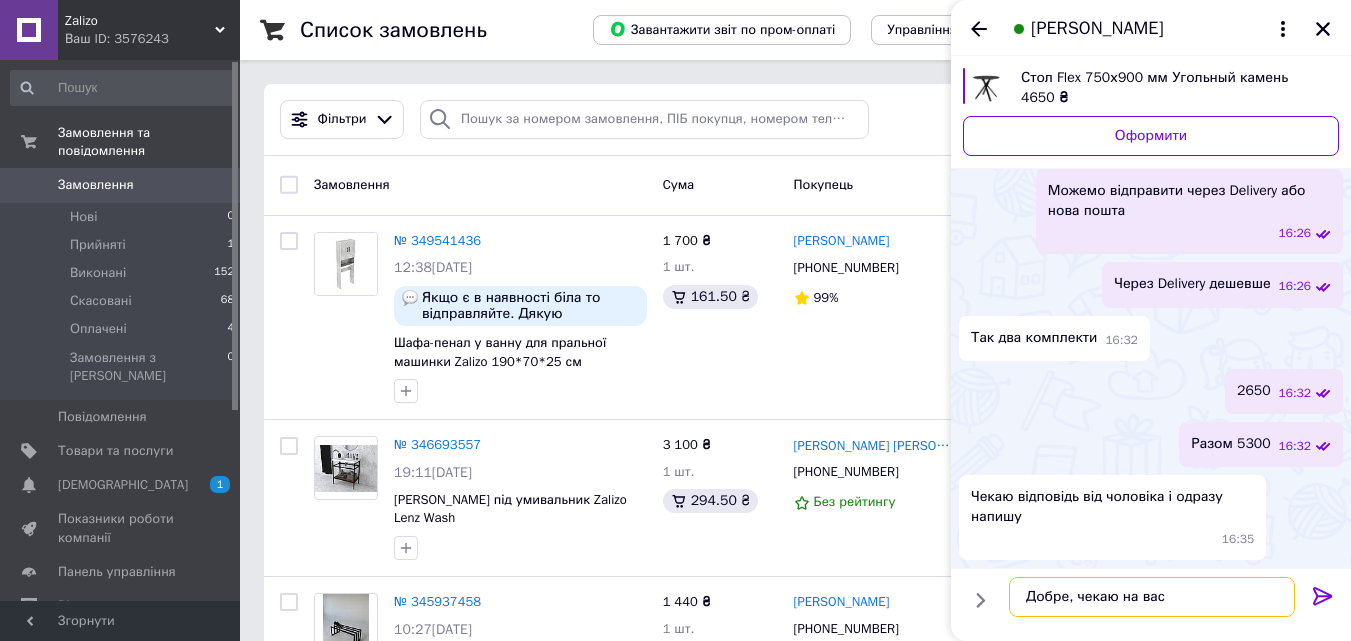 type on "Добре, чекаю на вас" 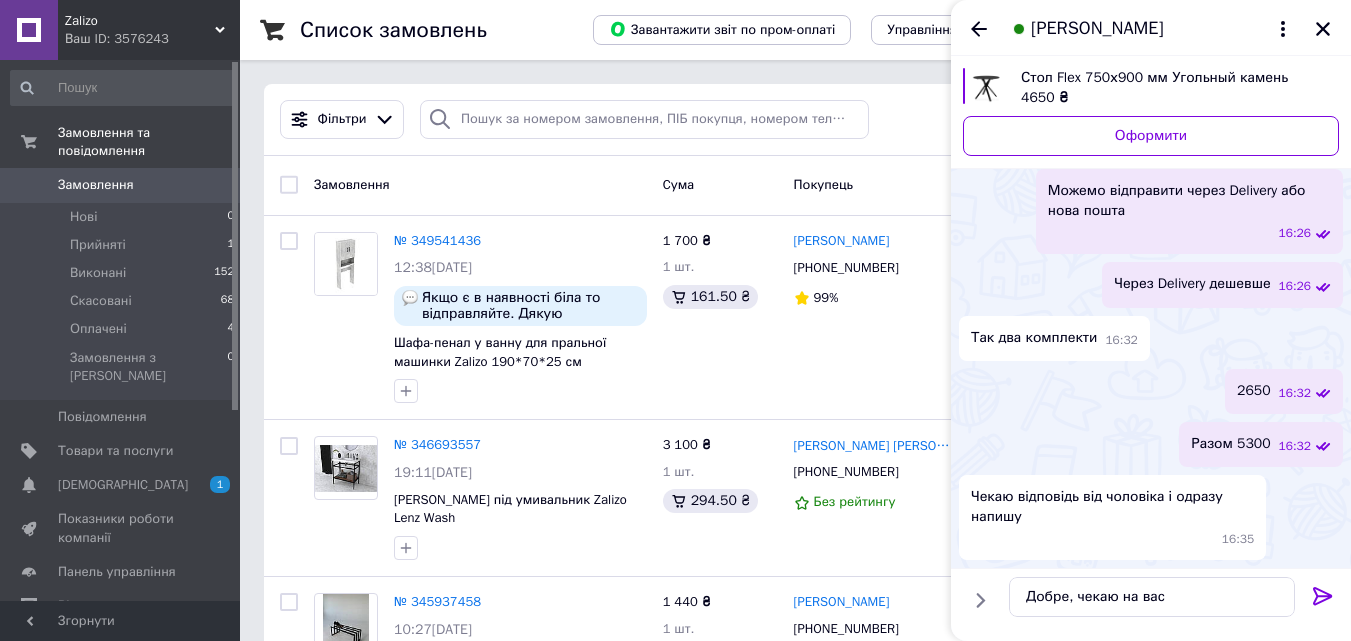 click 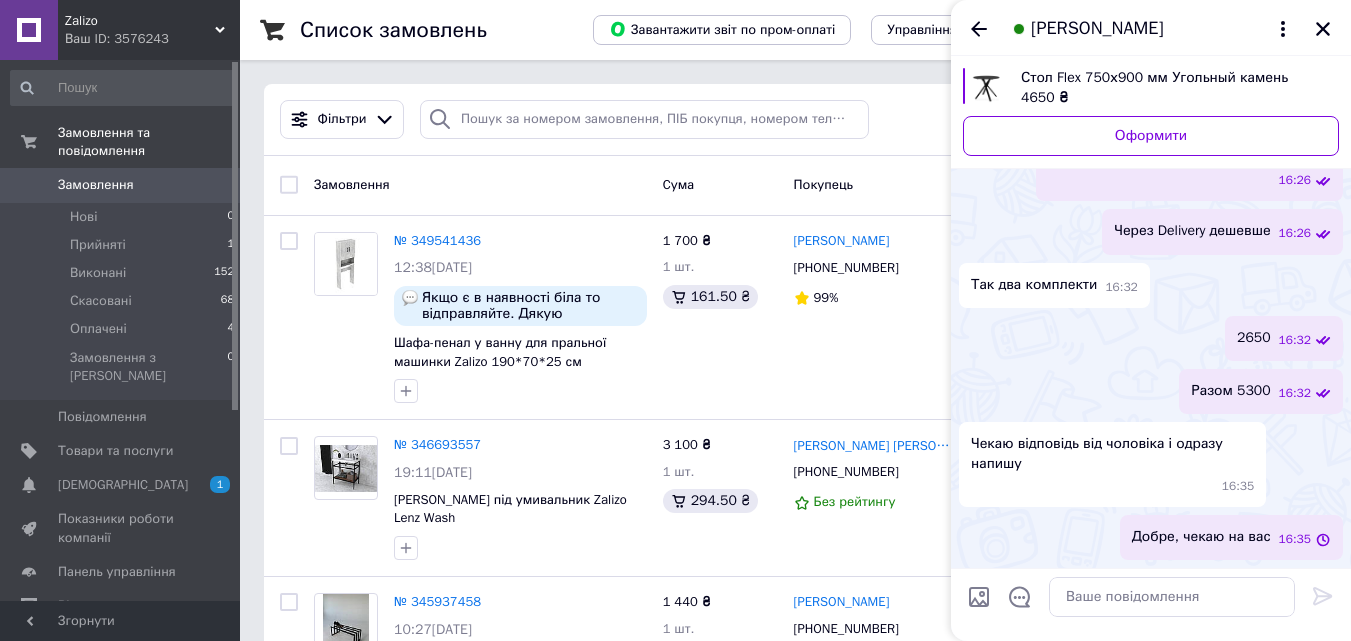 scroll, scrollTop: 948, scrollLeft: 0, axis: vertical 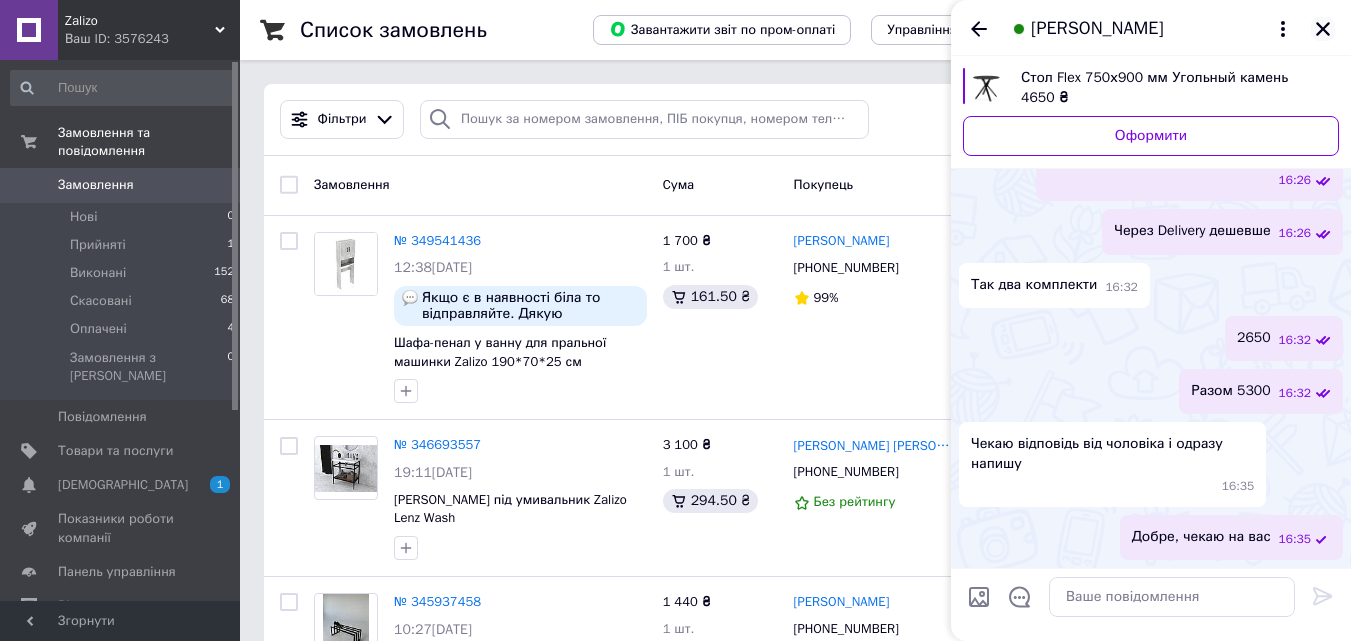 click 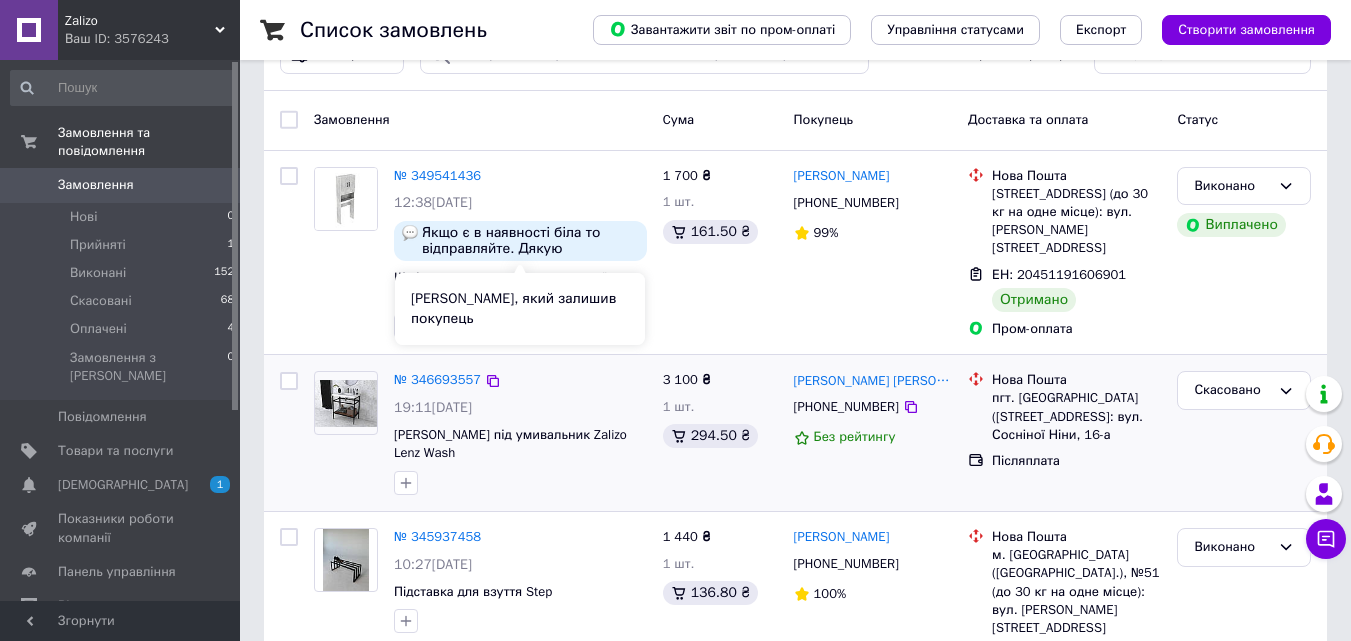 scroll, scrollTop: 100, scrollLeft: 0, axis: vertical 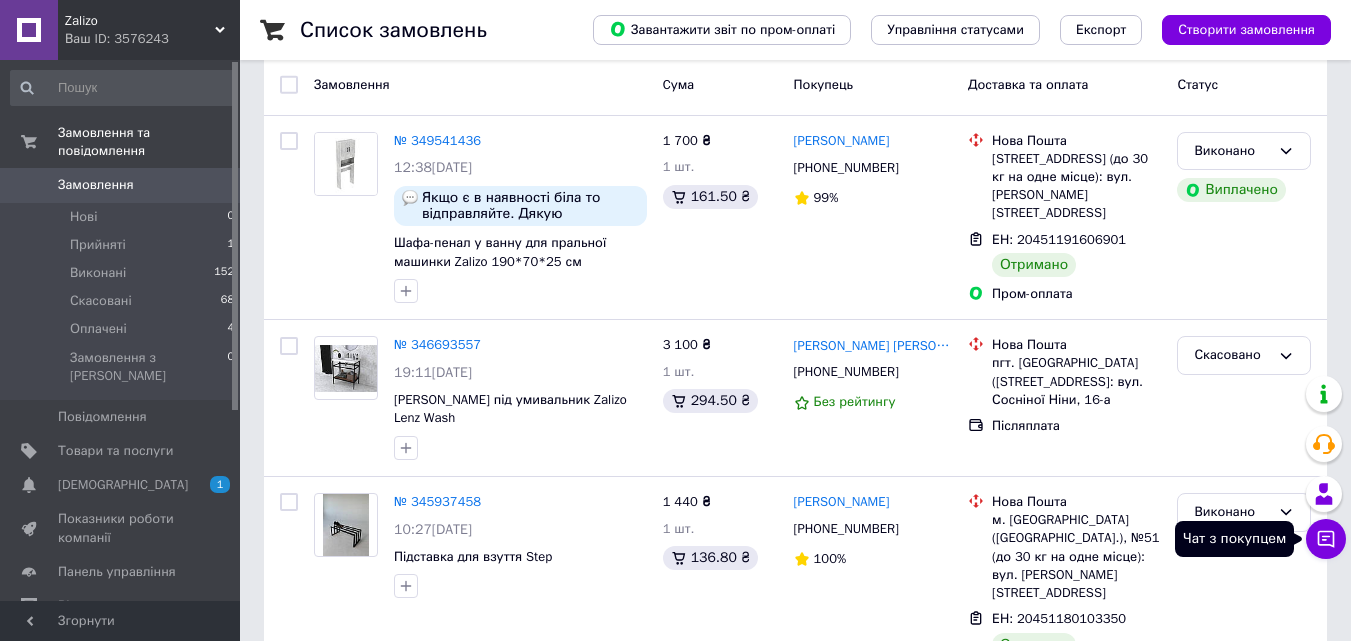 click 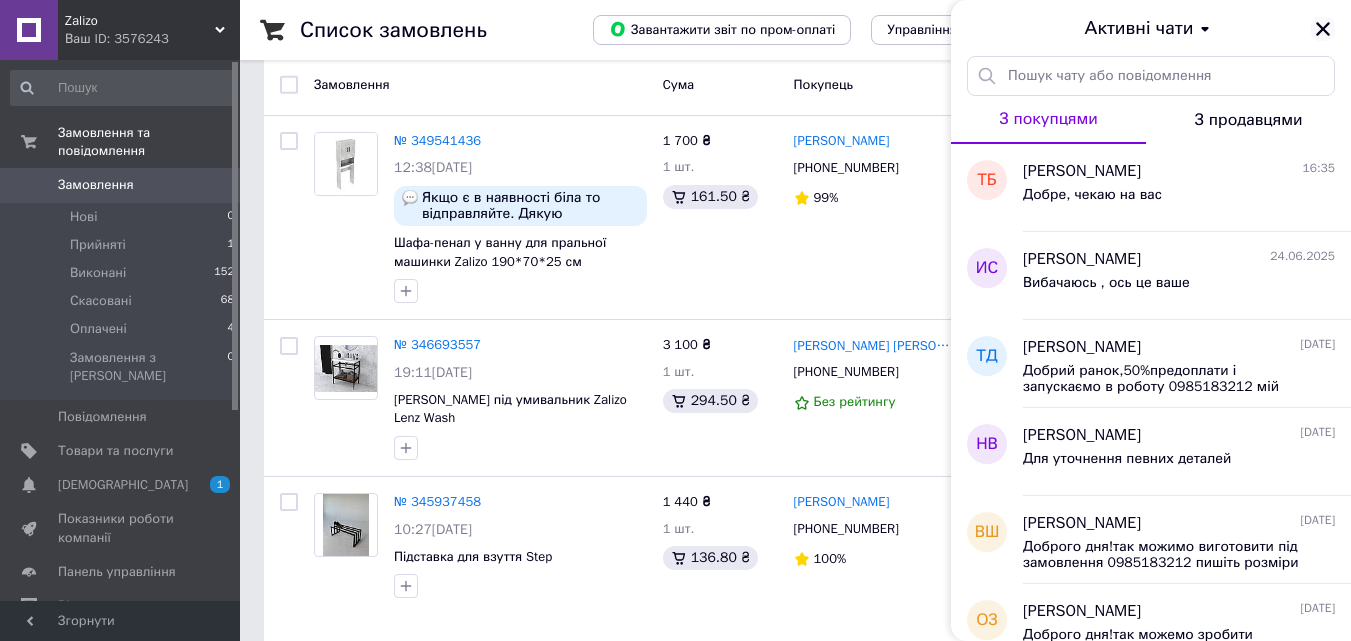 click 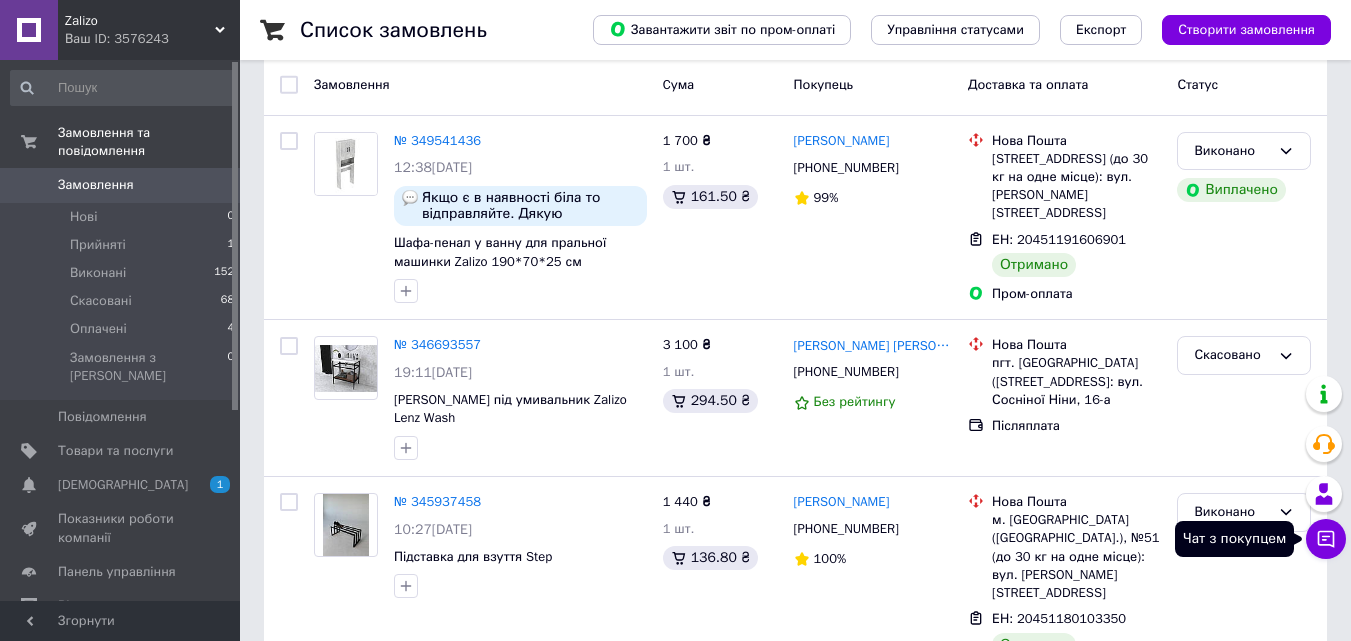 click 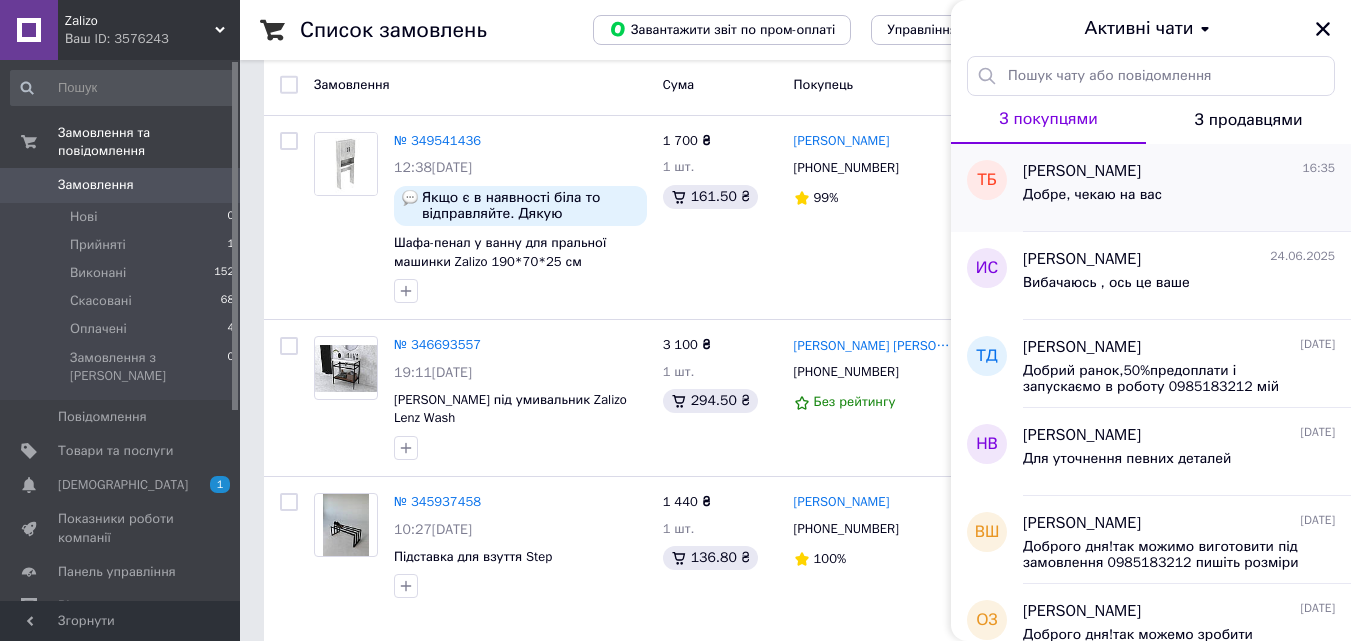 click on "[PERSON_NAME]" at bounding box center (1082, 171) 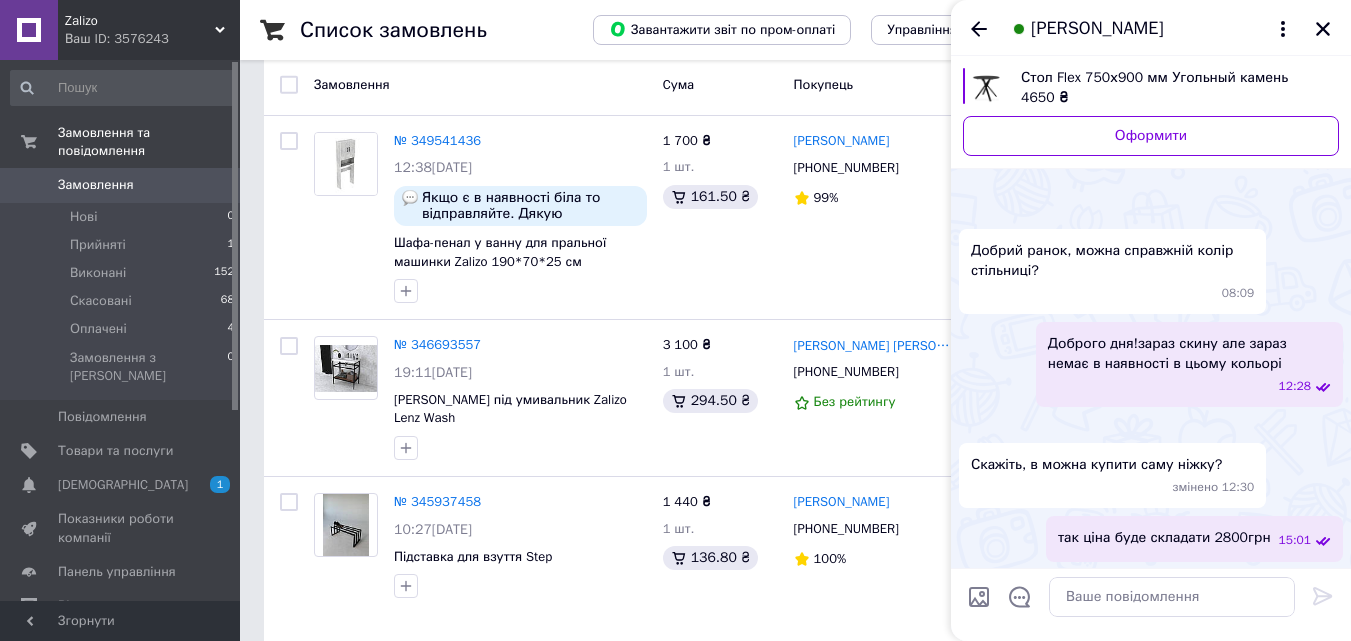 scroll, scrollTop: 948, scrollLeft: 0, axis: vertical 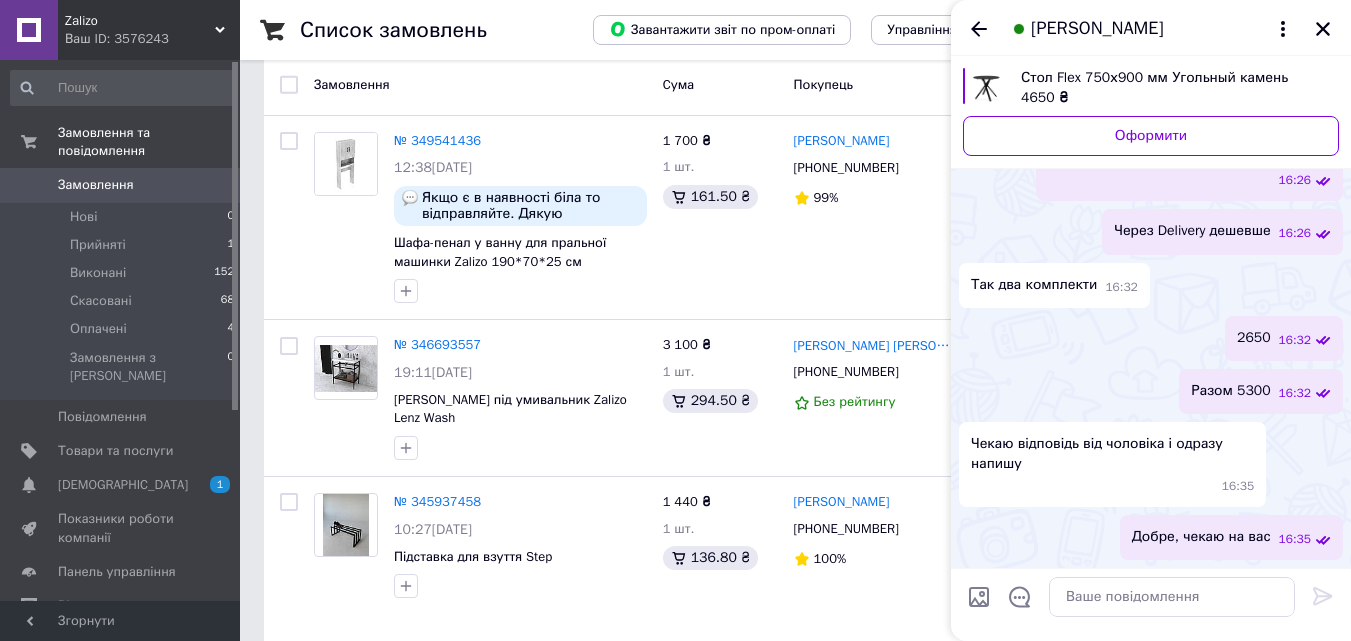 click at bounding box center [987, 86] 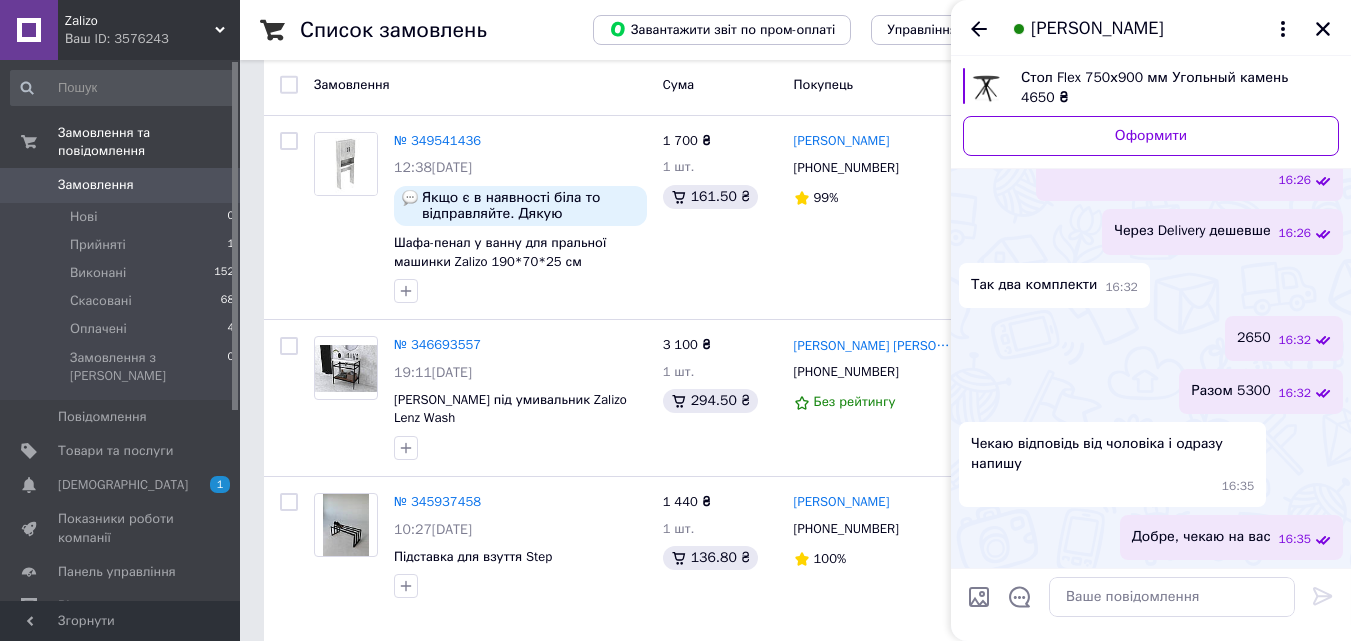 click on "[PERSON_NAME]" at bounding box center (1151, 28) 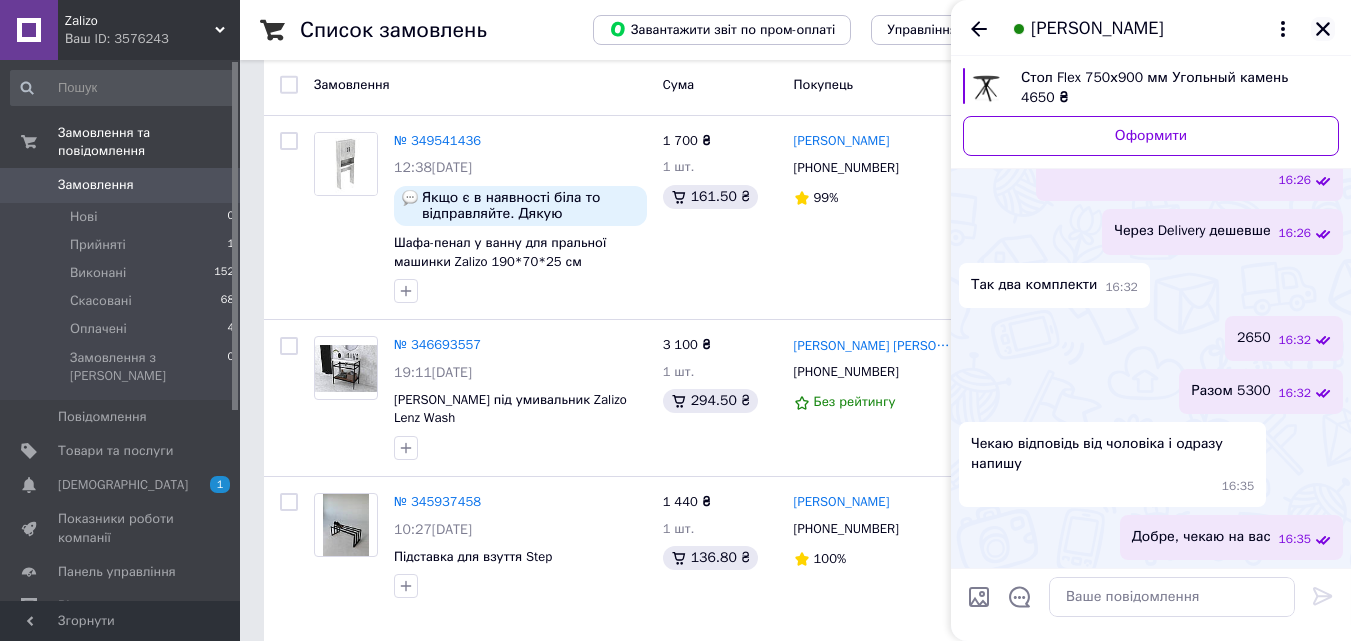 click 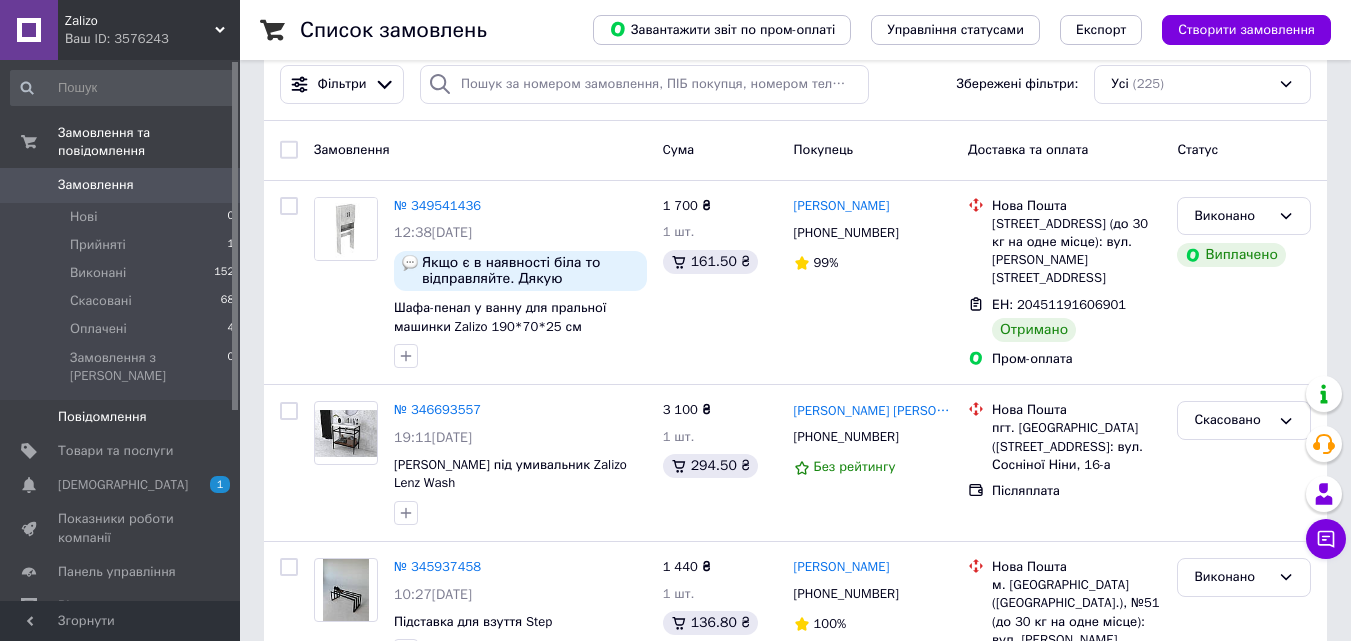 scroll, scrollTop: 0, scrollLeft: 0, axis: both 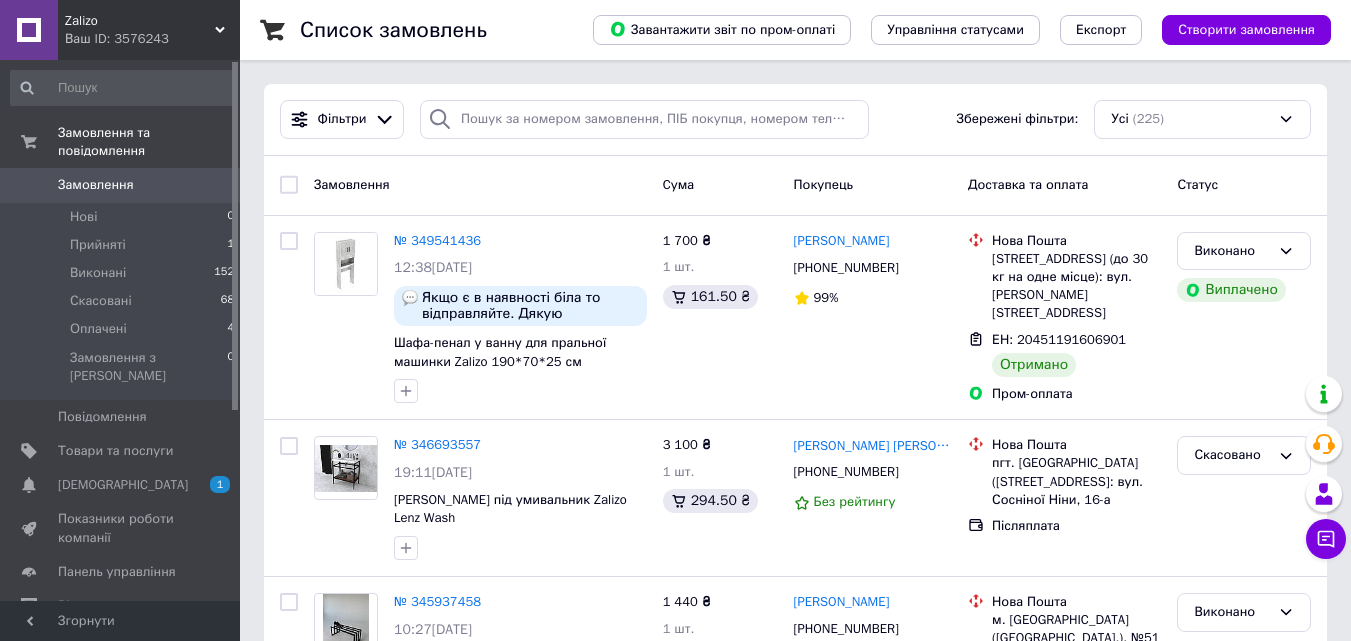 click 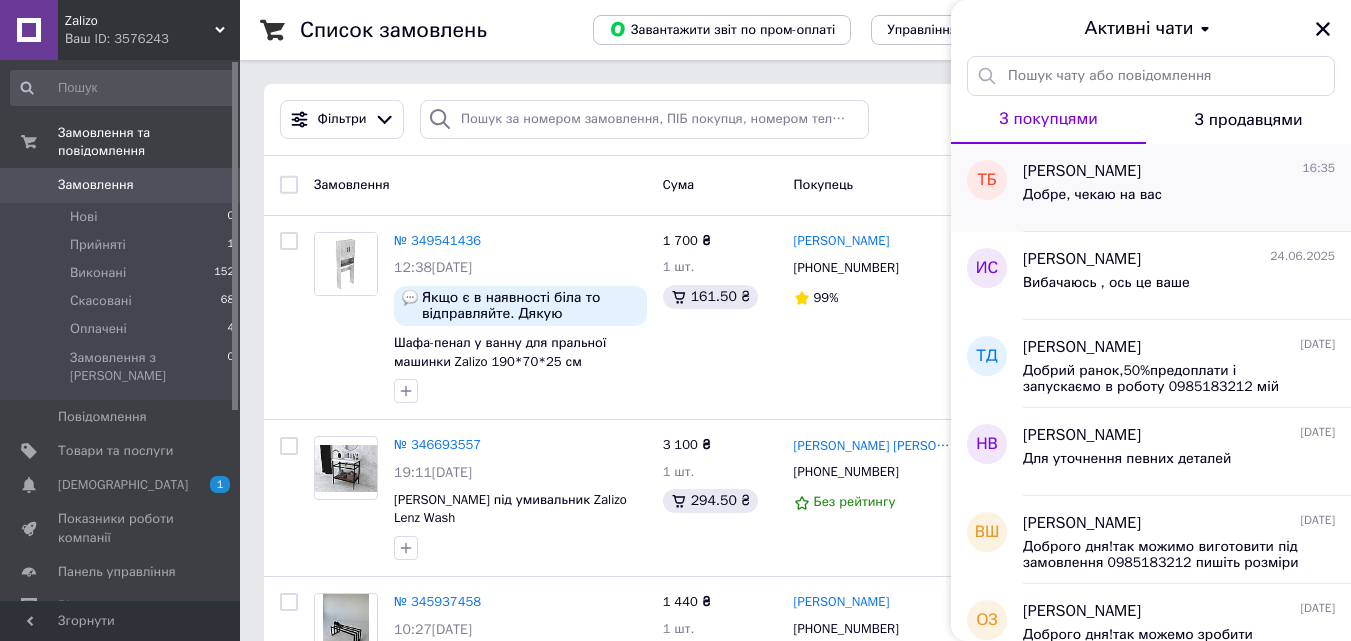 click on "Добре, чекаю на вас" at bounding box center (1179, 199) 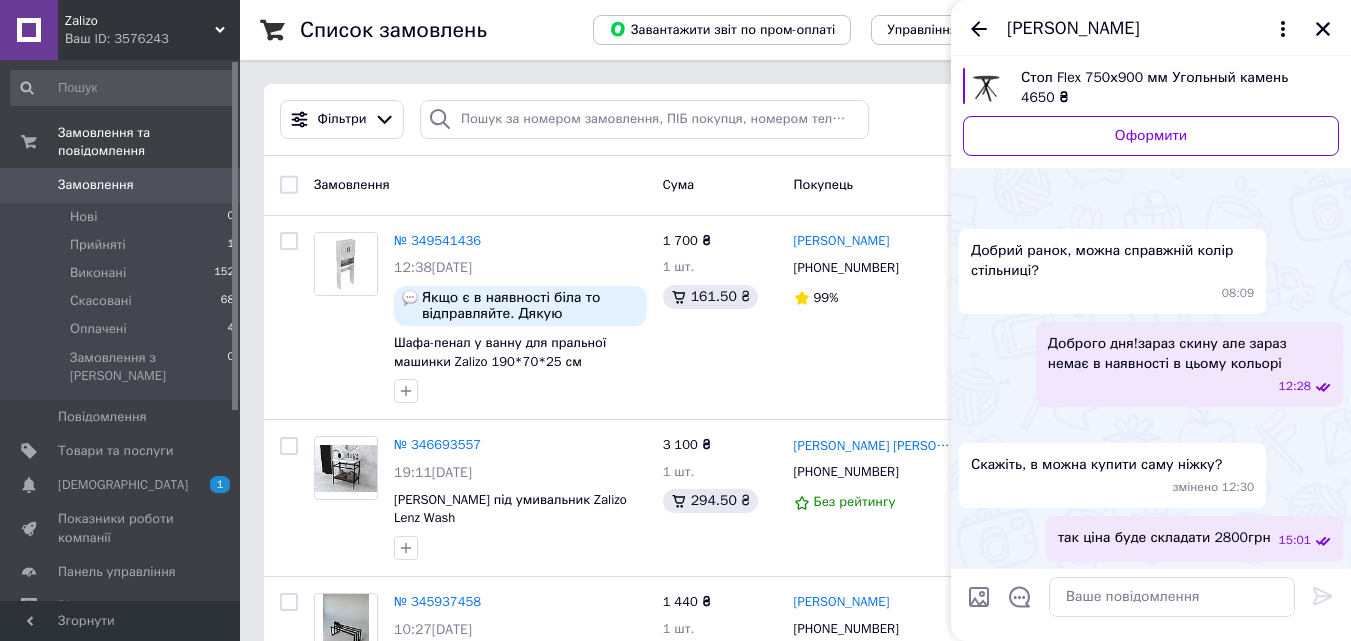 scroll, scrollTop: 948, scrollLeft: 0, axis: vertical 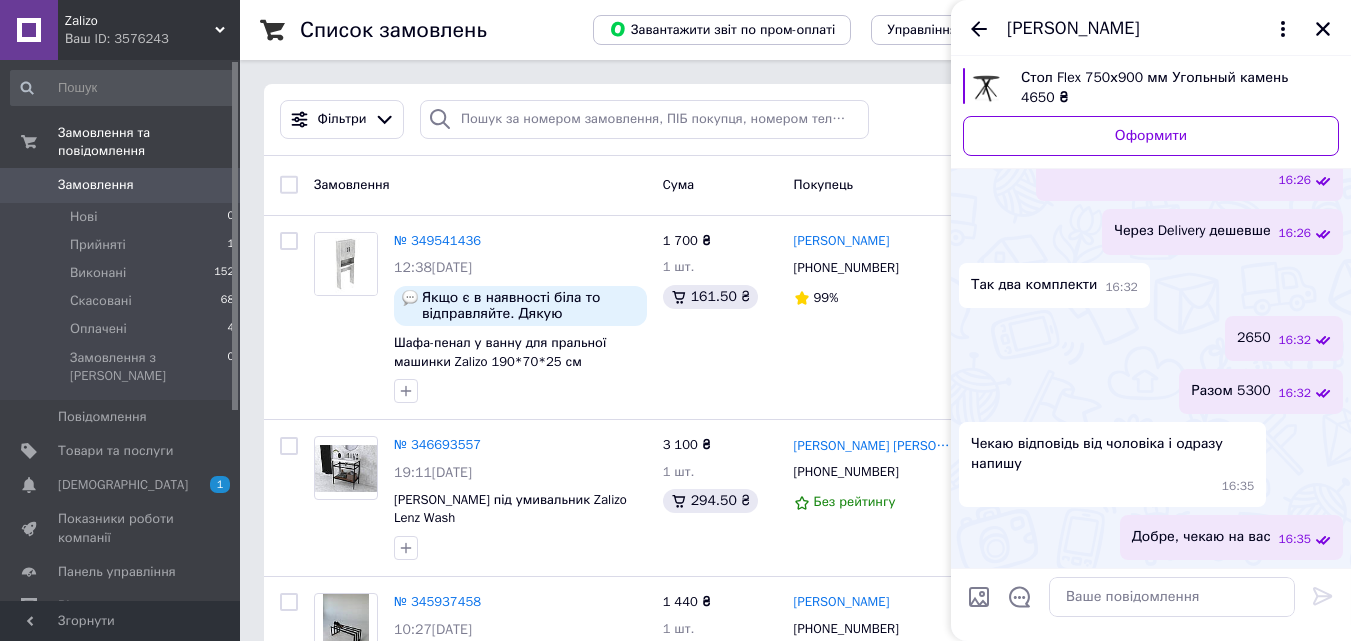 click on "[PERSON_NAME]" at bounding box center (1151, 28) 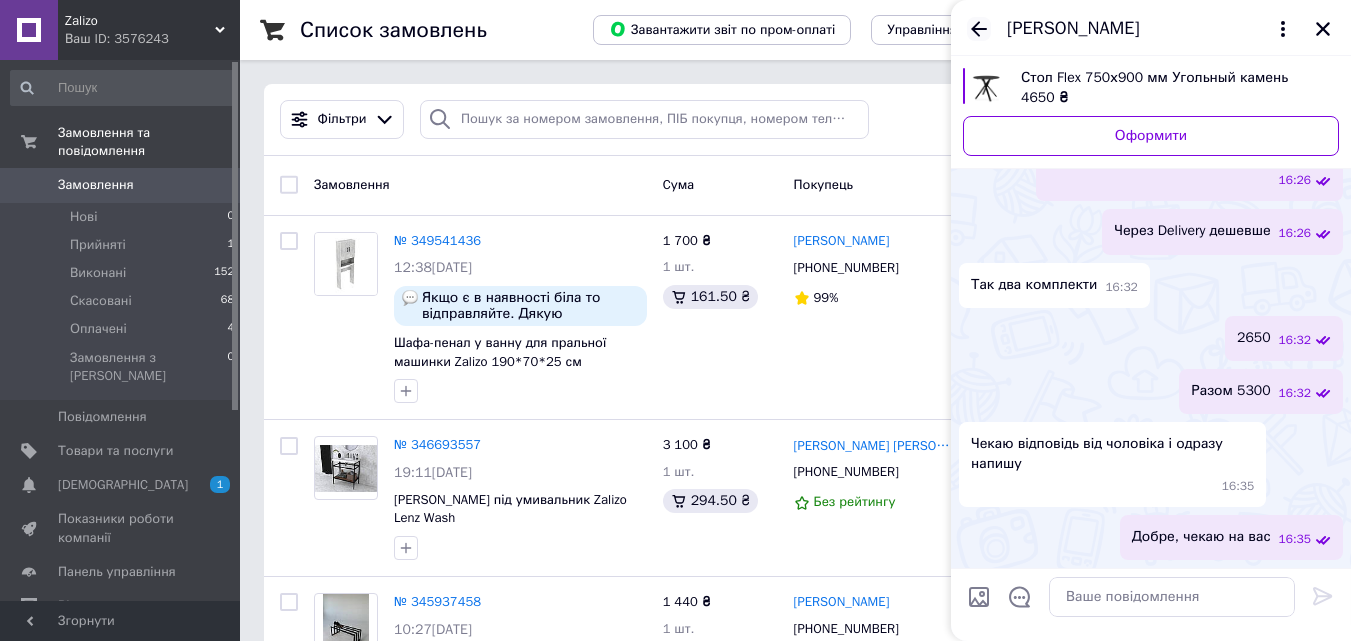 click 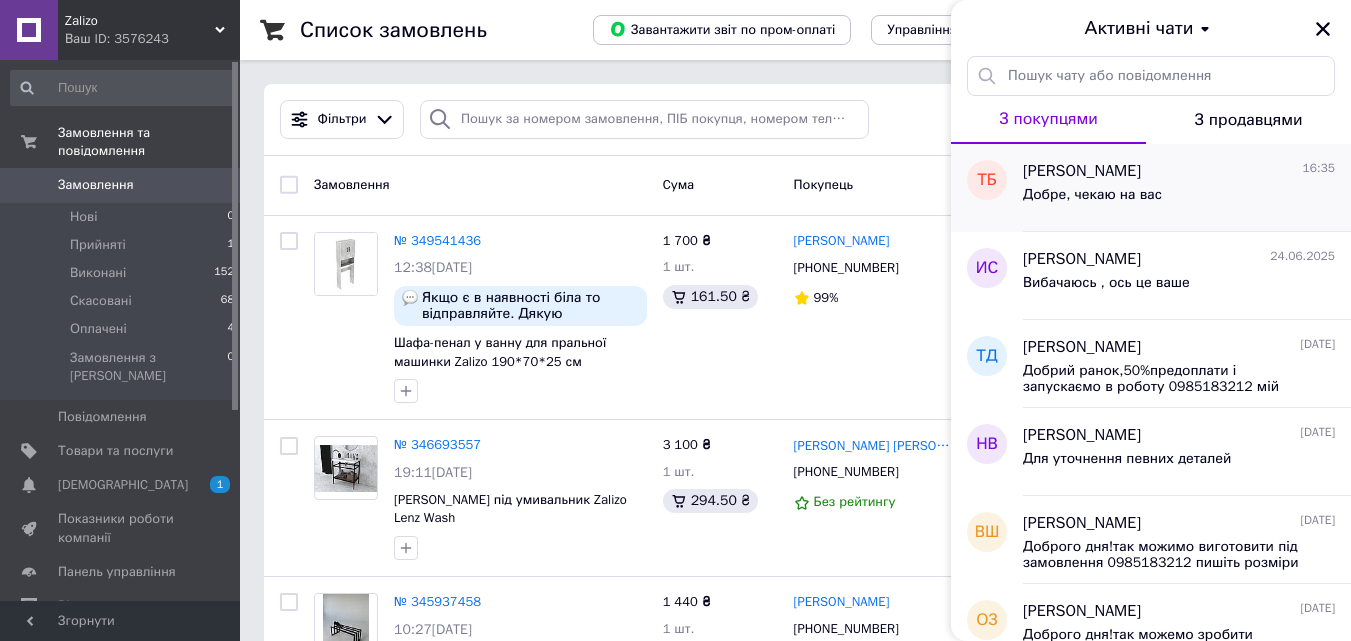 click on "Добре, чекаю на вас" at bounding box center (1092, 195) 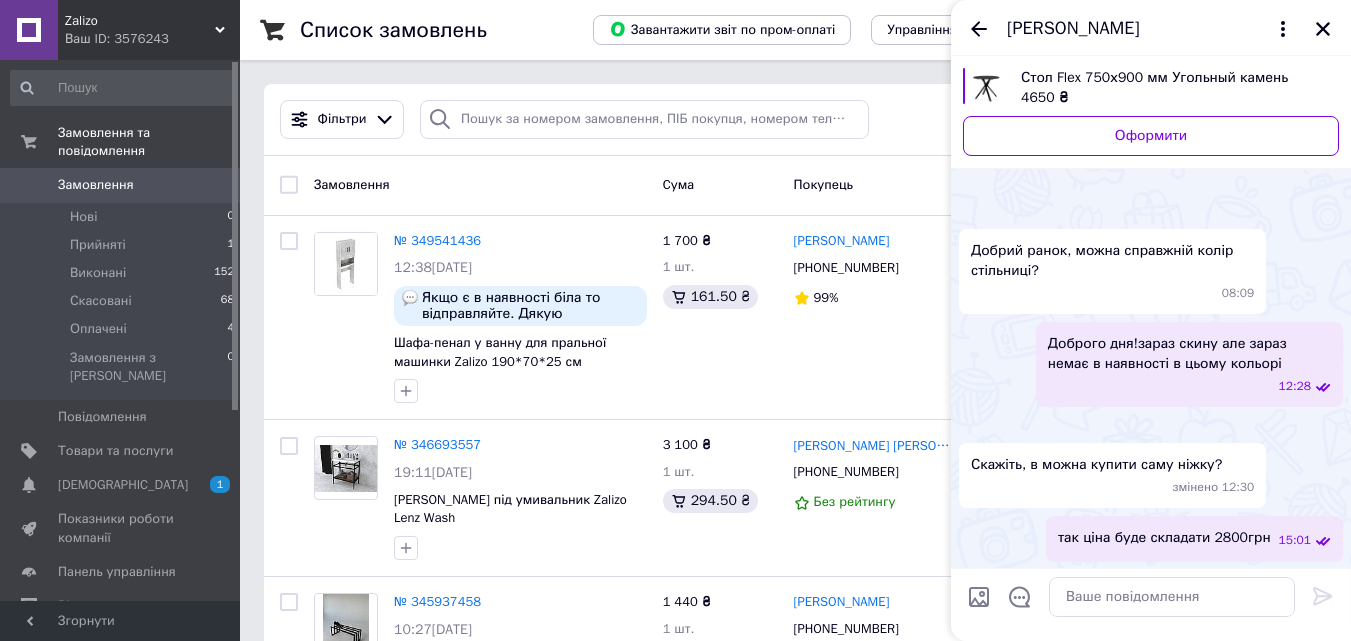 scroll, scrollTop: 948, scrollLeft: 0, axis: vertical 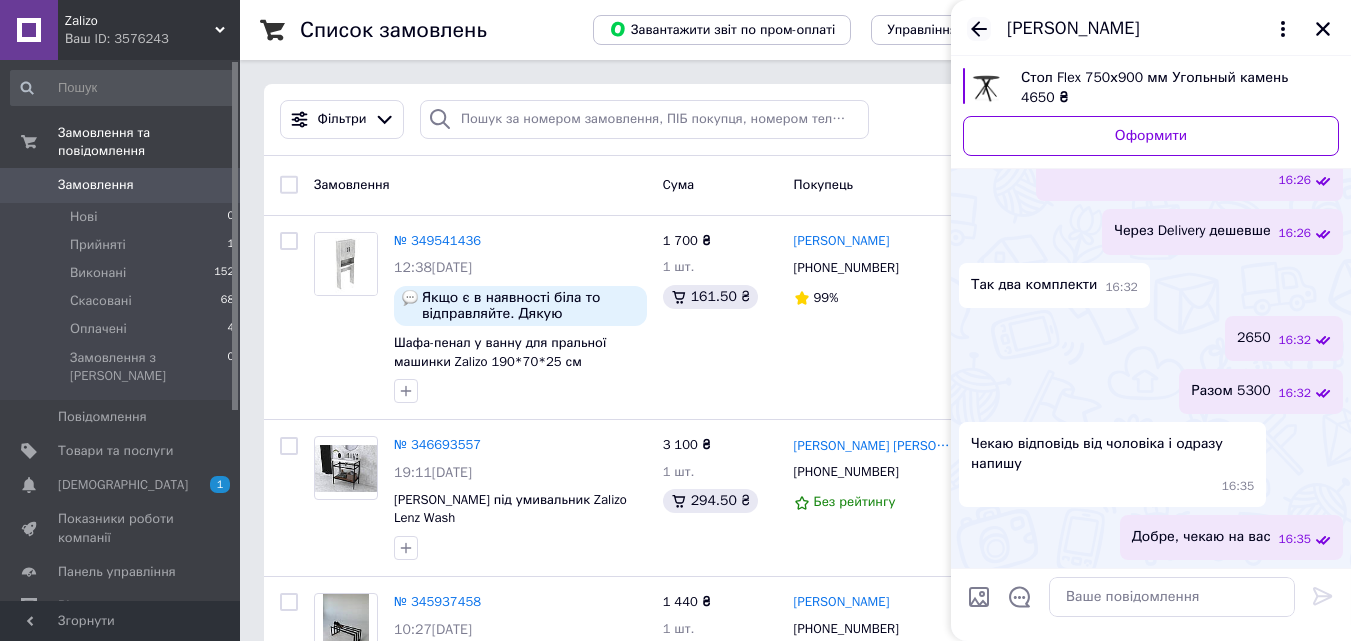 click 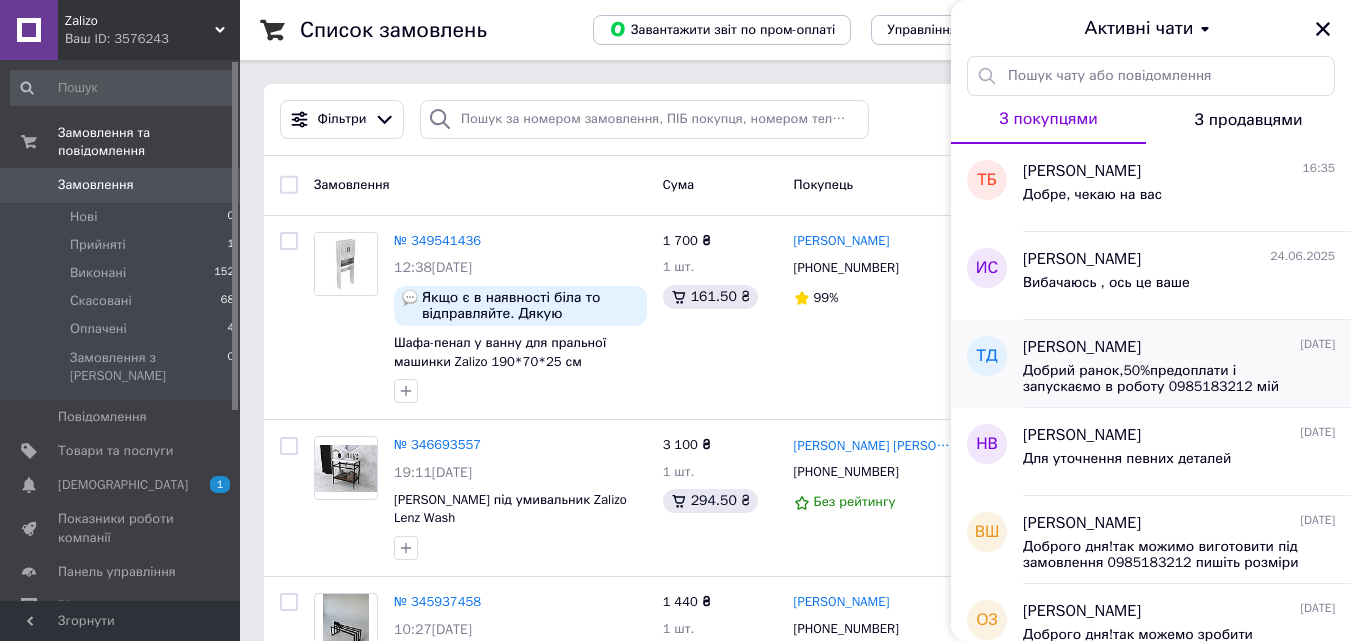 click on "Добрий ранок,50%предоплати і запускаємо в роботу
0985183212 мій номер" at bounding box center (1165, 379) 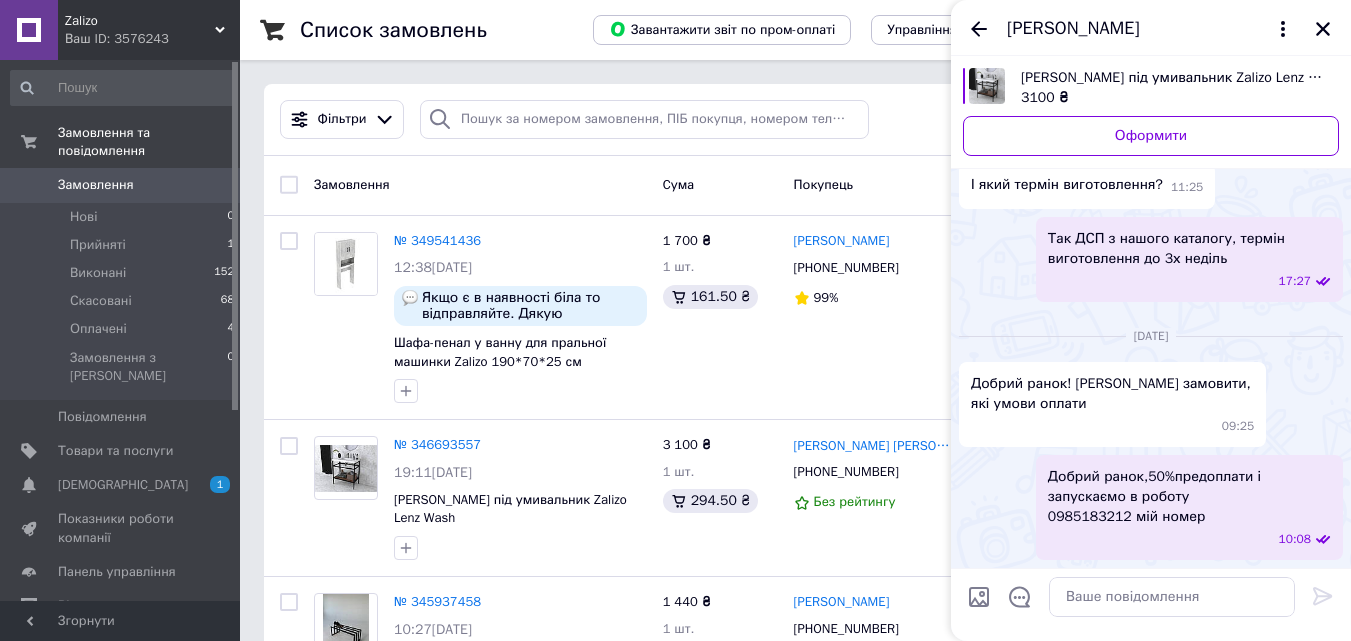scroll, scrollTop: 2177, scrollLeft: 0, axis: vertical 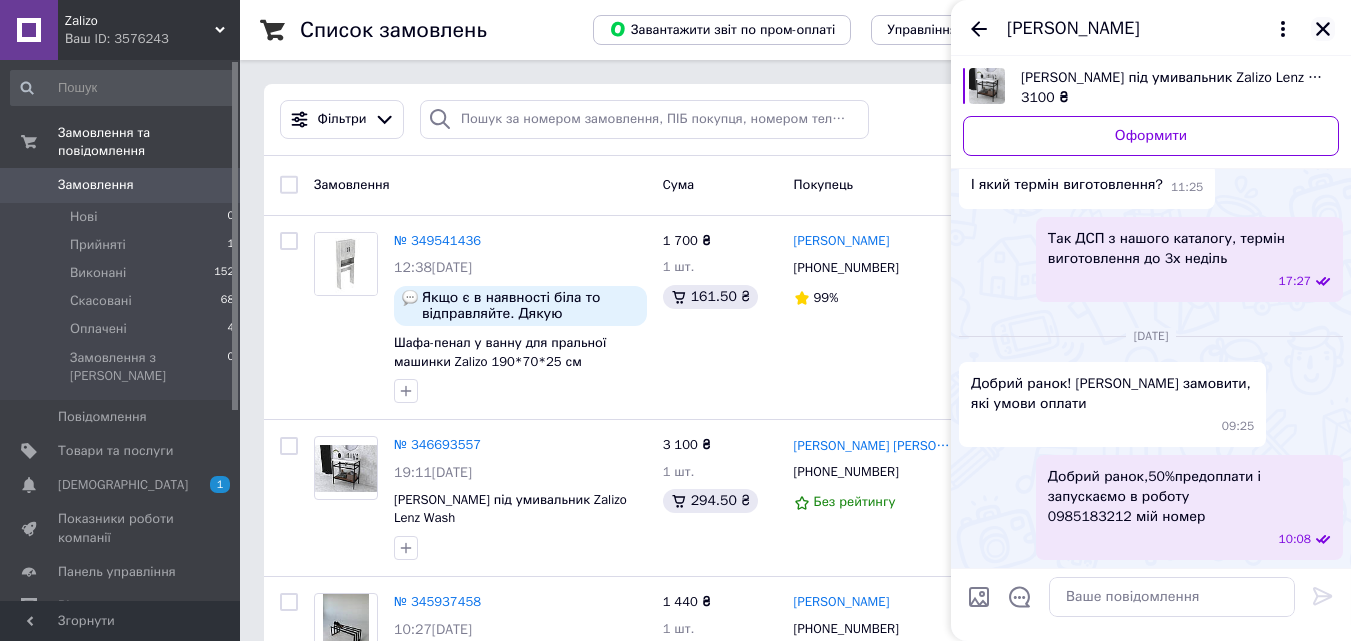 click 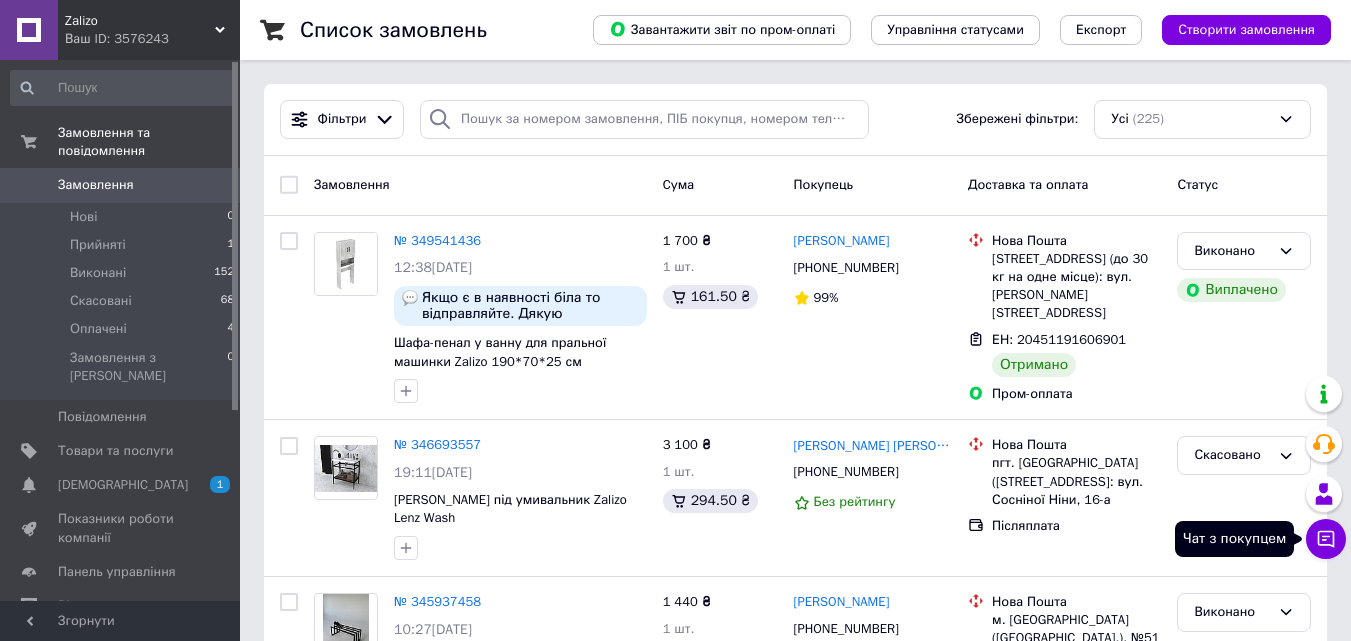 click on "Чат з покупцем" at bounding box center [1326, 539] 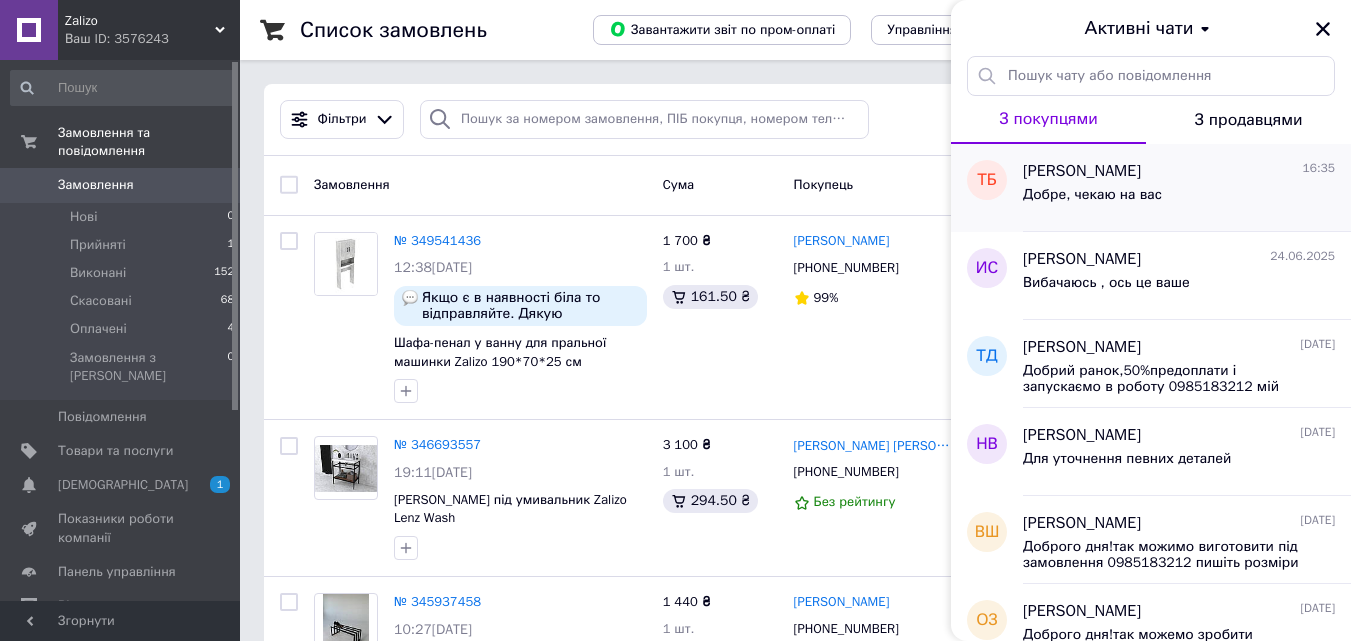 click on "[PERSON_NAME] 16:35 Добре, чекаю на вас" at bounding box center [1187, 188] 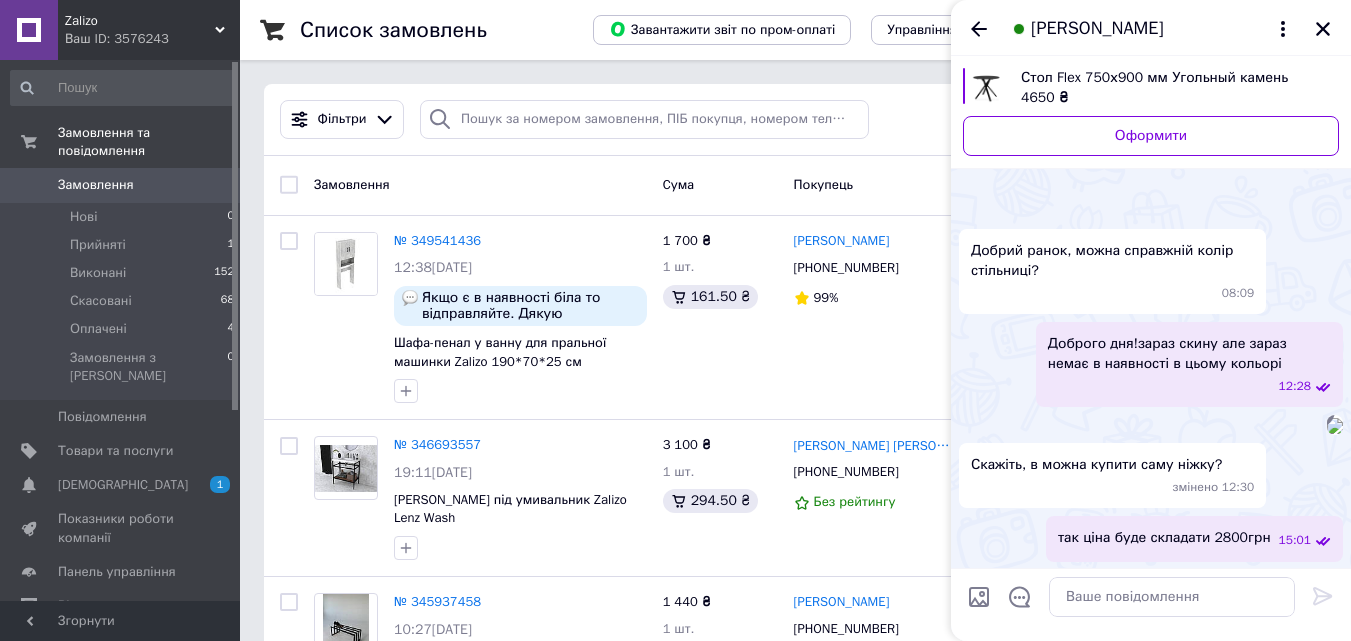 scroll, scrollTop: 948, scrollLeft: 0, axis: vertical 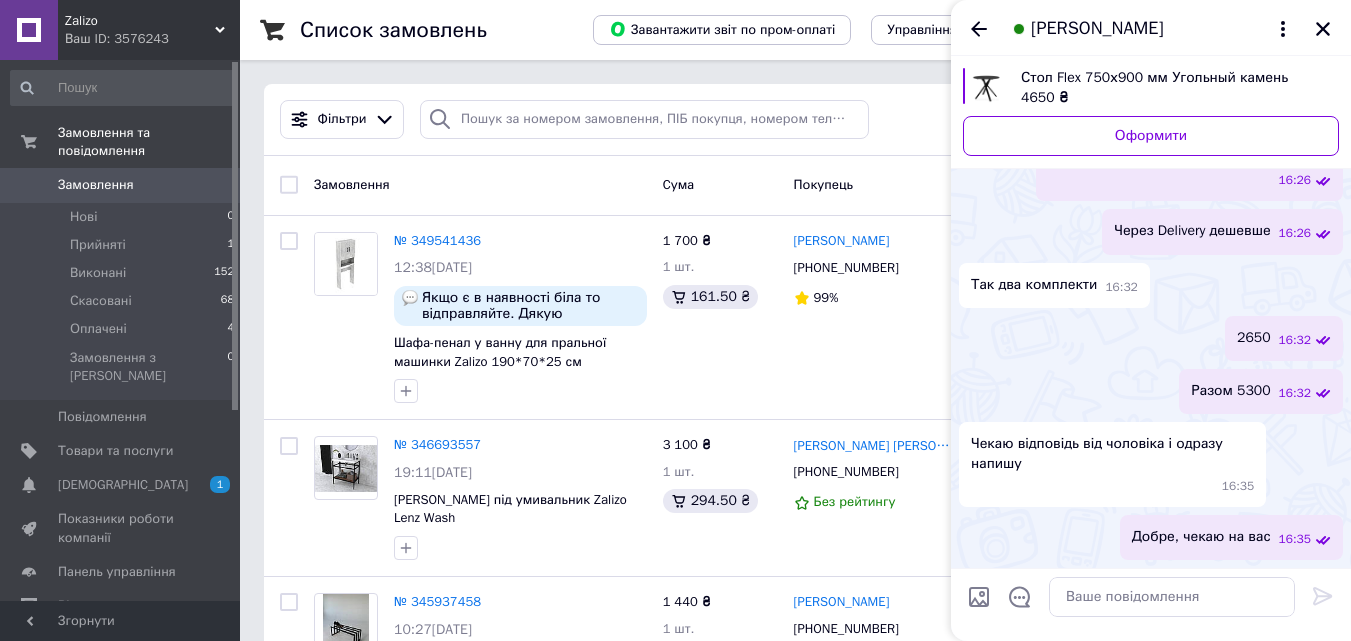click on "Можемо відправити через Delivery або нова пошта 16:26" at bounding box center [1189, 158] 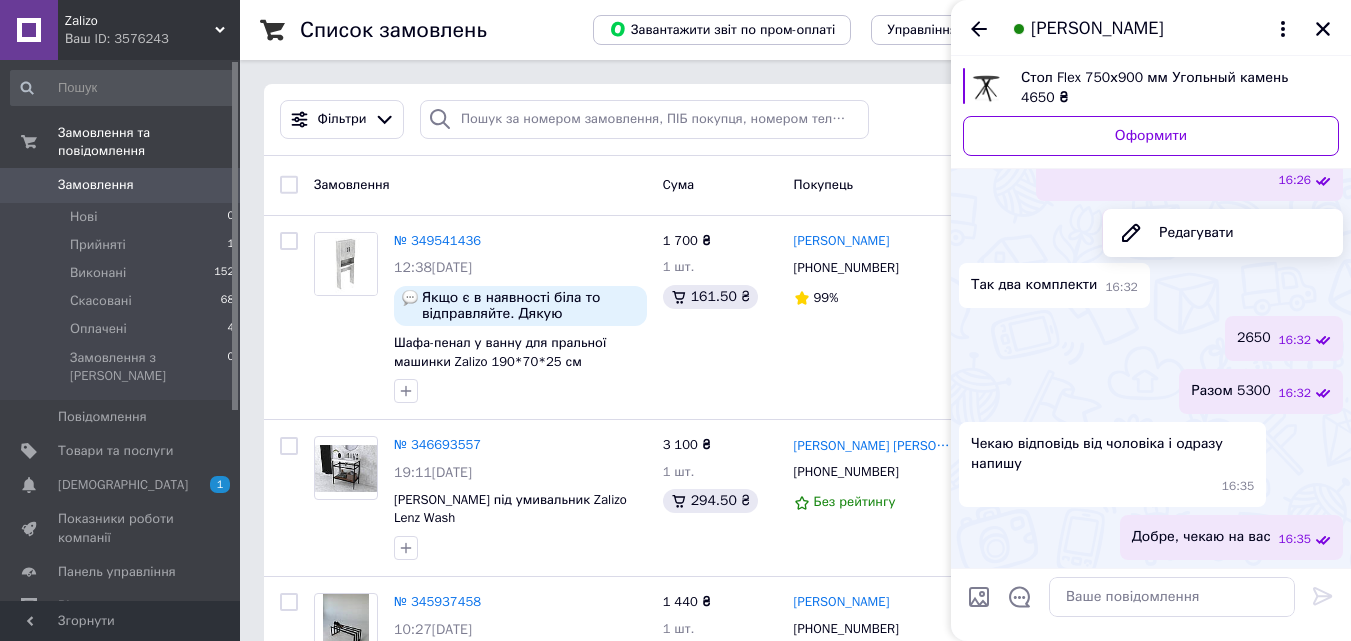 click on "2650 16:32" at bounding box center [1151, 338] 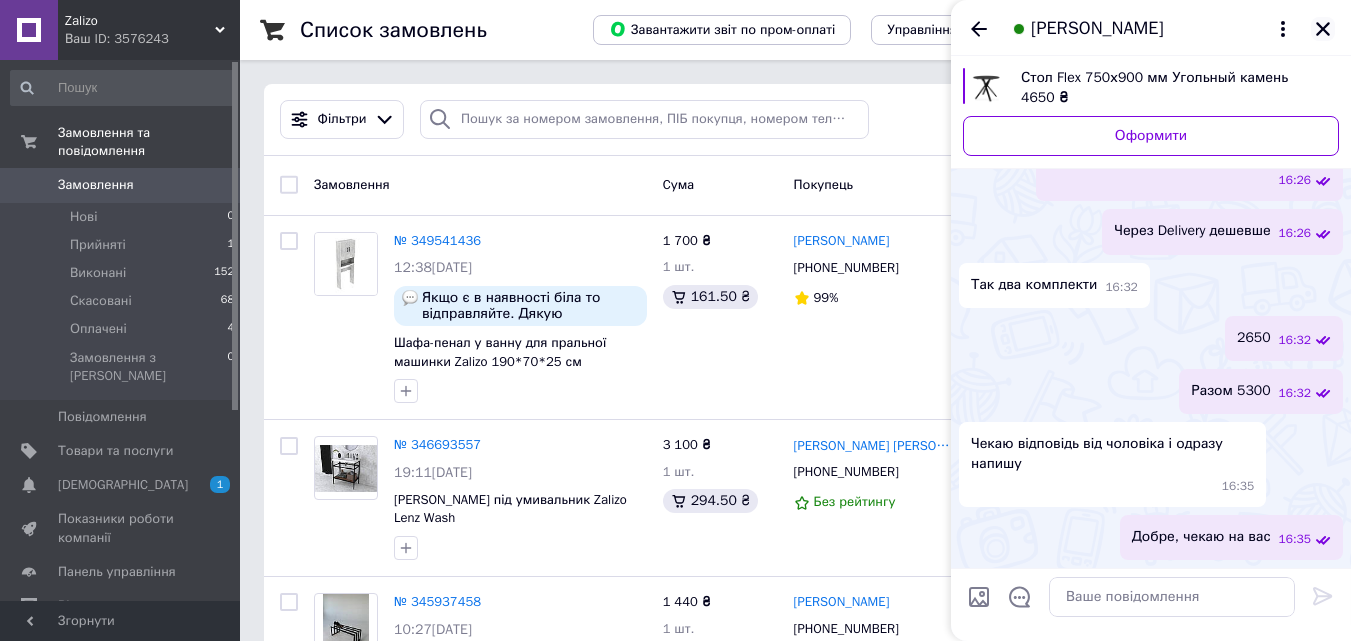 click 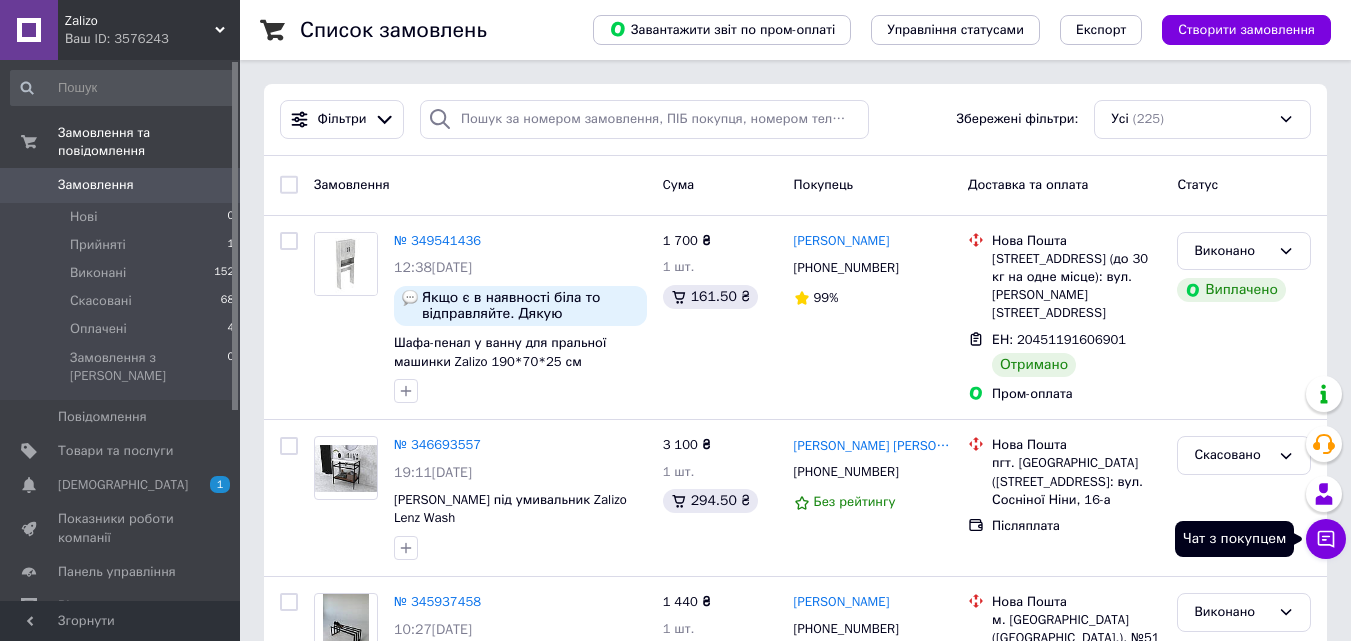click 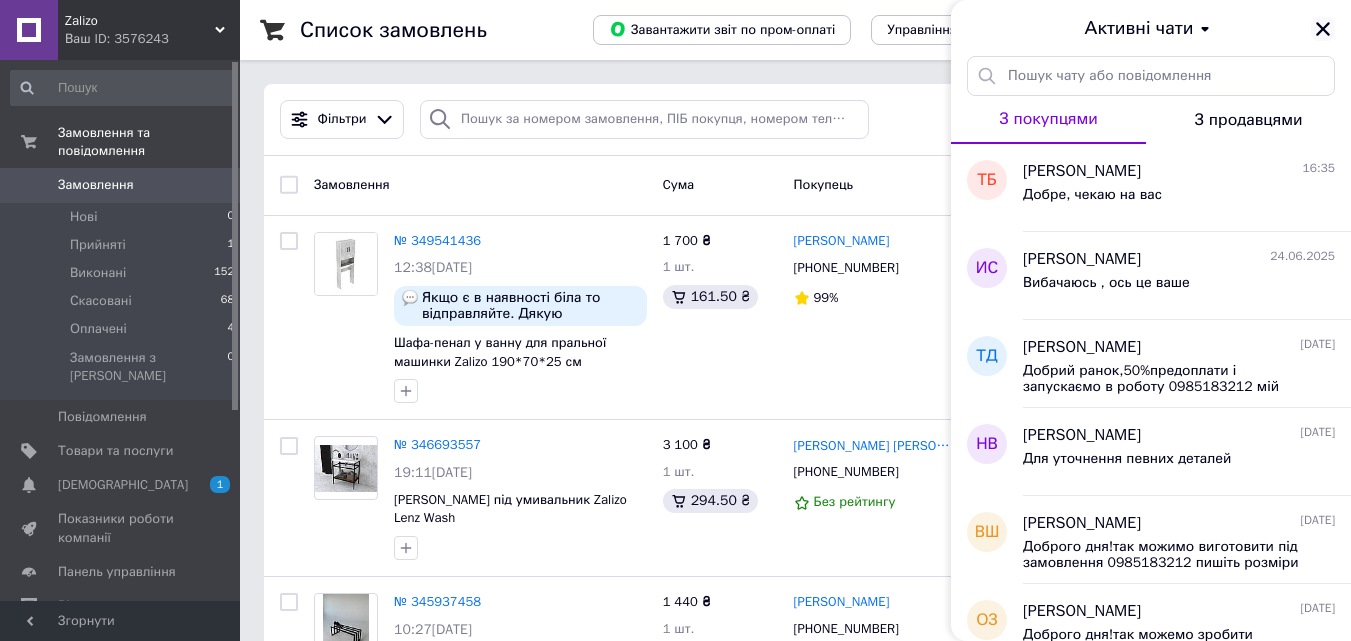 click 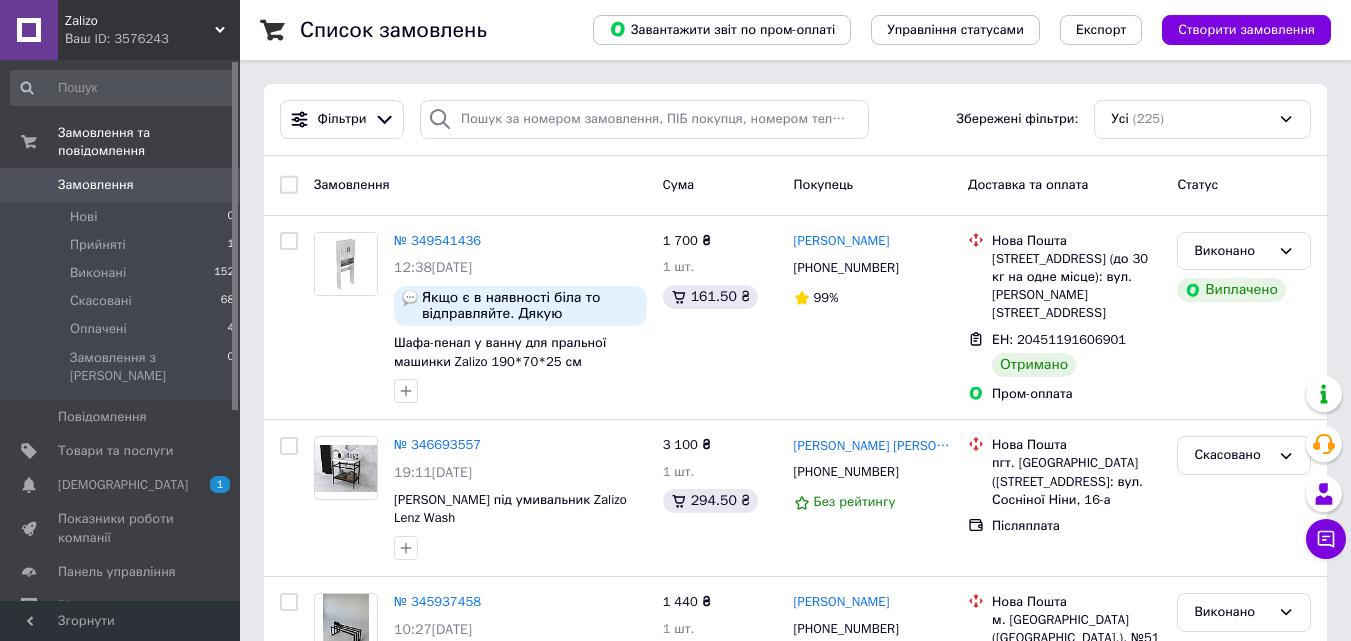 click on "Чат з покупцем" at bounding box center (1326, 539) 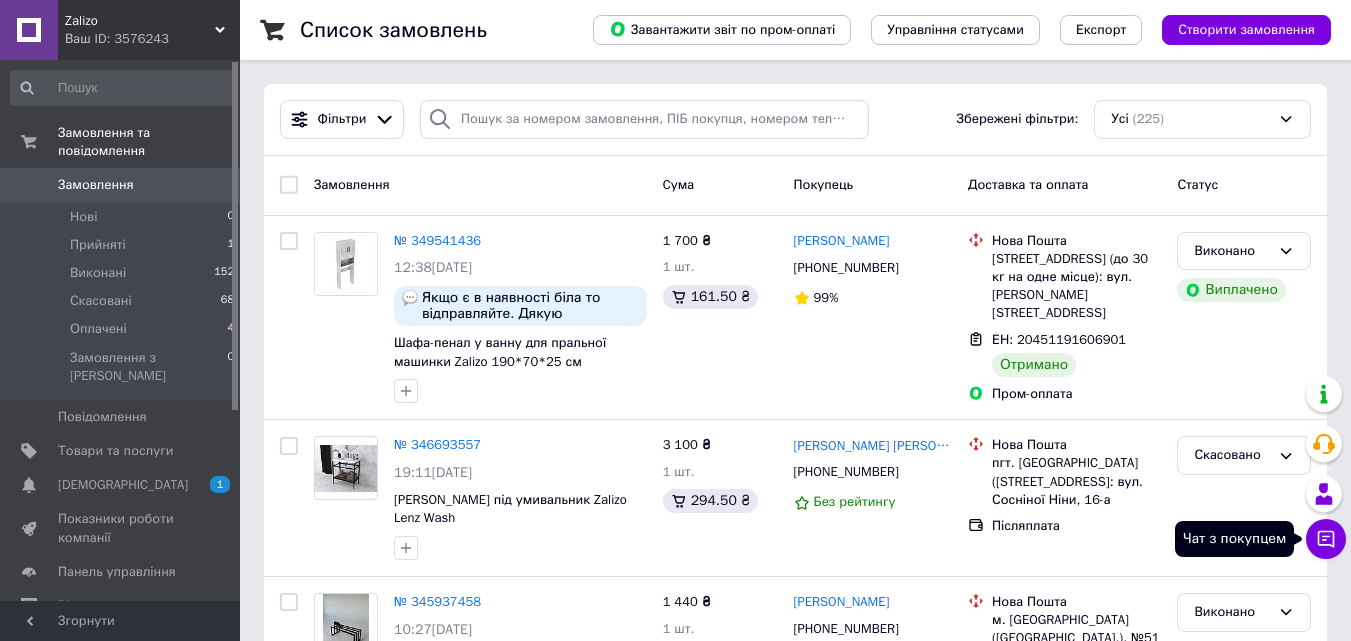 click on "Чат з покупцем" at bounding box center [1326, 539] 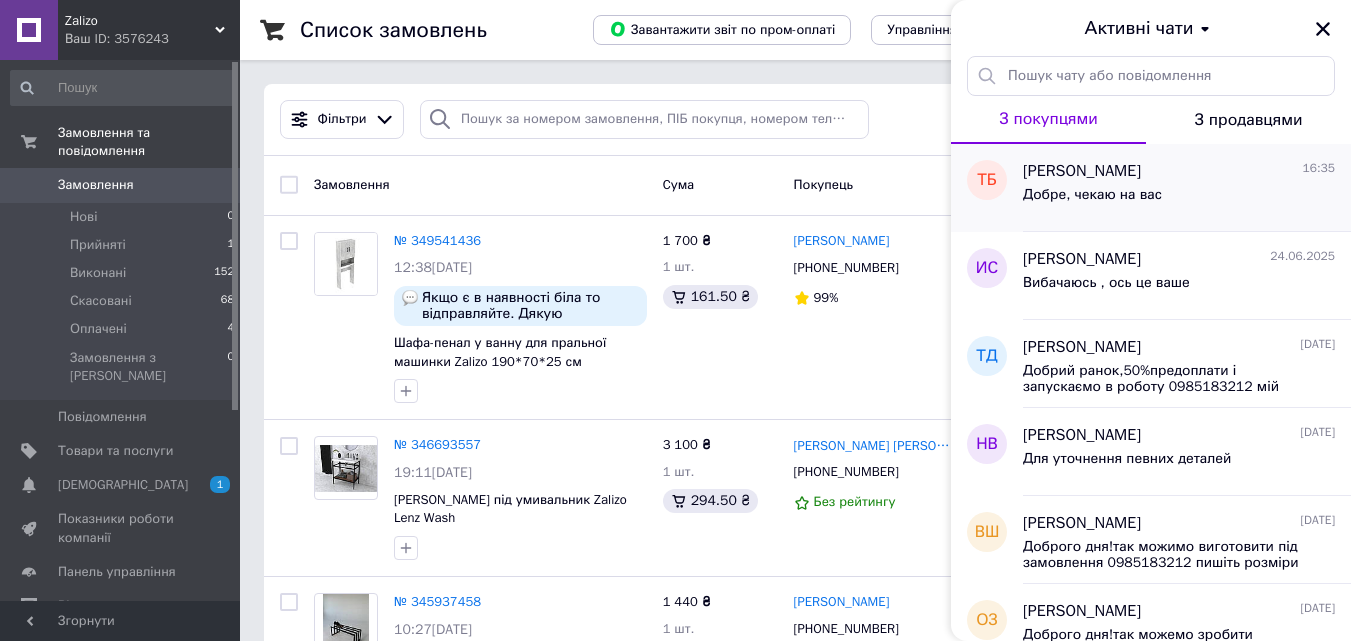 click on "[PERSON_NAME]" at bounding box center (1082, 171) 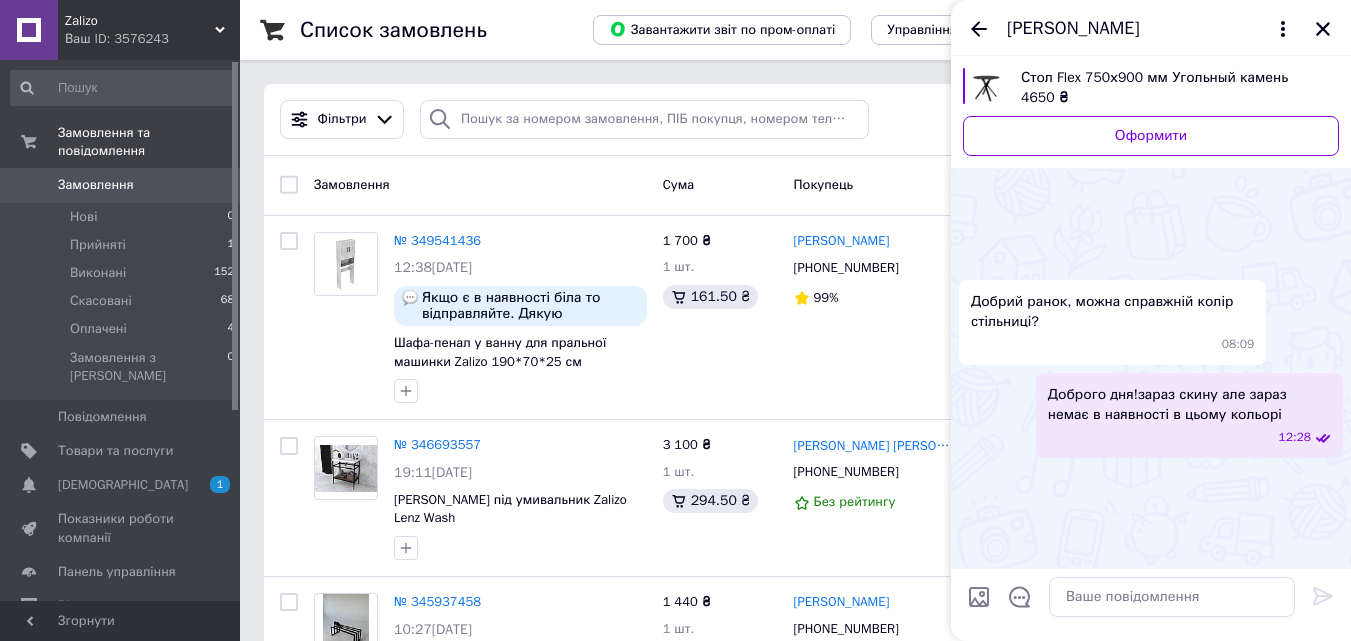 scroll, scrollTop: 948, scrollLeft: 0, axis: vertical 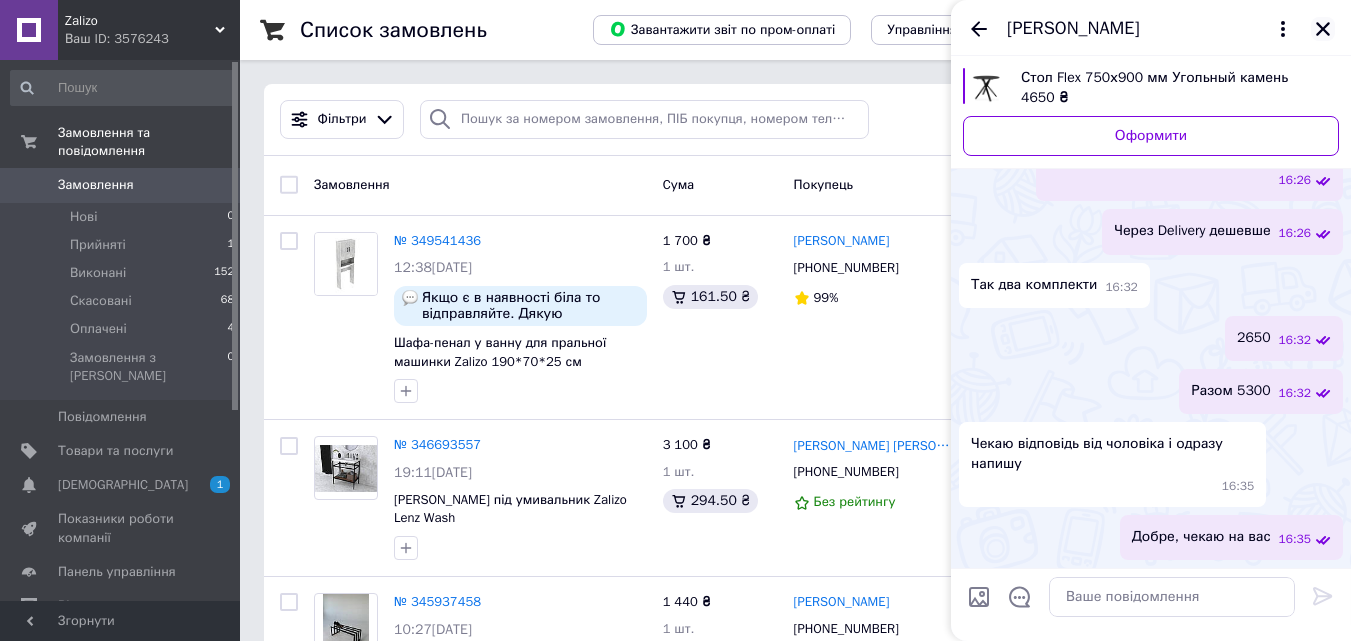 click 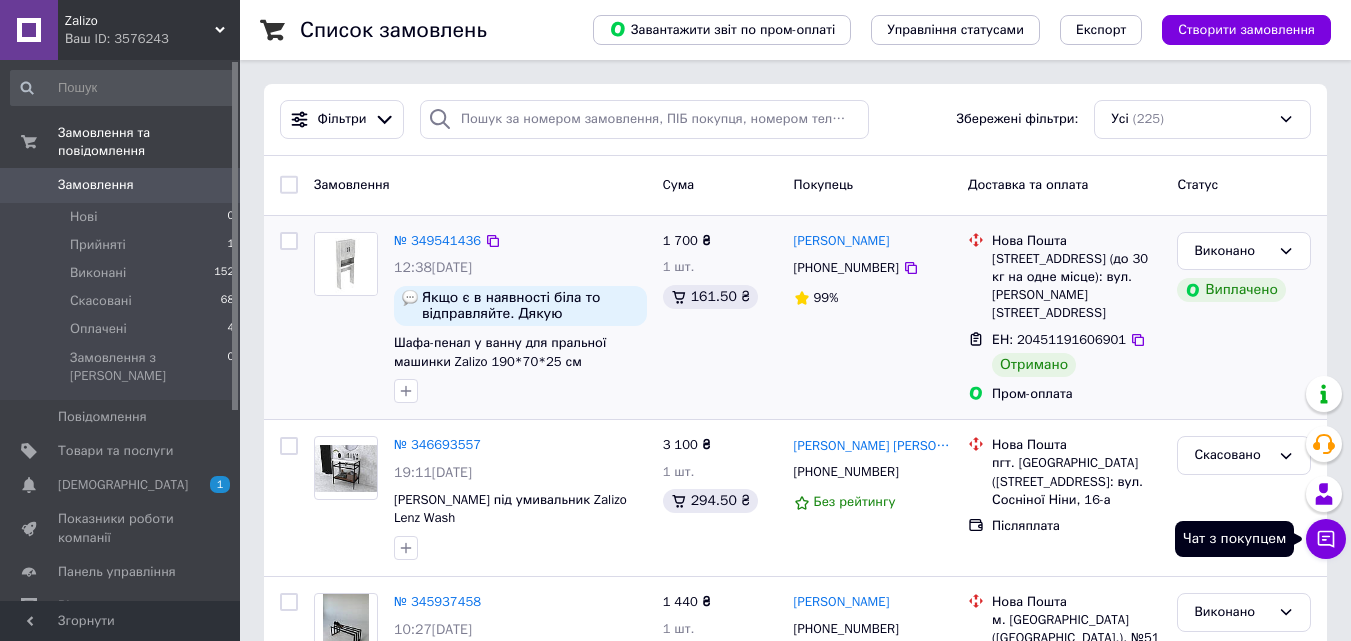 click 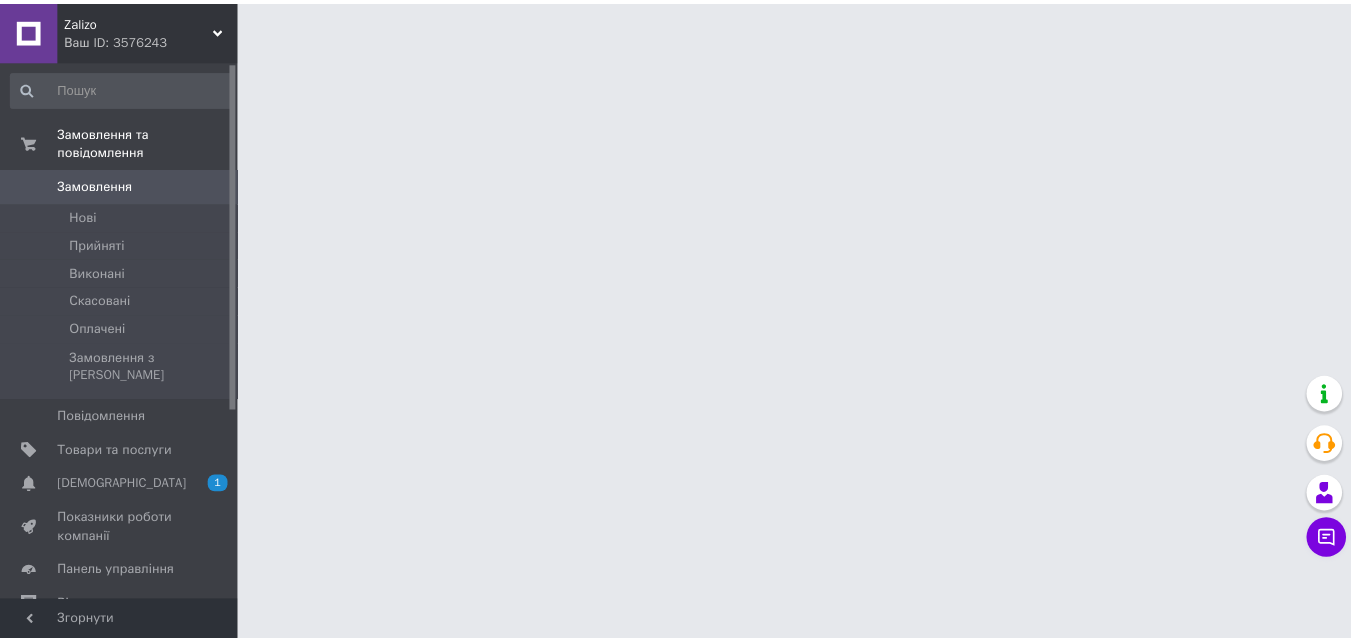 scroll, scrollTop: 0, scrollLeft: 0, axis: both 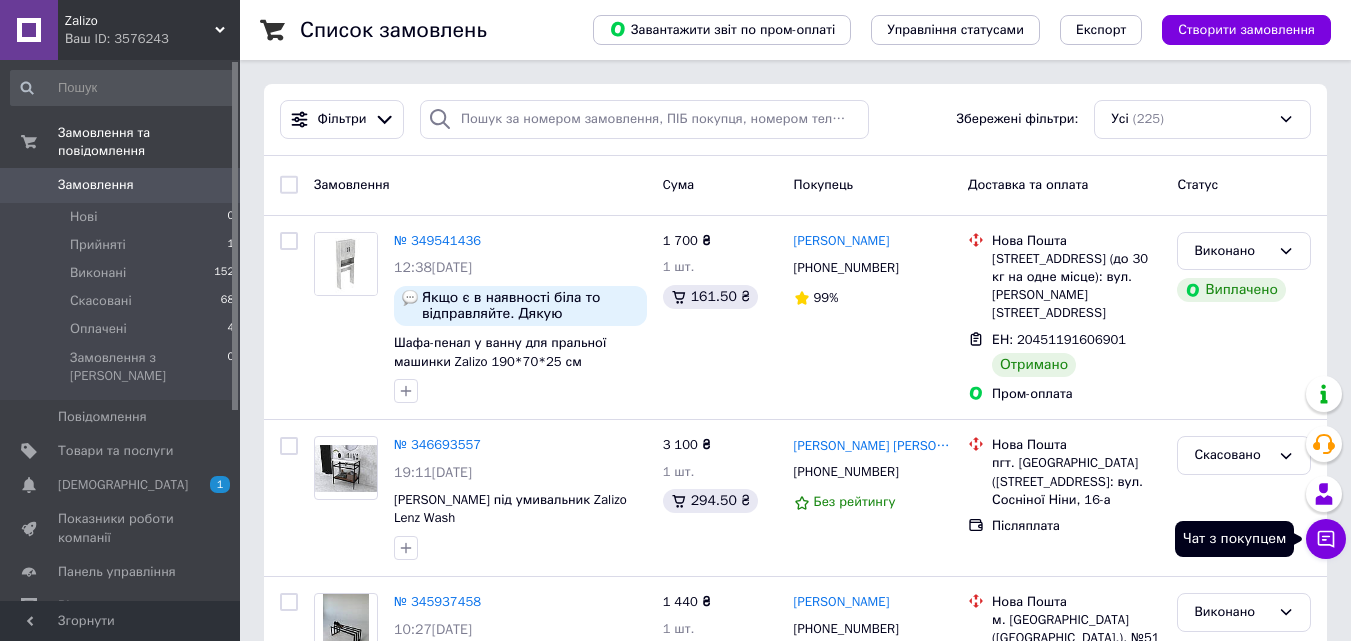 click 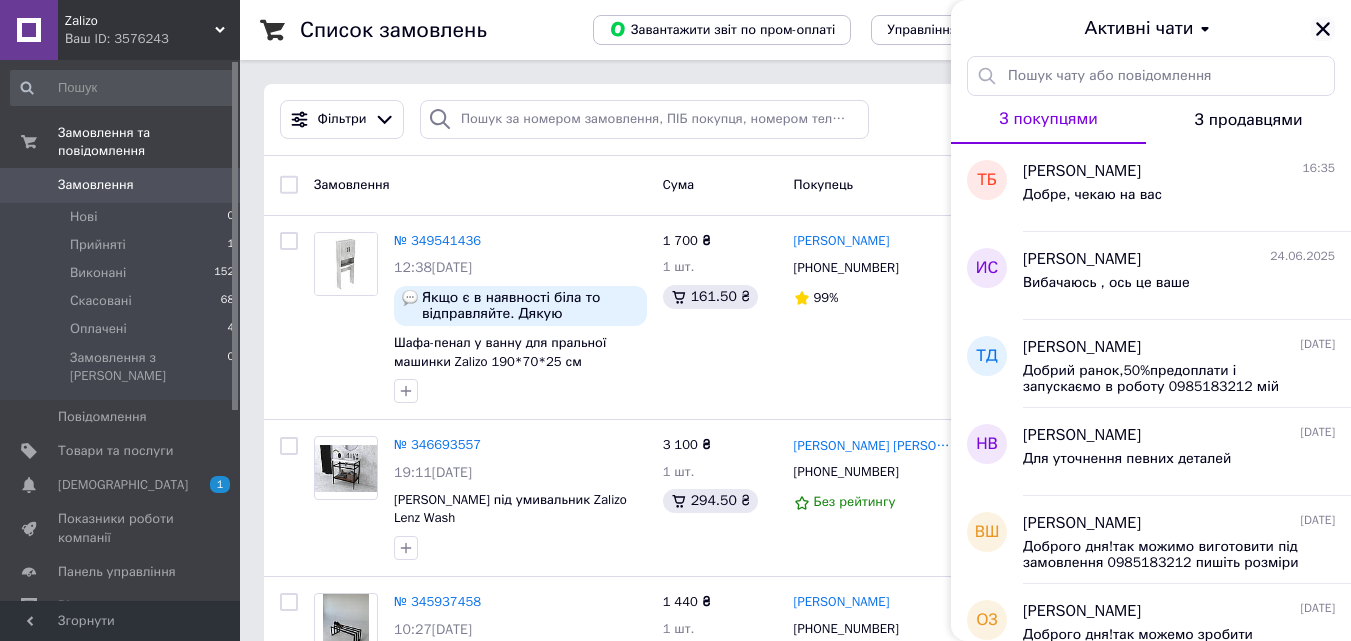 click at bounding box center [1323, 29] 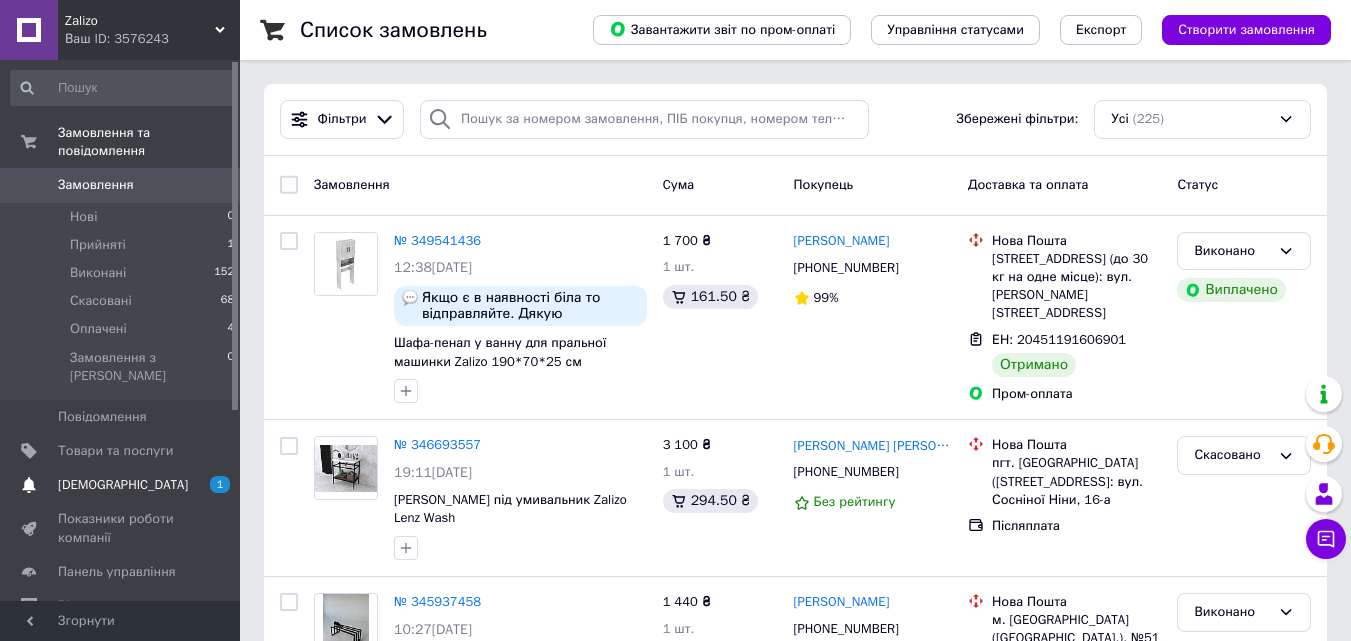 click on "[DEMOGRAPHIC_DATA]" at bounding box center (121, 485) 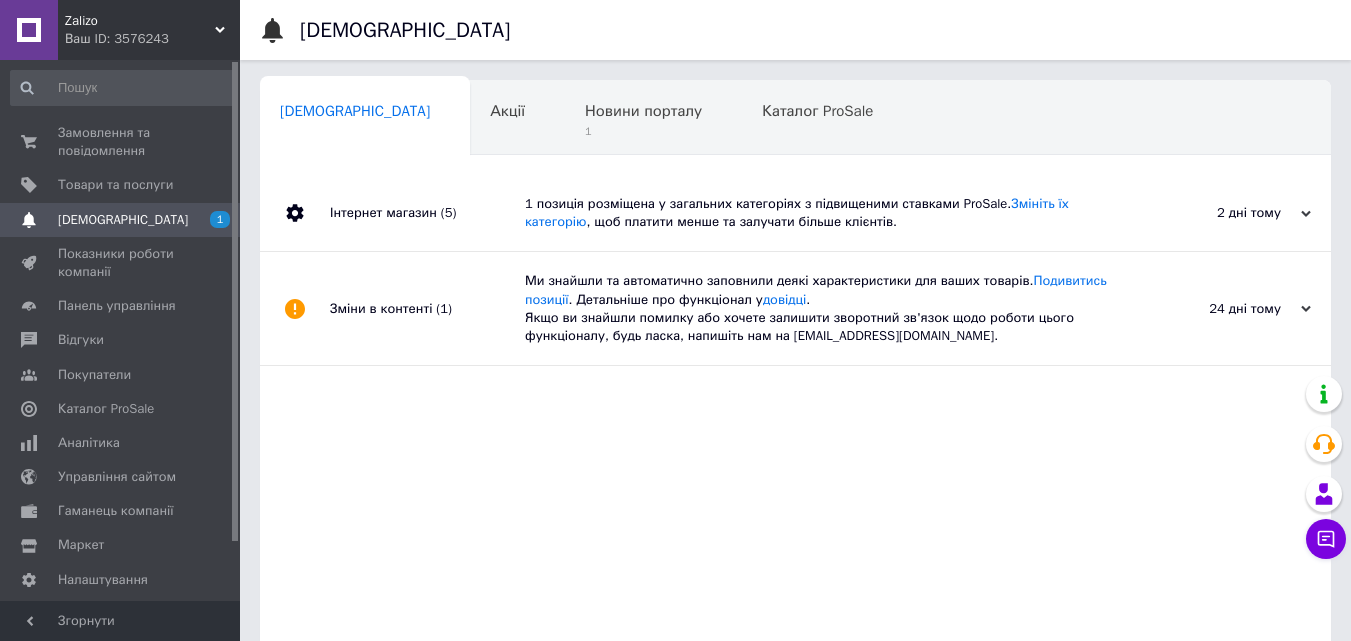 click on "Зміни в контенті   (1)" at bounding box center [427, 308] 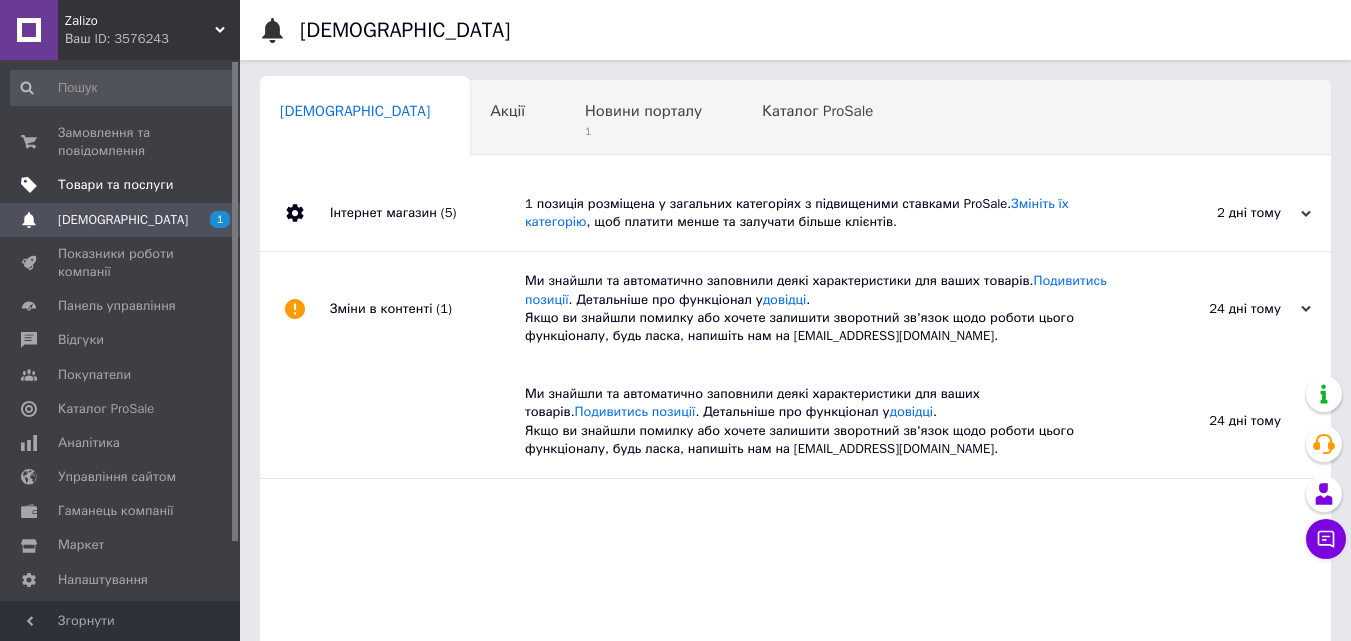 click on "Товари та послуги" at bounding box center [115, 185] 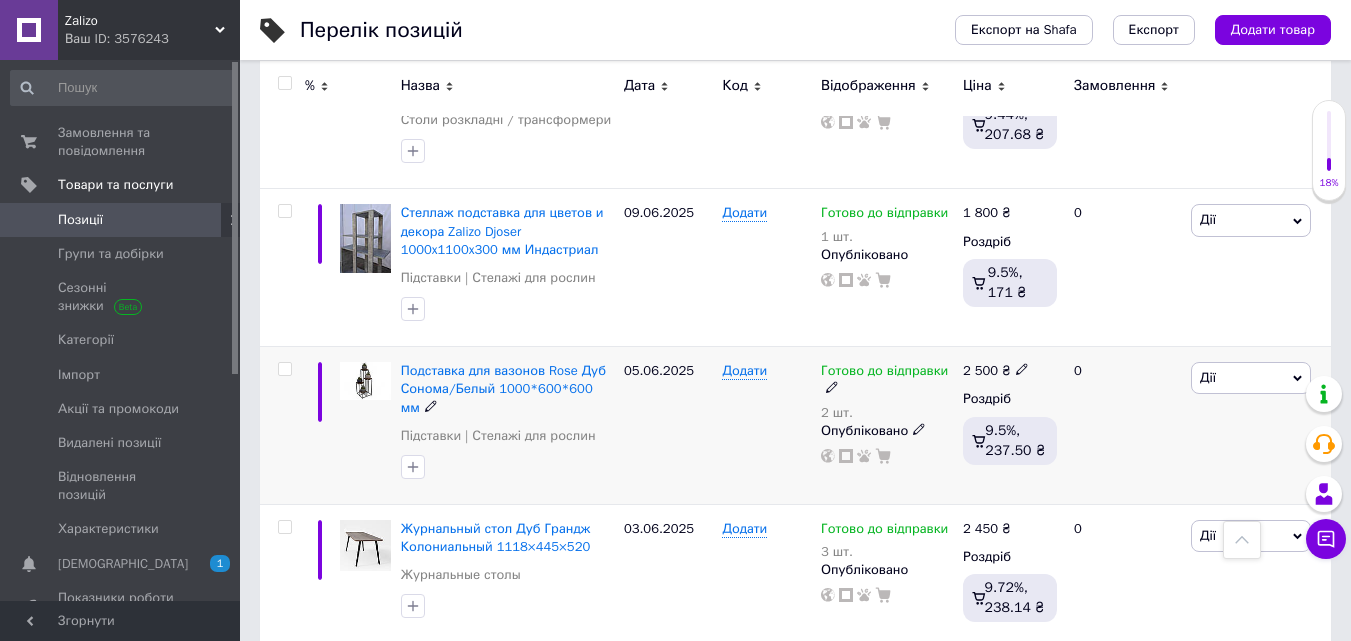 scroll, scrollTop: 500, scrollLeft: 0, axis: vertical 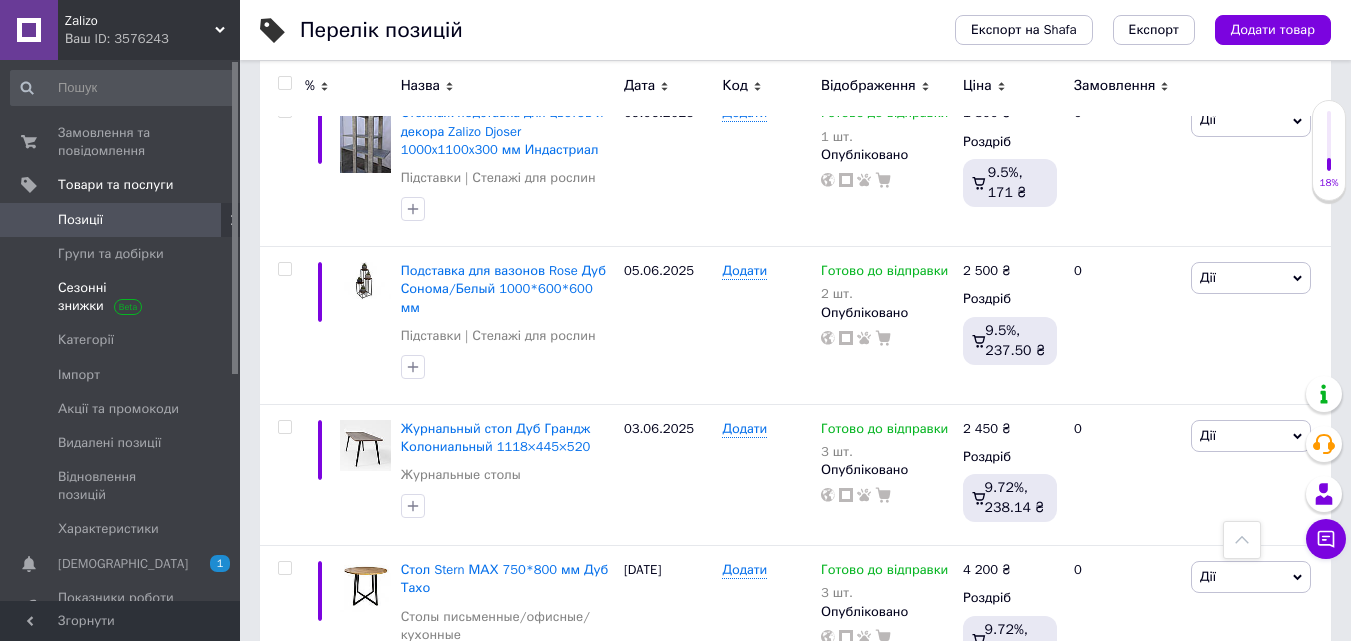 click on "Сезонні знижки" at bounding box center (121, 297) 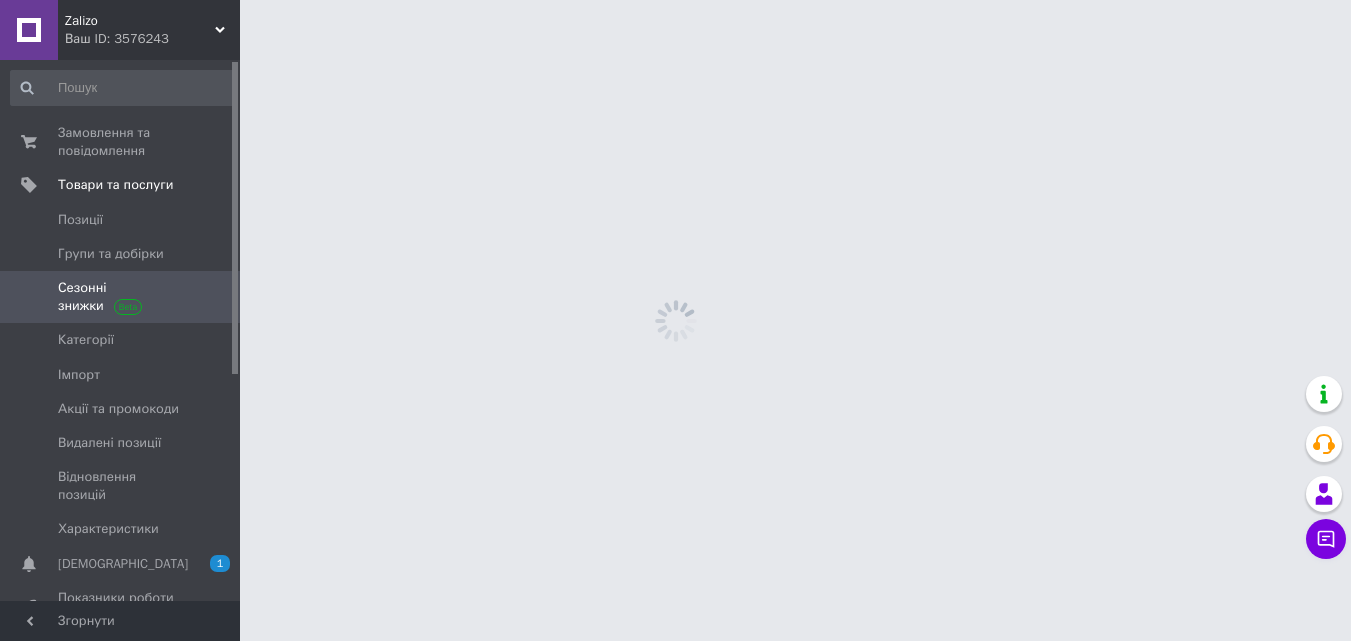 scroll, scrollTop: 0, scrollLeft: 0, axis: both 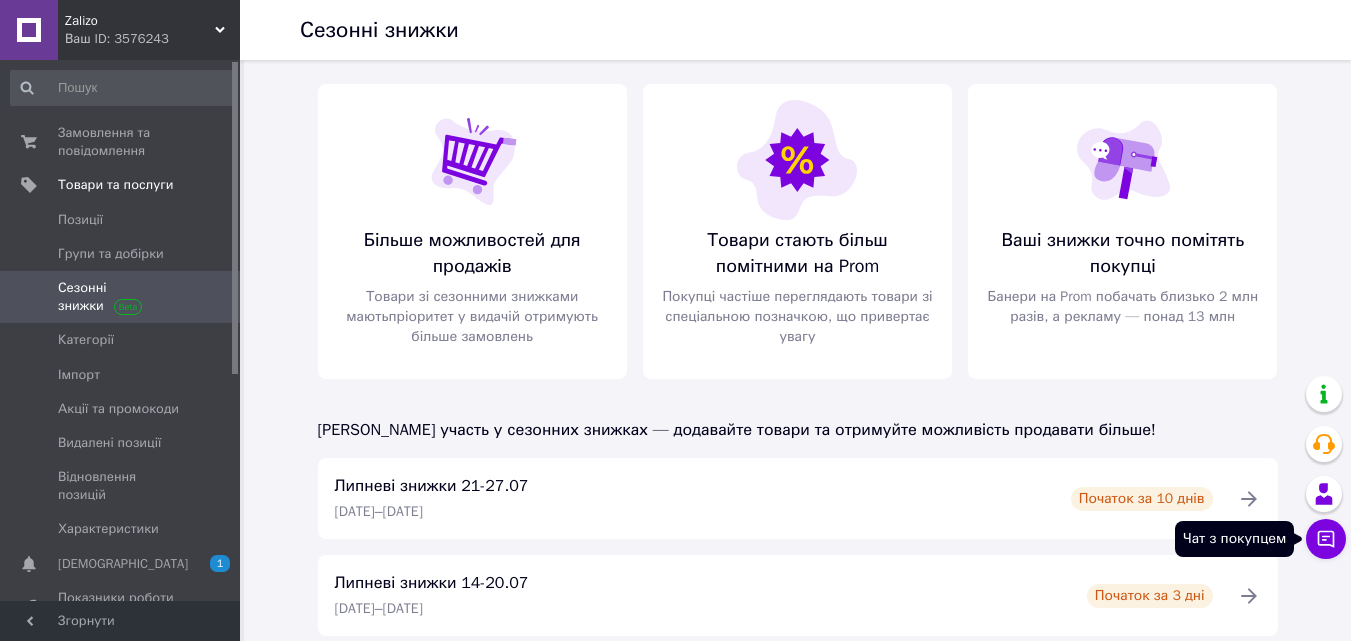 click 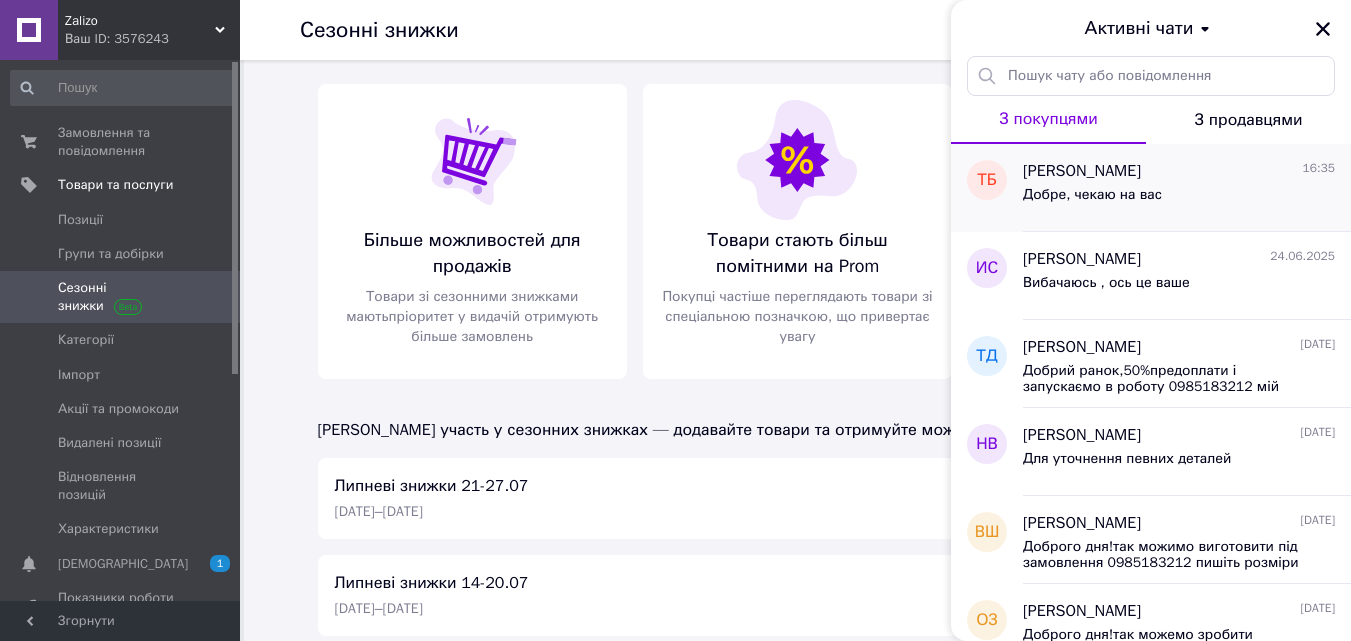 click on "Добре, чекаю на вас" at bounding box center [1092, 201] 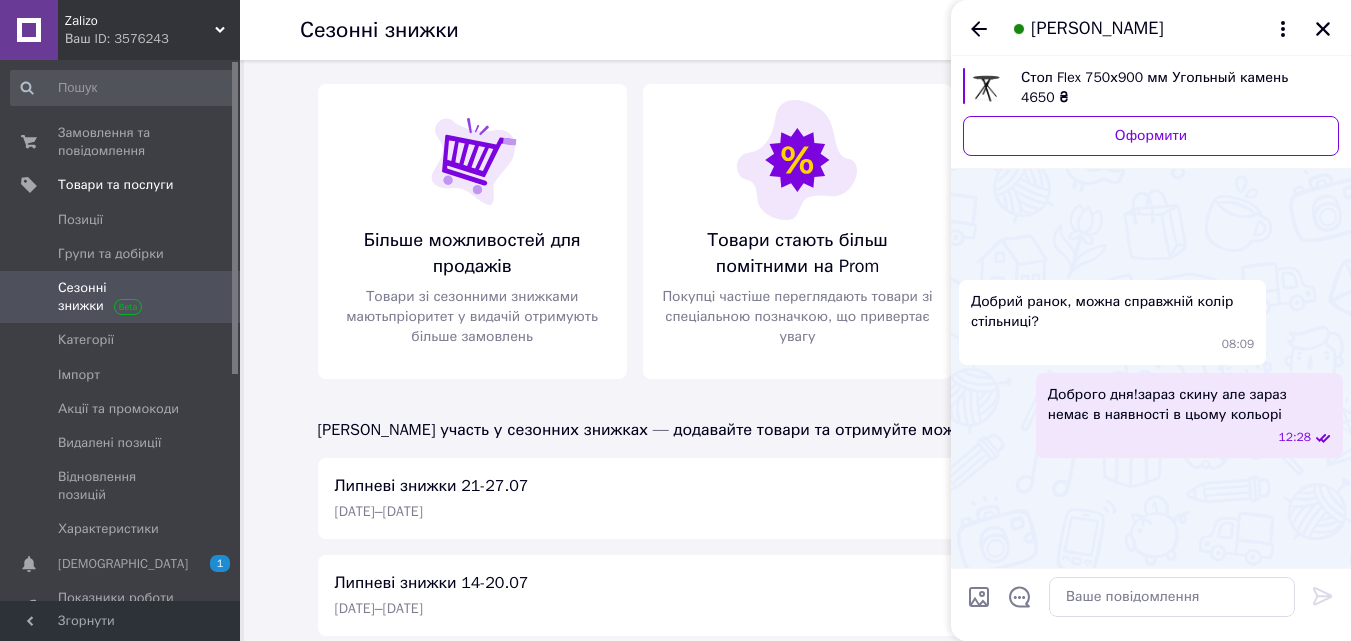scroll, scrollTop: 948, scrollLeft: 0, axis: vertical 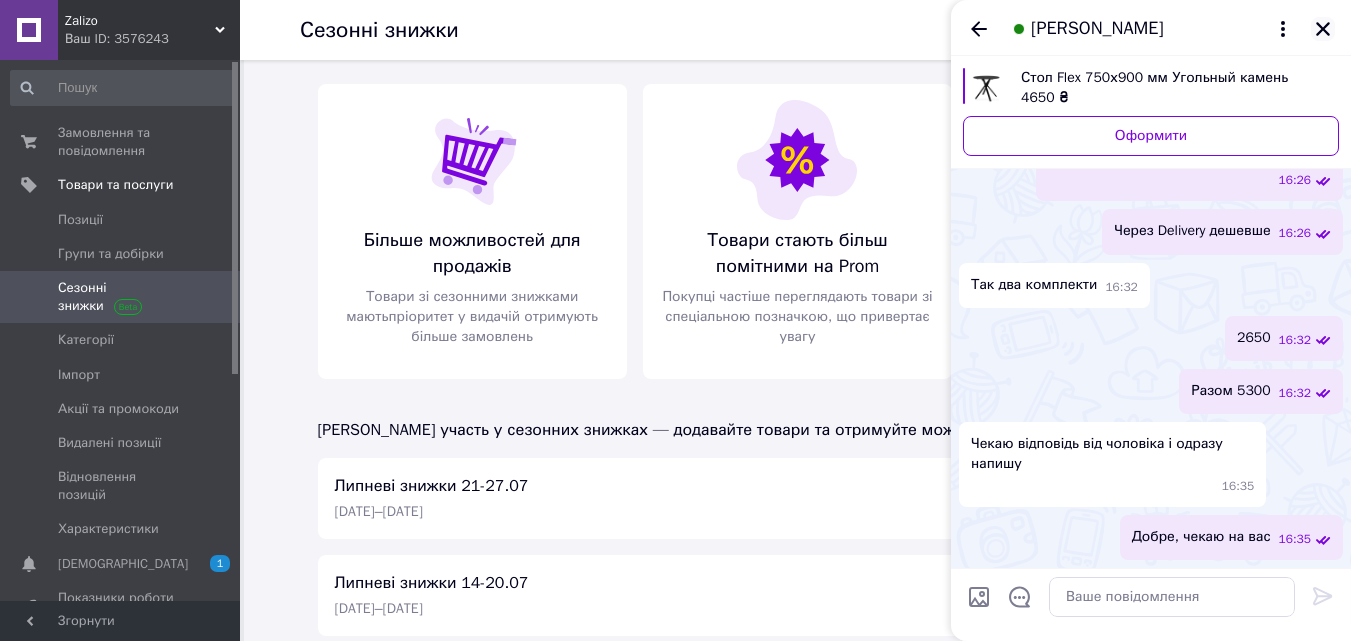 click 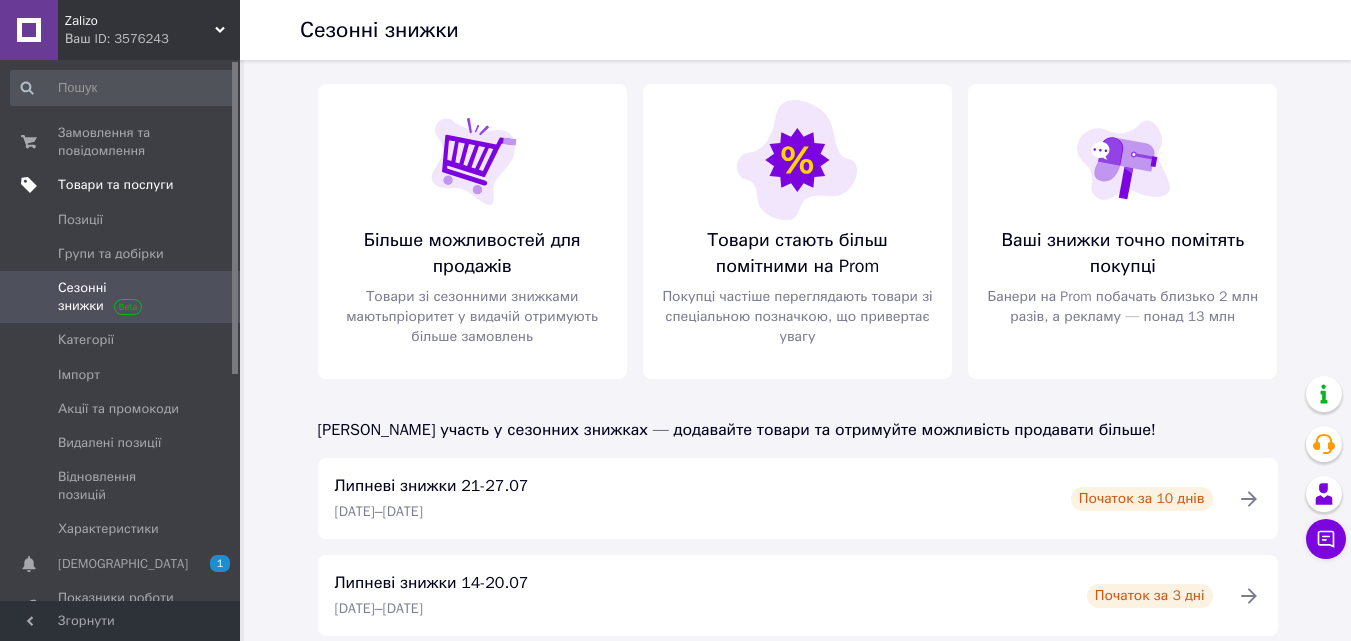 click on "Товари та послуги" at bounding box center [115, 185] 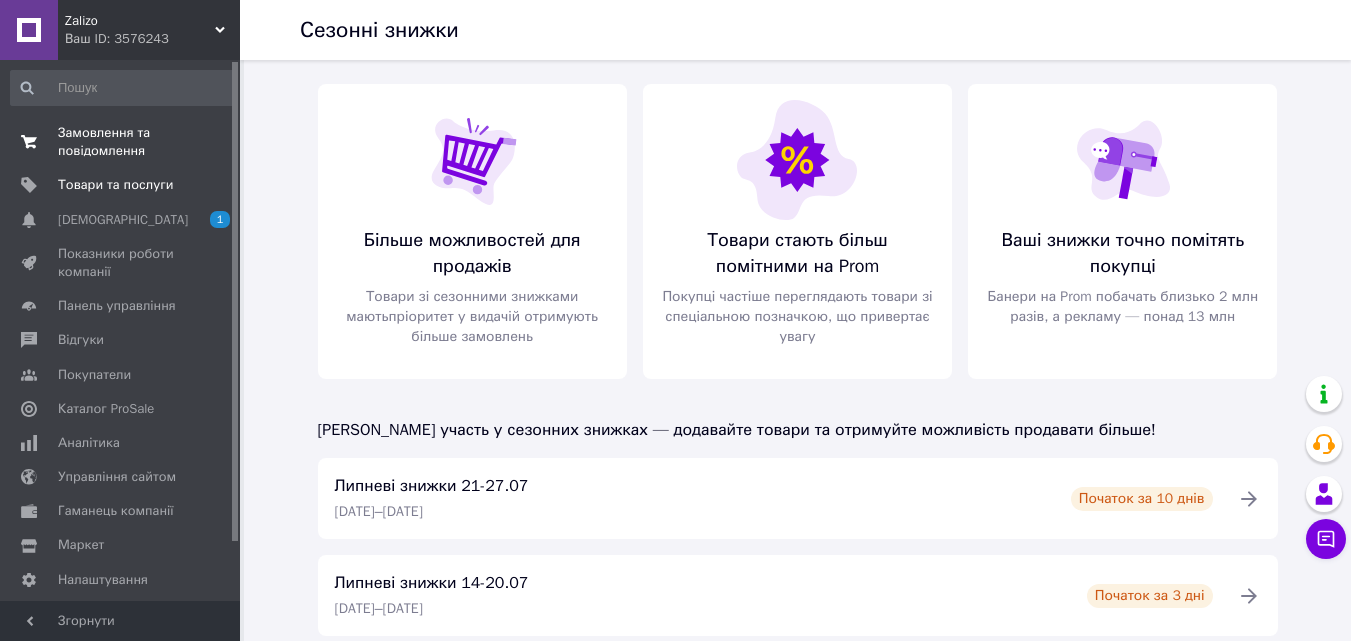 click on "Замовлення та повідомлення" at bounding box center (121, 142) 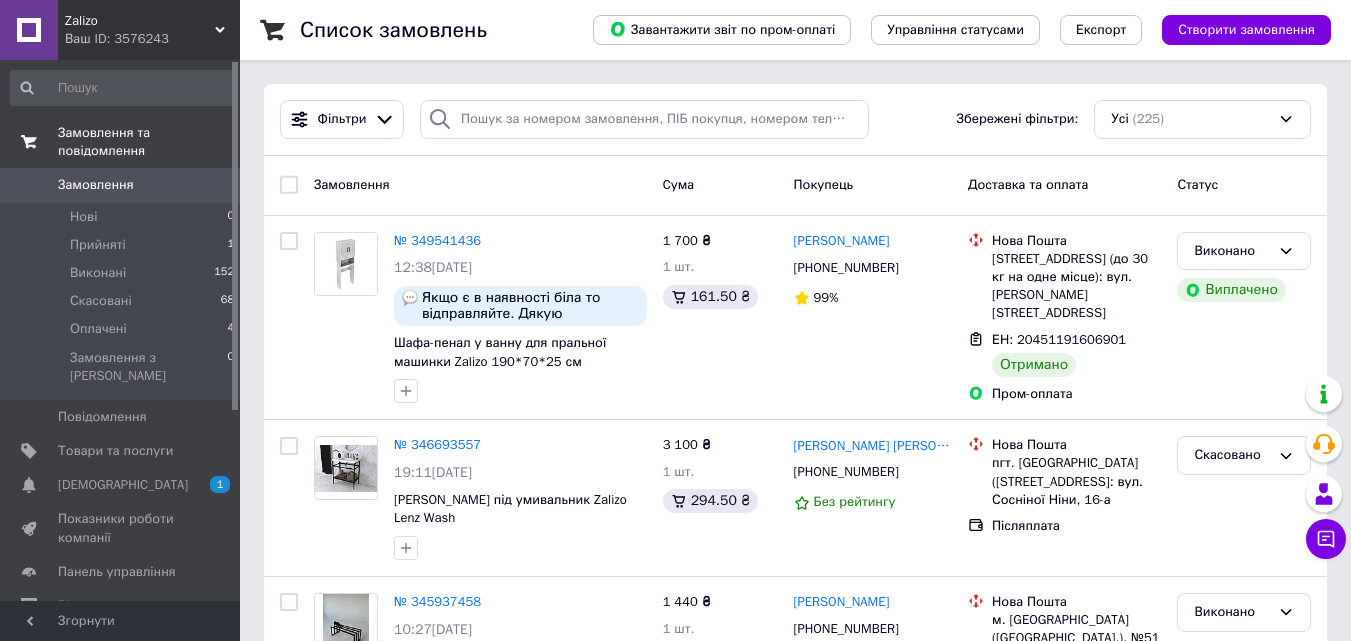 click on "Замовлення та повідомлення" at bounding box center (149, 142) 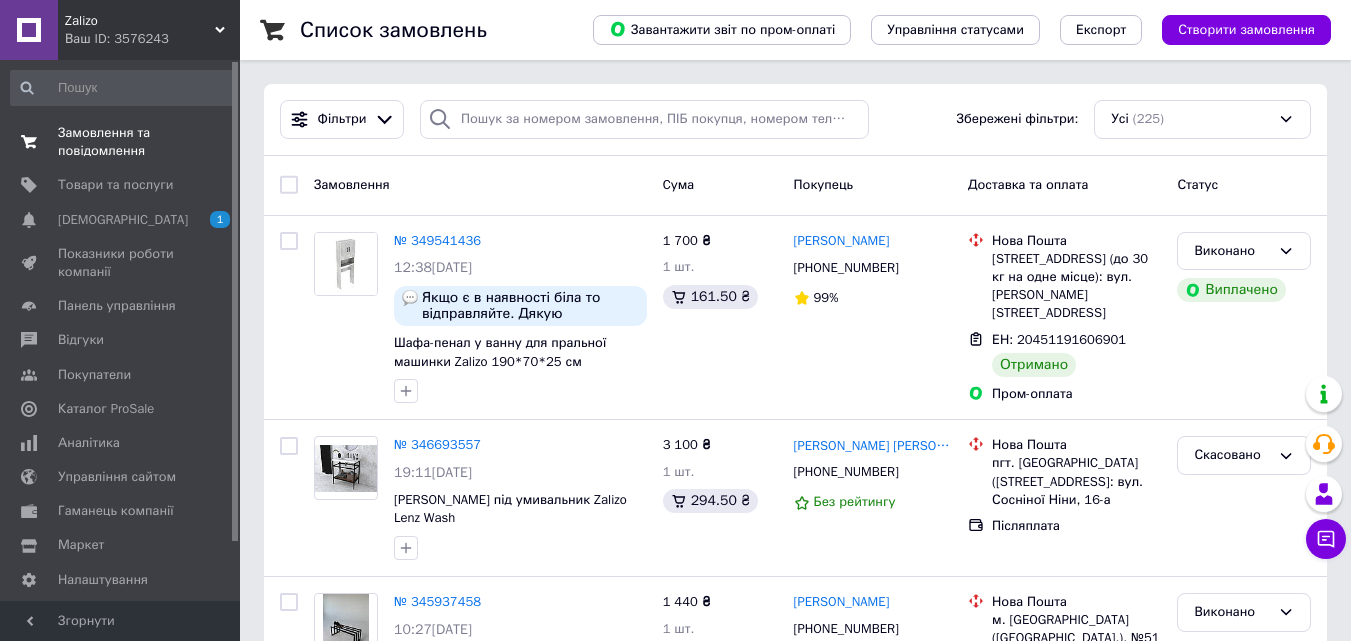 click on "Замовлення та повідомлення" at bounding box center [121, 142] 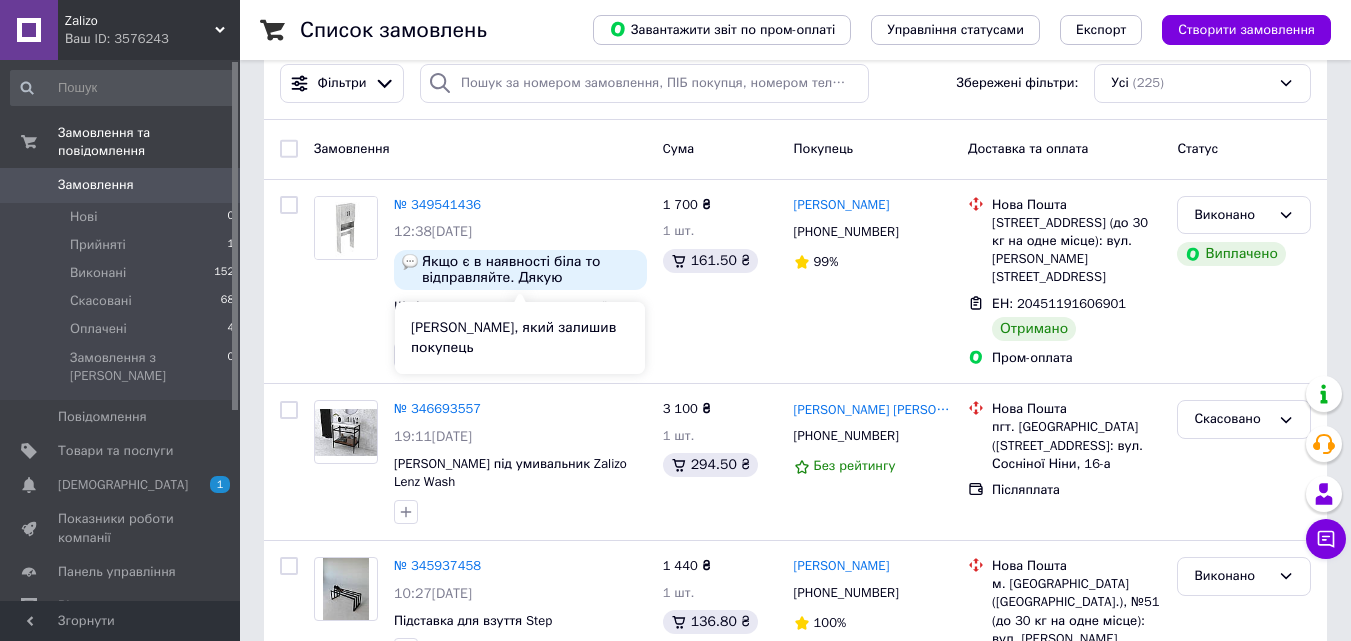 scroll, scrollTop: 0, scrollLeft: 0, axis: both 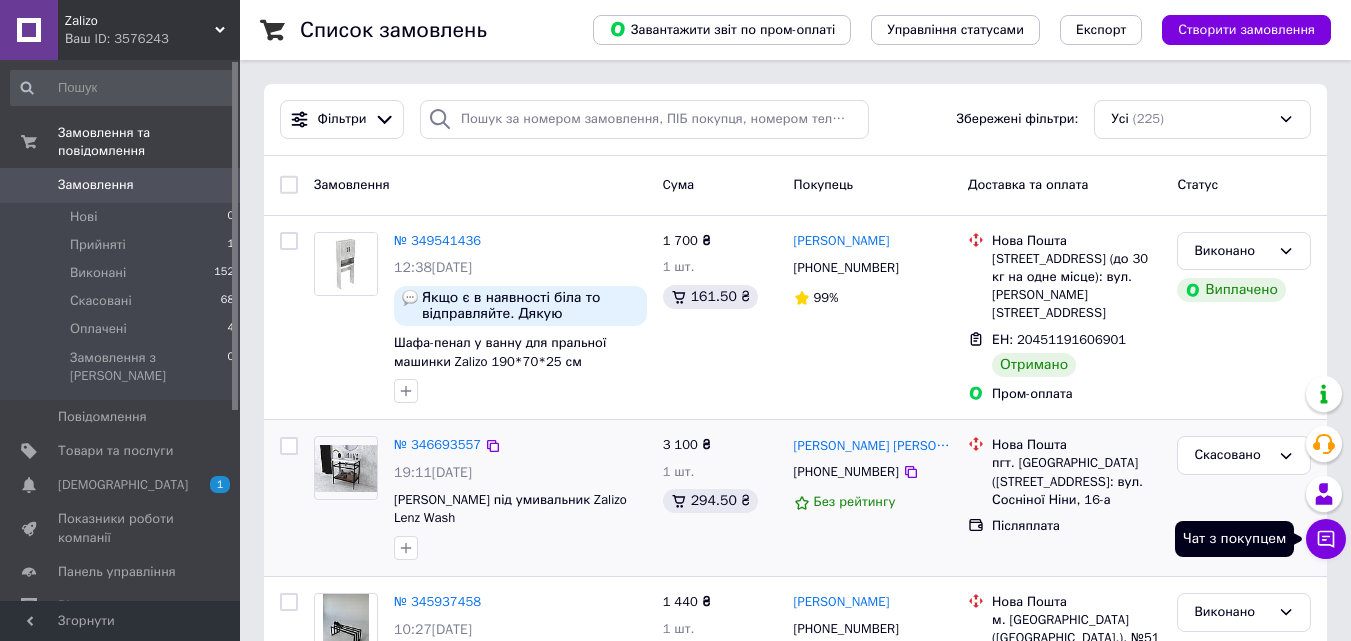 click on "Чат з покупцем" at bounding box center [1326, 539] 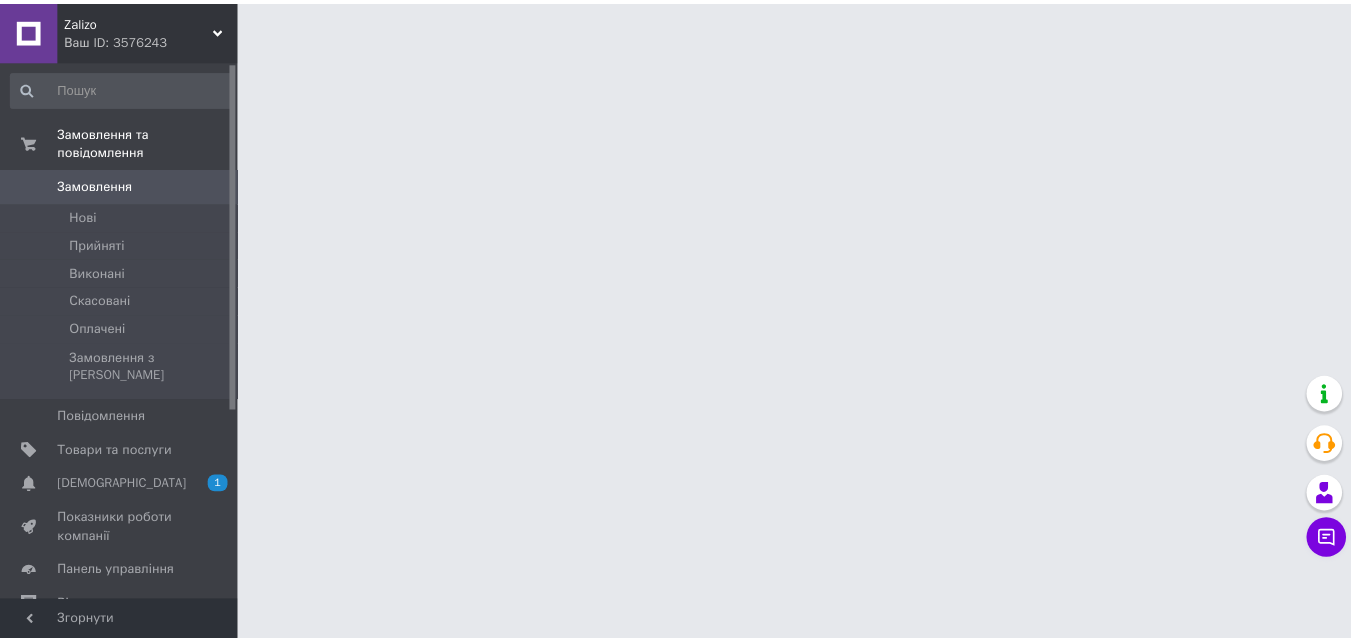 scroll, scrollTop: 0, scrollLeft: 0, axis: both 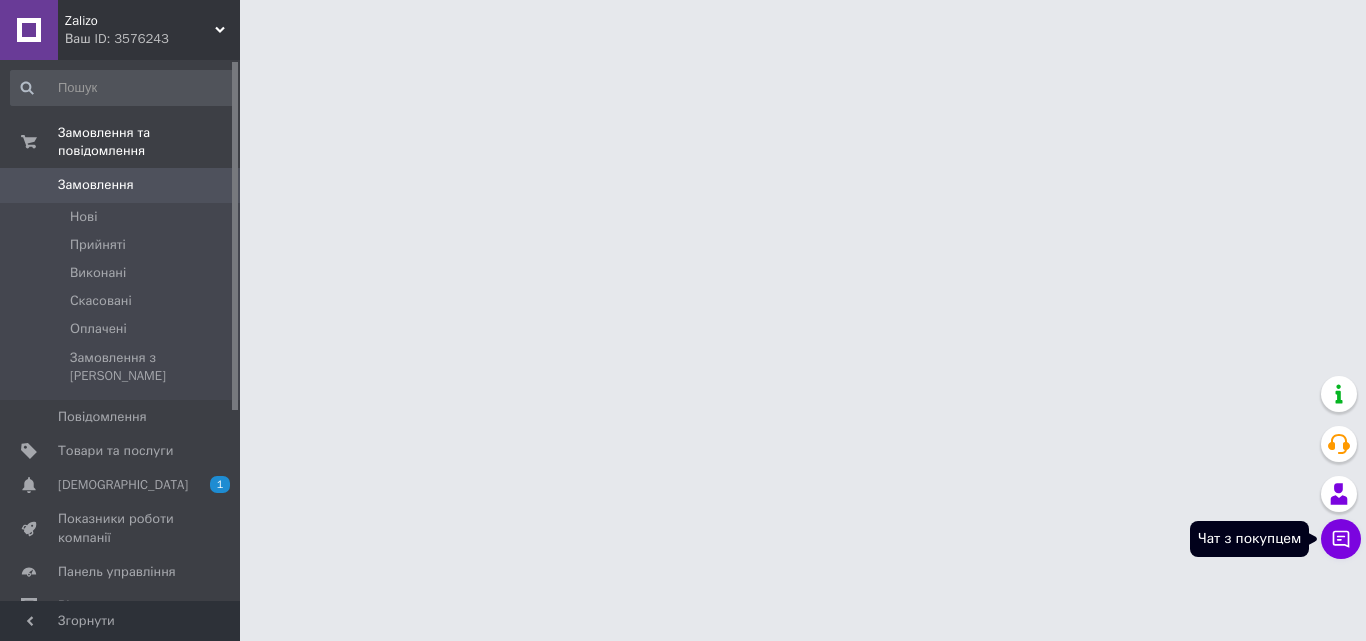 click 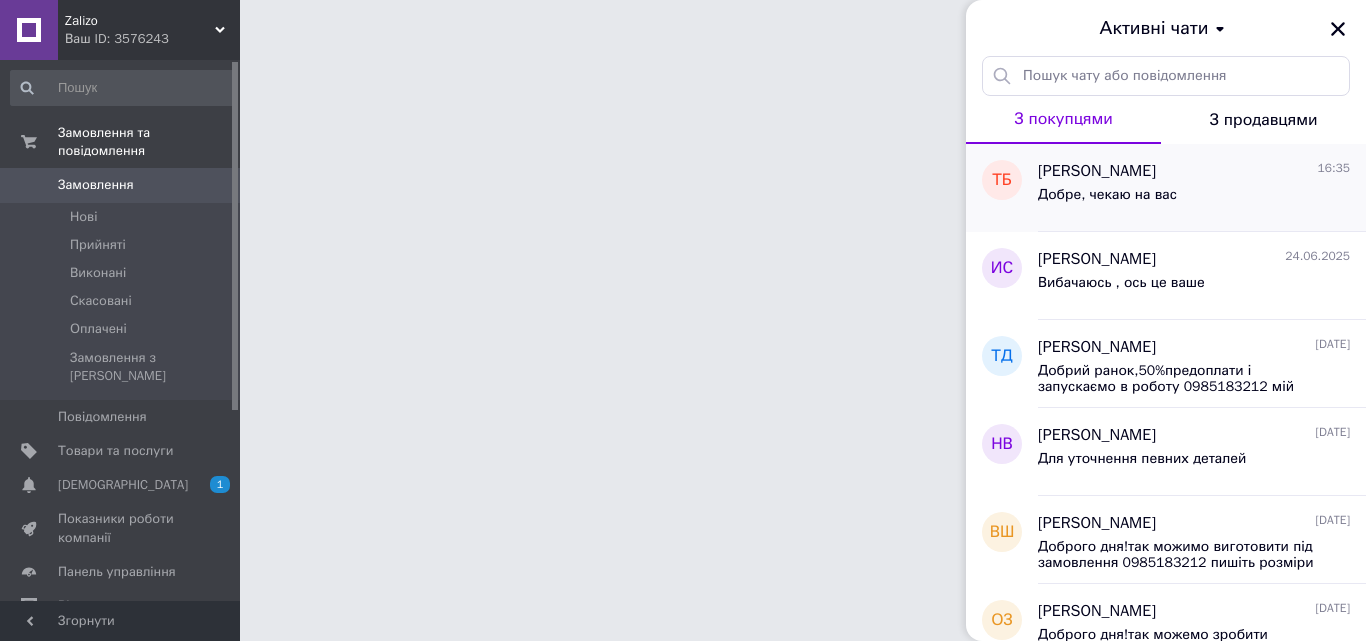click on "[PERSON_NAME]" at bounding box center (1097, 171) 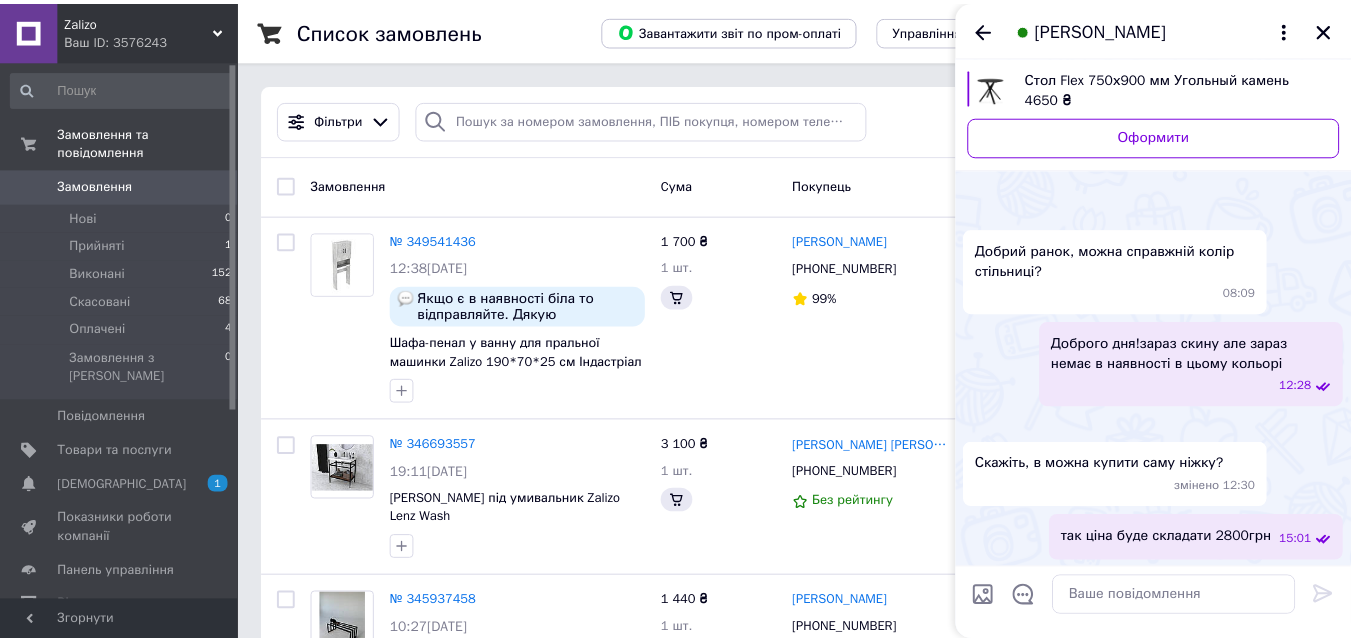 scroll, scrollTop: 948, scrollLeft: 0, axis: vertical 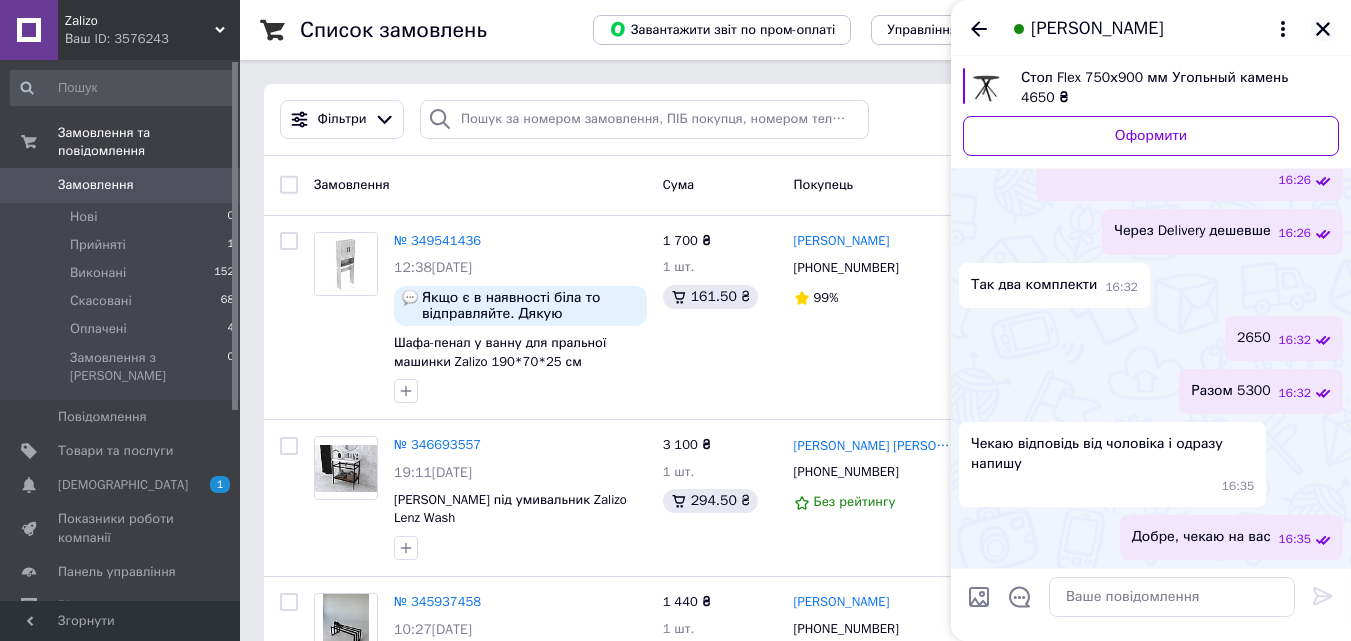 click 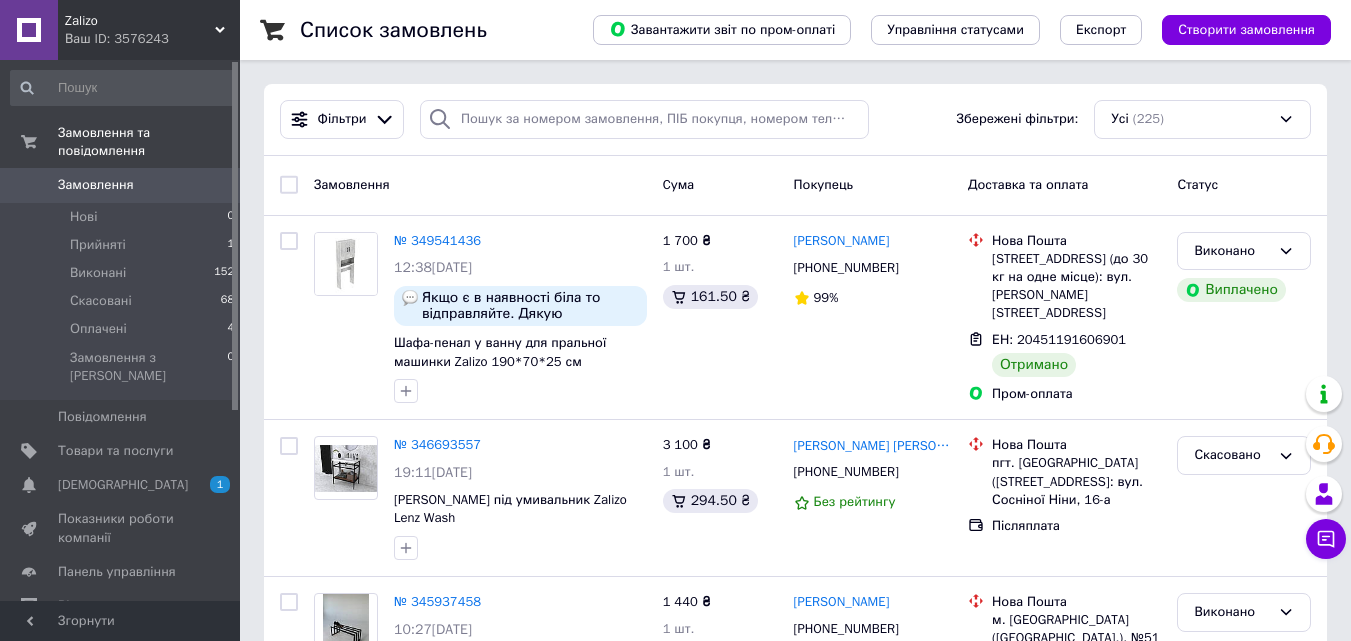 click on "Чат з покупцем" at bounding box center [1326, 539] 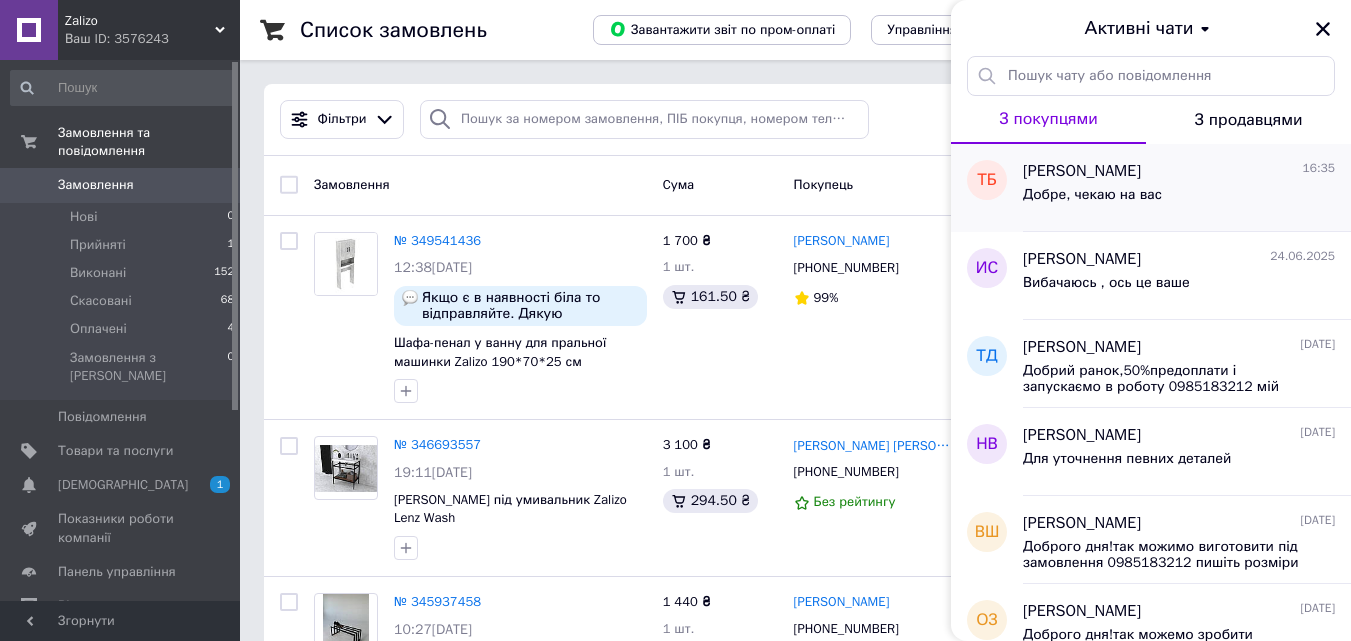 click on "Добре, чекаю на вас" at bounding box center [1179, 199] 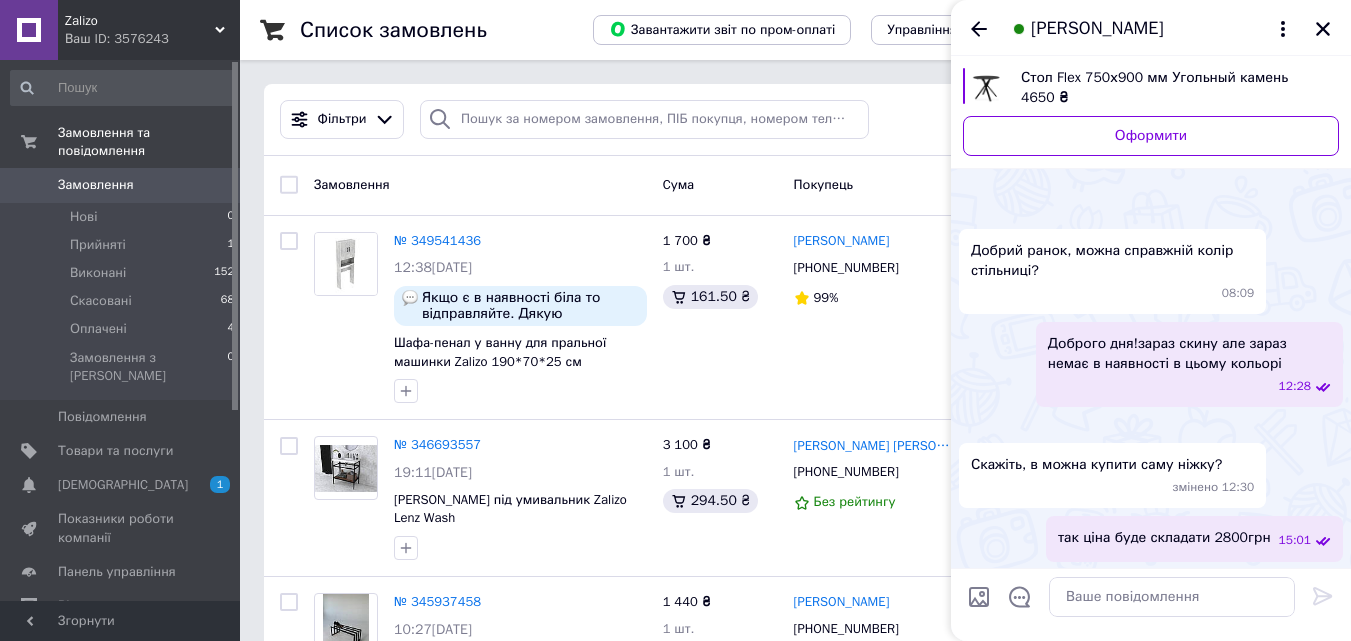 scroll, scrollTop: 948, scrollLeft: 0, axis: vertical 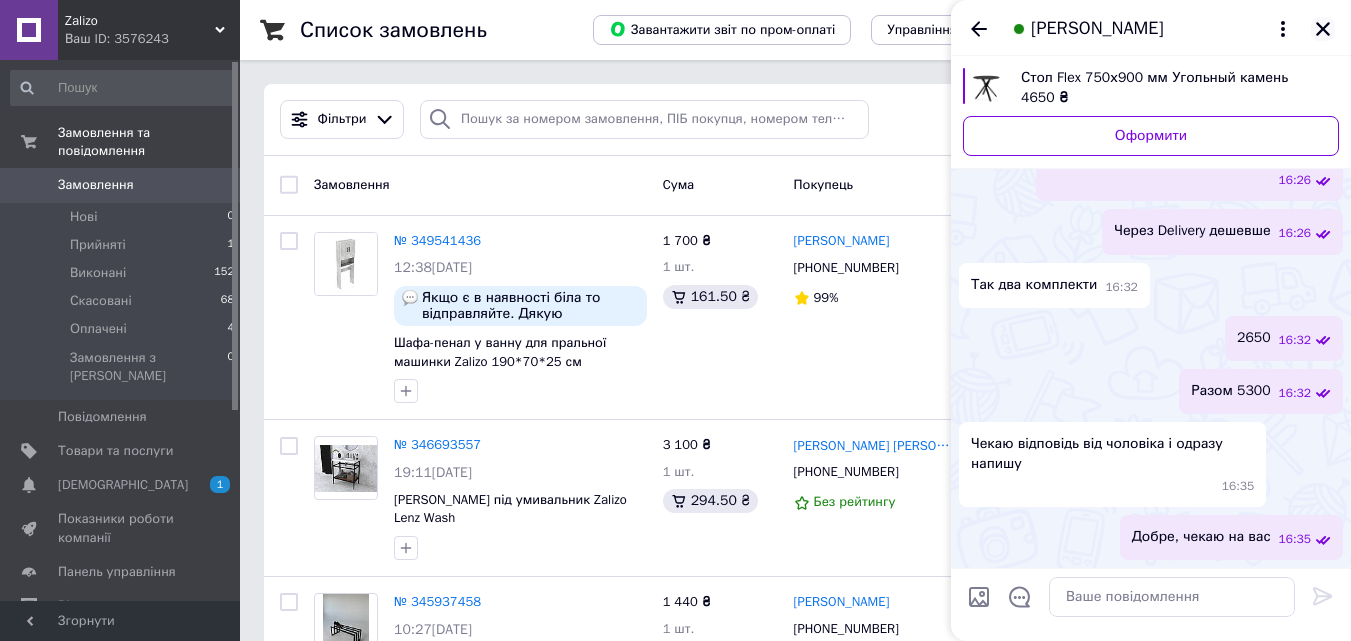 click 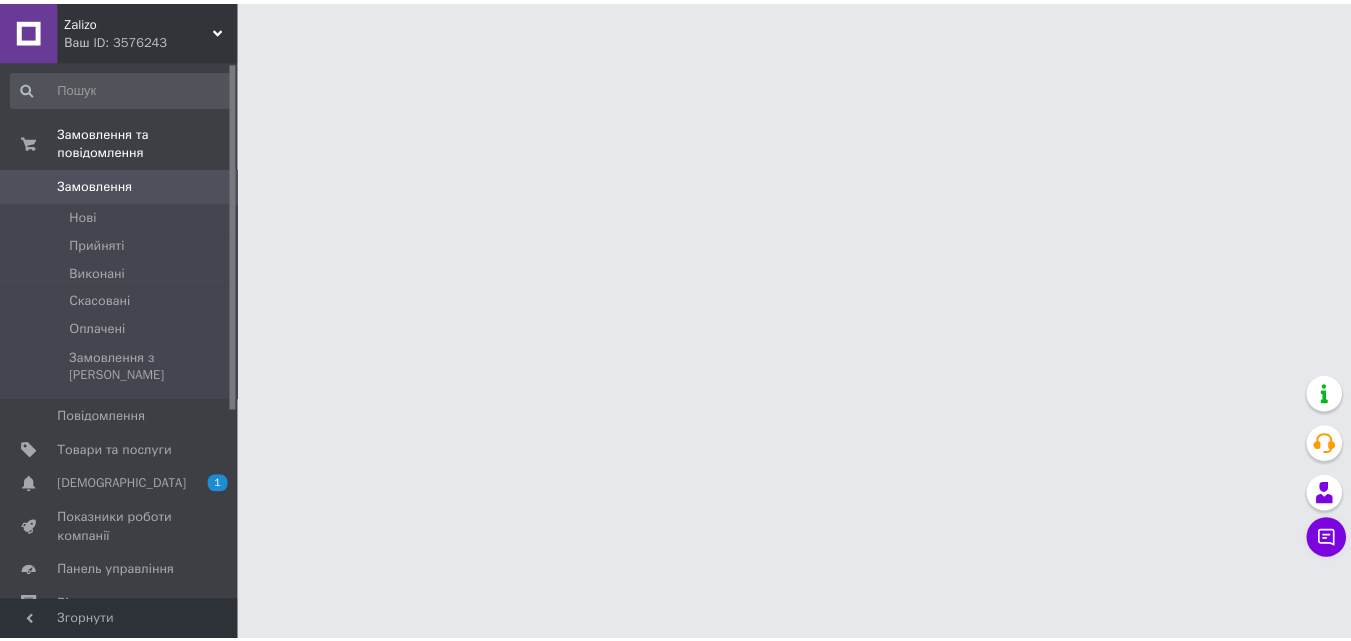 scroll, scrollTop: 0, scrollLeft: 0, axis: both 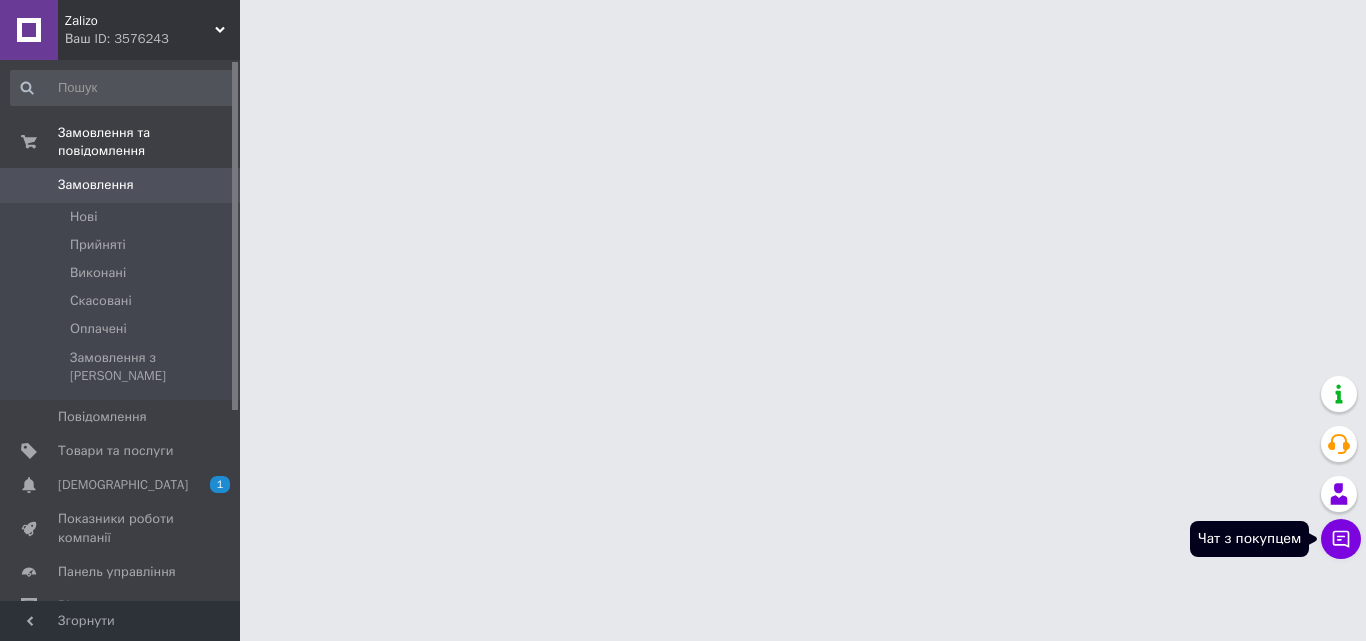 click 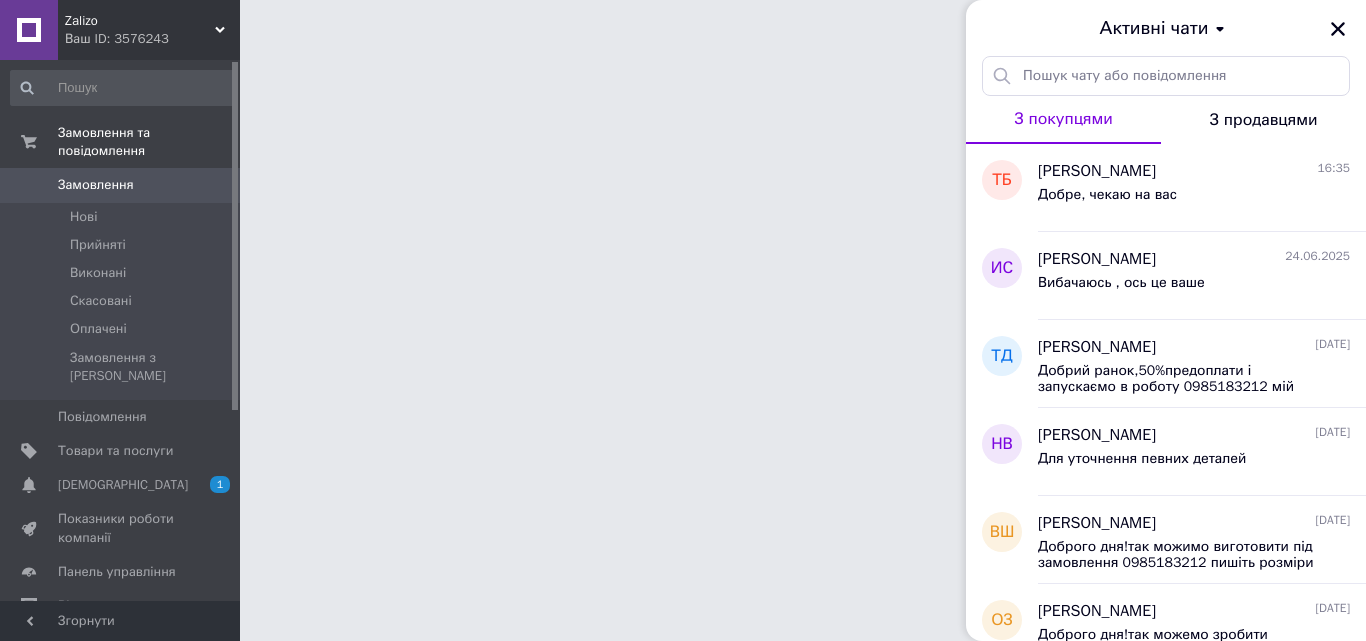 click on "Активні чати" at bounding box center [1166, 28] 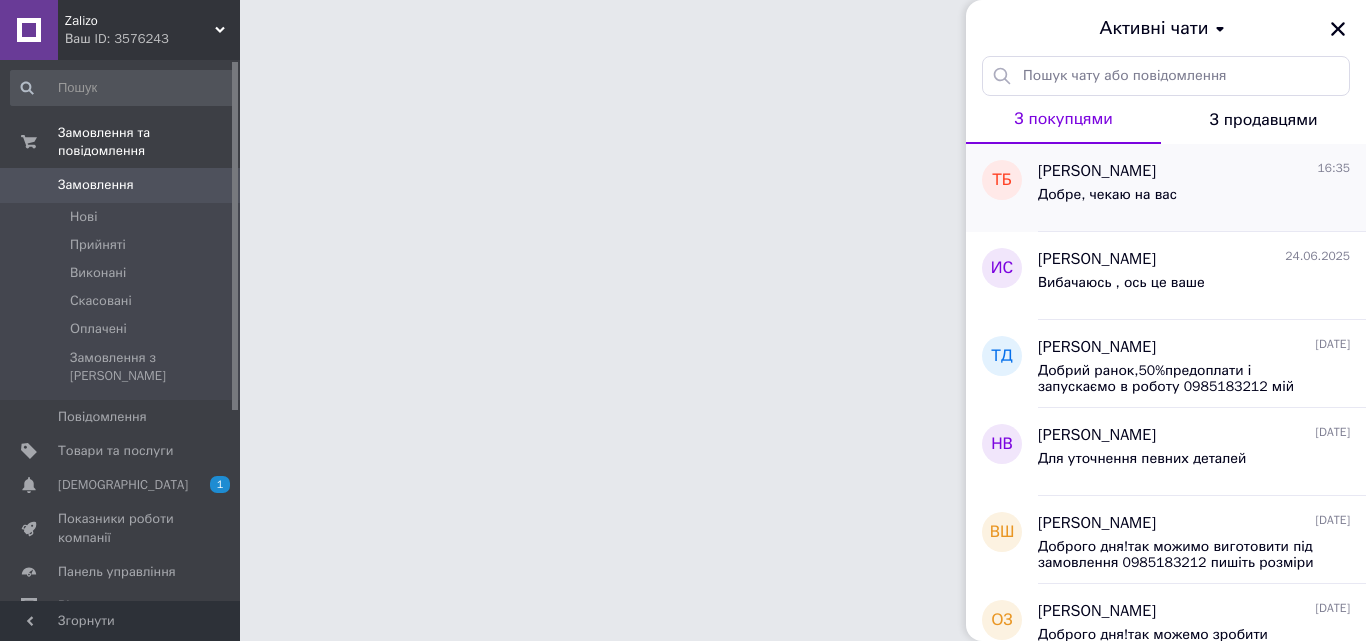 click on "Добре, чекаю на вас" at bounding box center [1194, 199] 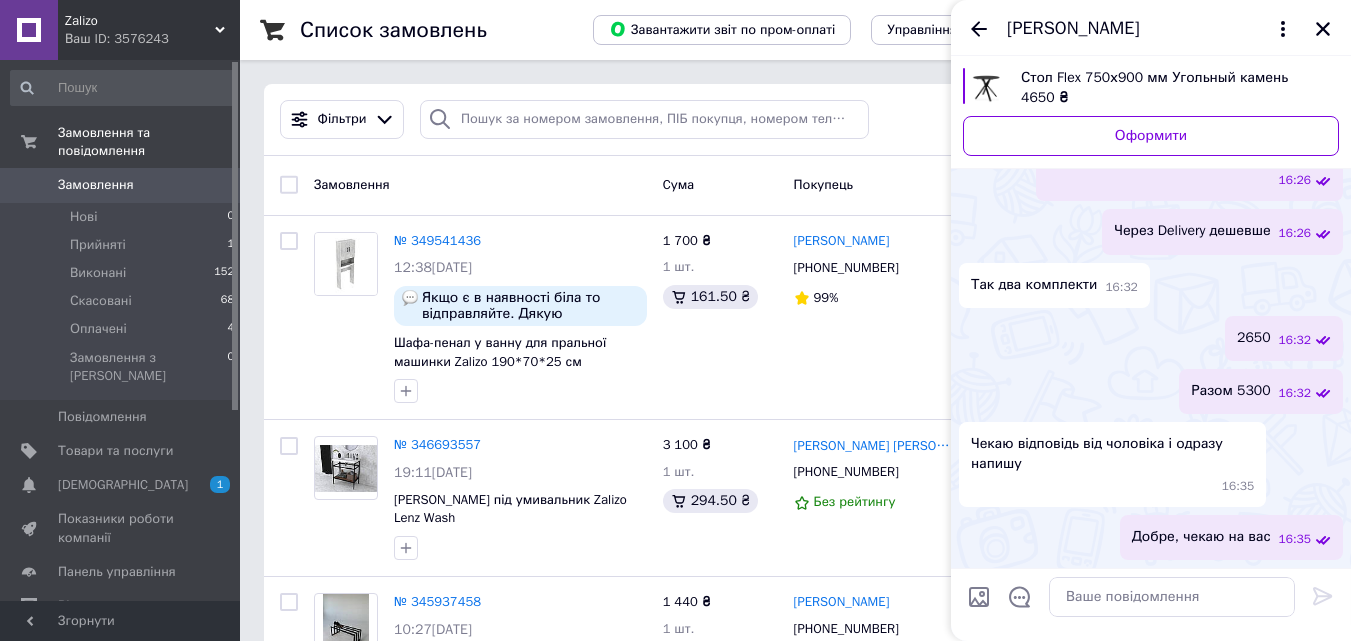 scroll, scrollTop: 948, scrollLeft: 0, axis: vertical 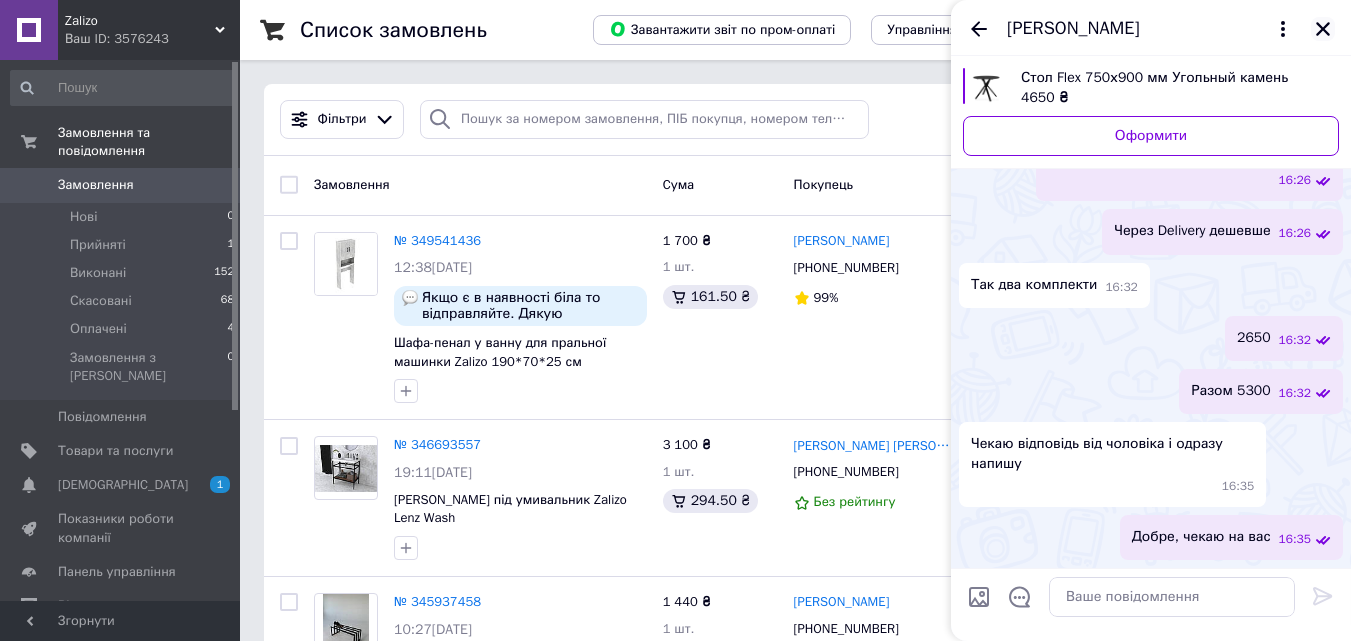 click 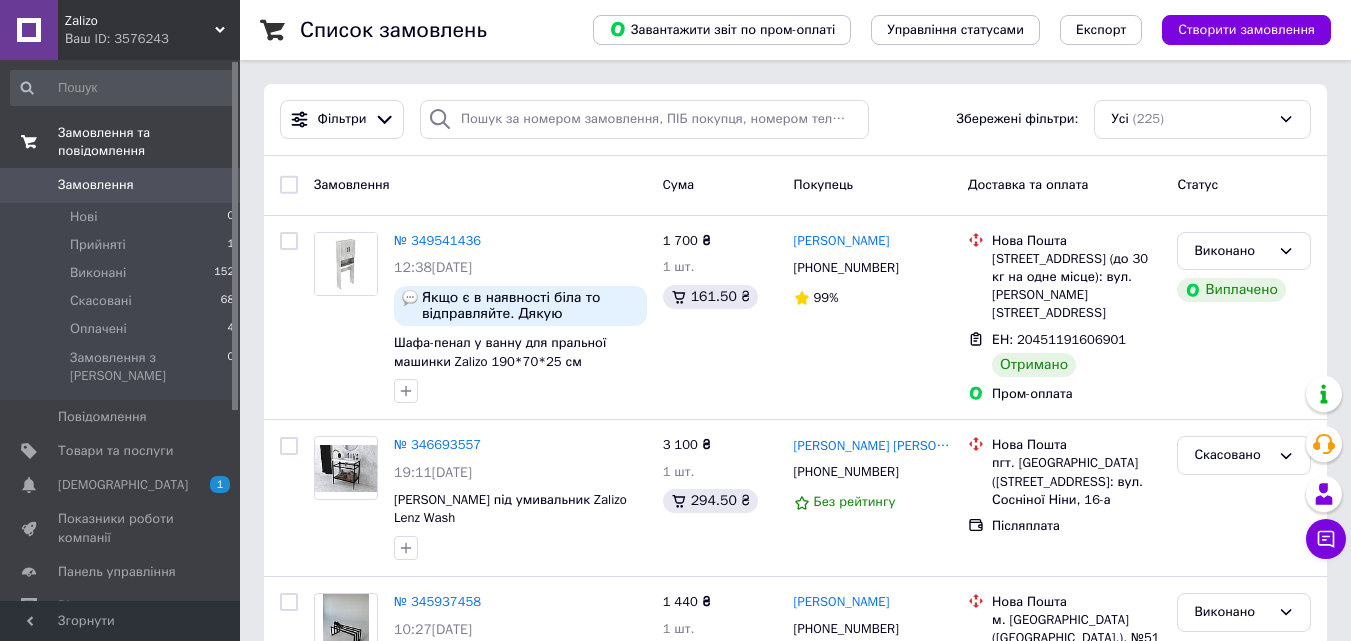click on "Замовлення та повідомлення" at bounding box center [149, 142] 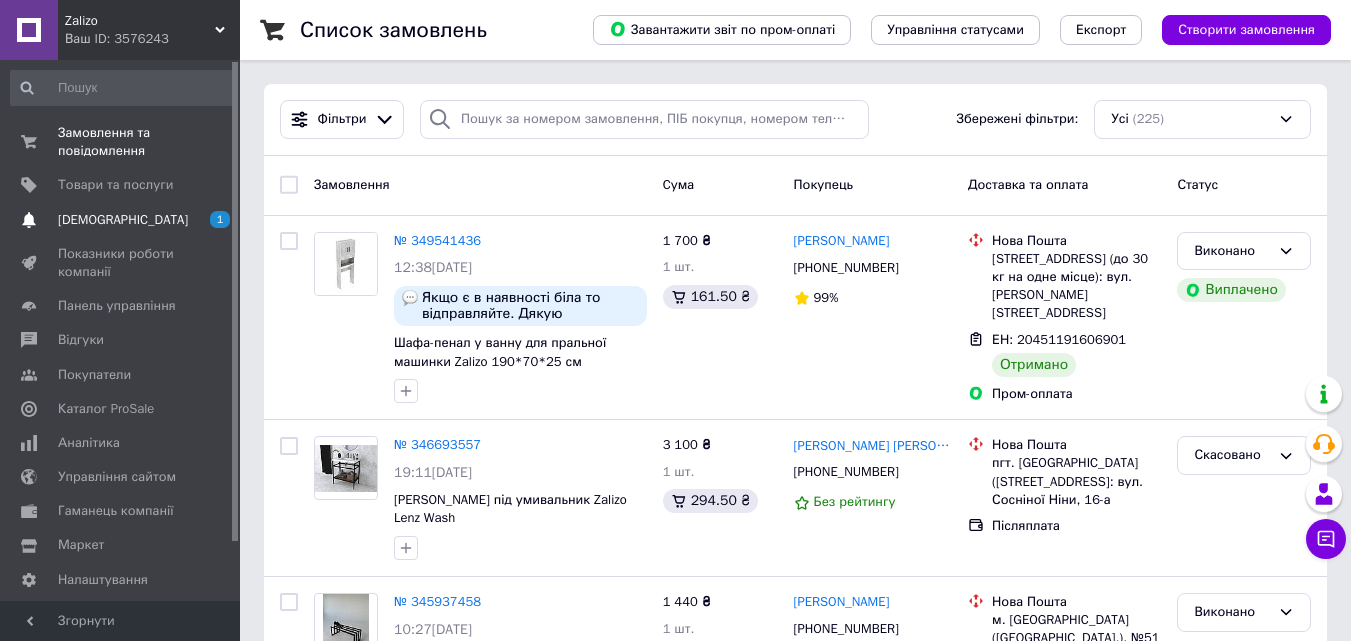 click on "[DEMOGRAPHIC_DATA]" at bounding box center [121, 220] 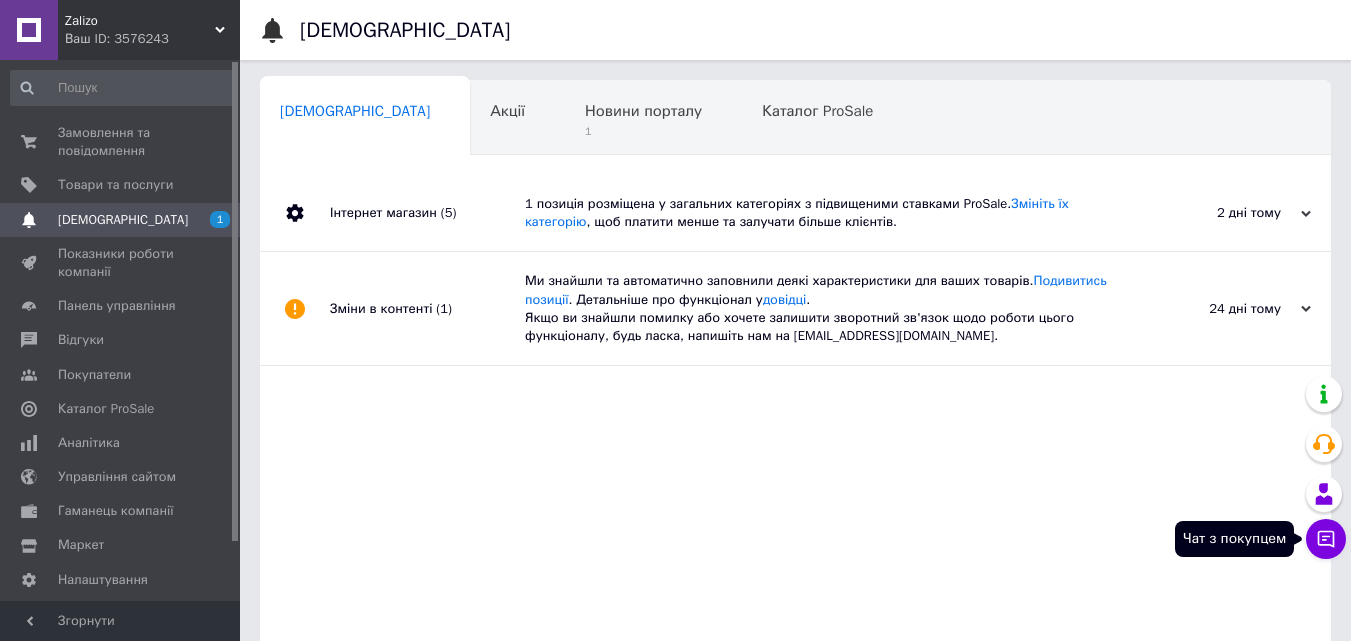 click on "Чат з покупцем" at bounding box center (1326, 539) 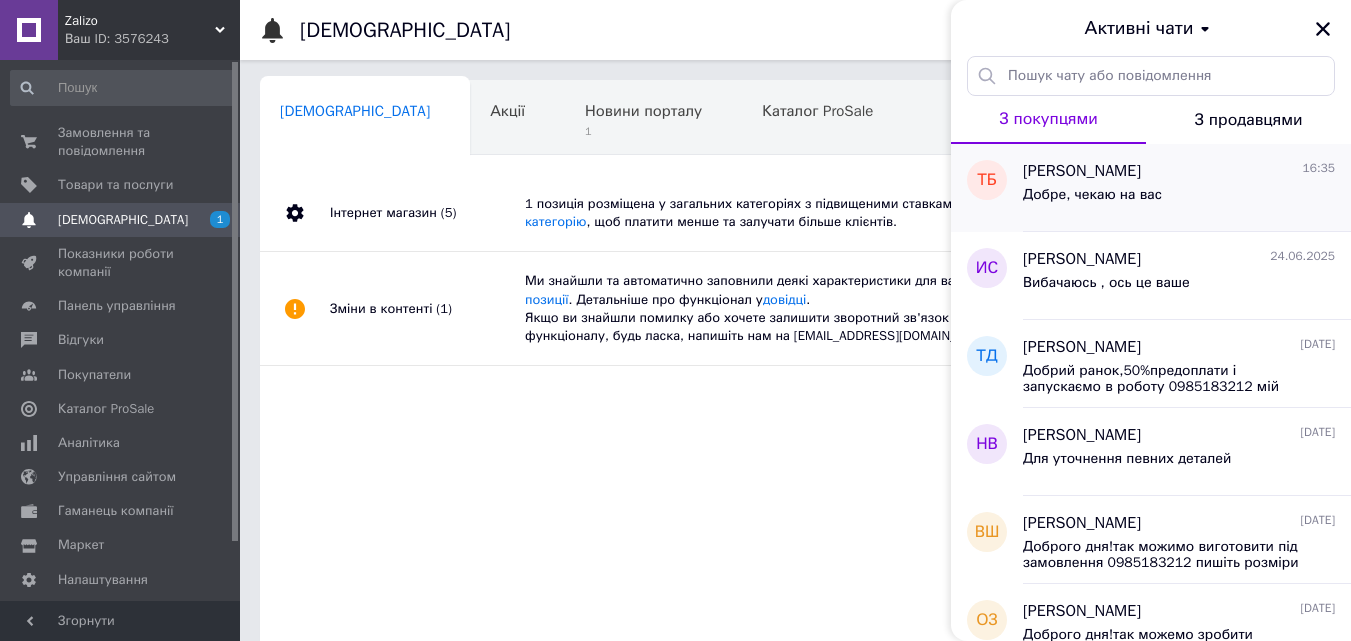 click on "[PERSON_NAME] 16:35 Добре, чекаю на вас" at bounding box center (1187, 188) 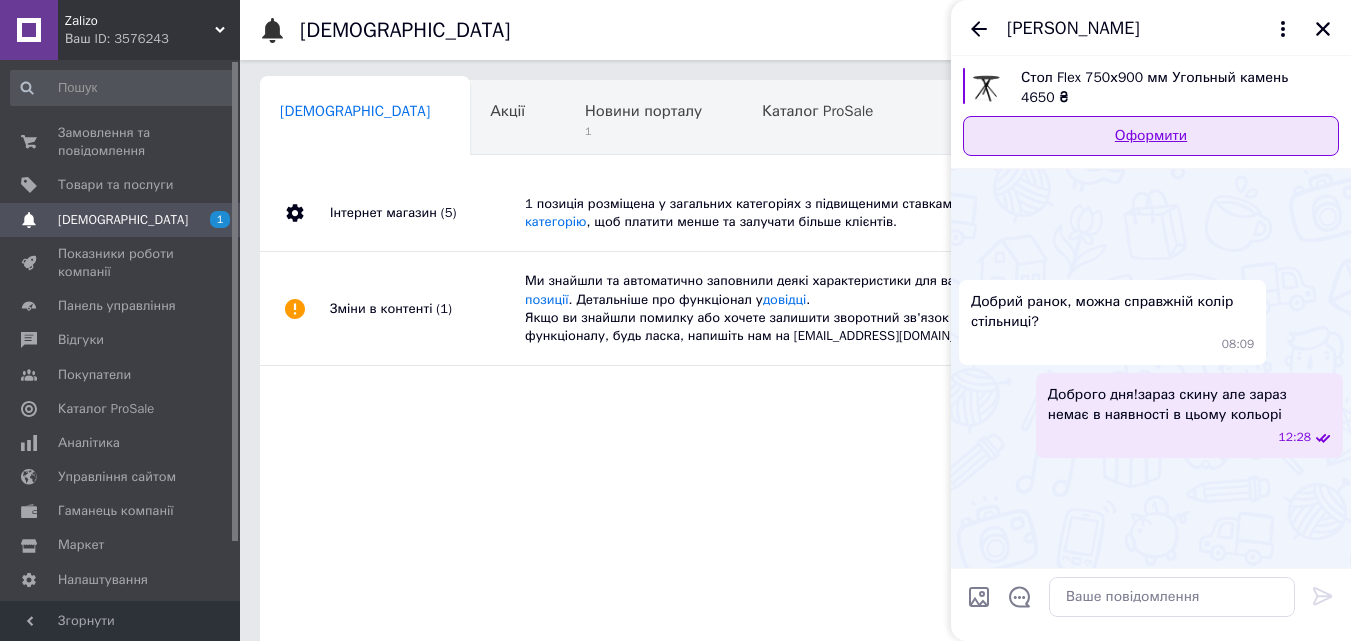 scroll, scrollTop: 948, scrollLeft: 0, axis: vertical 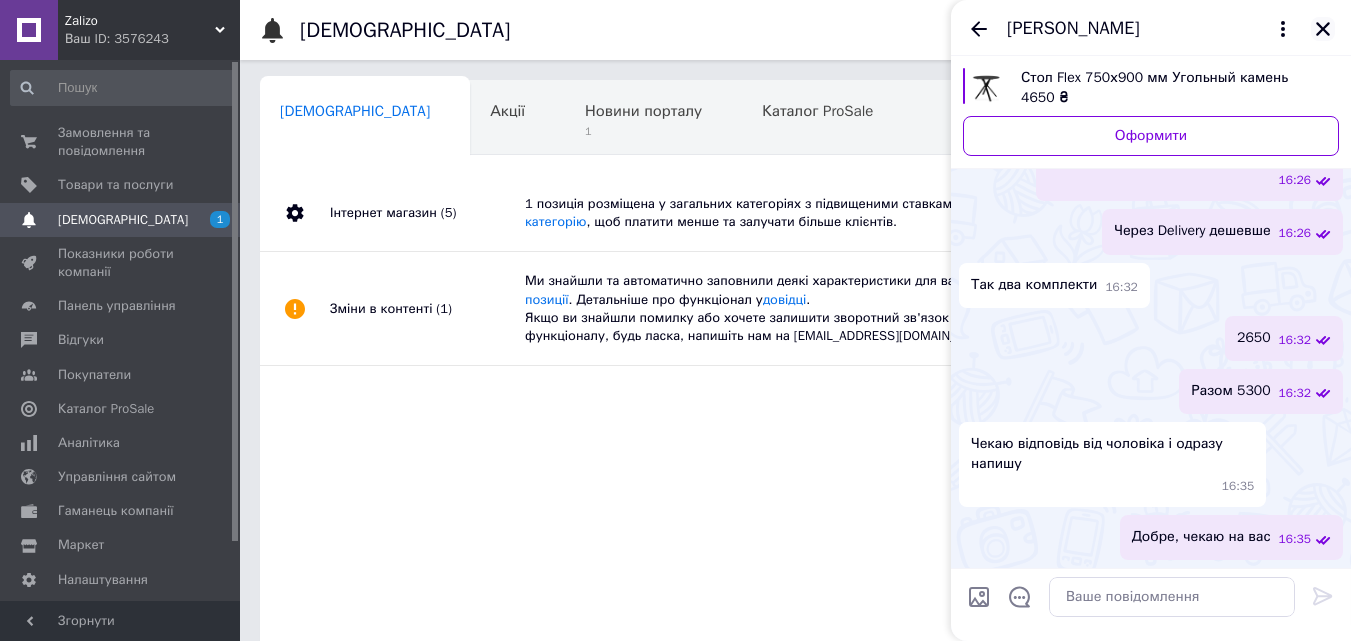 click 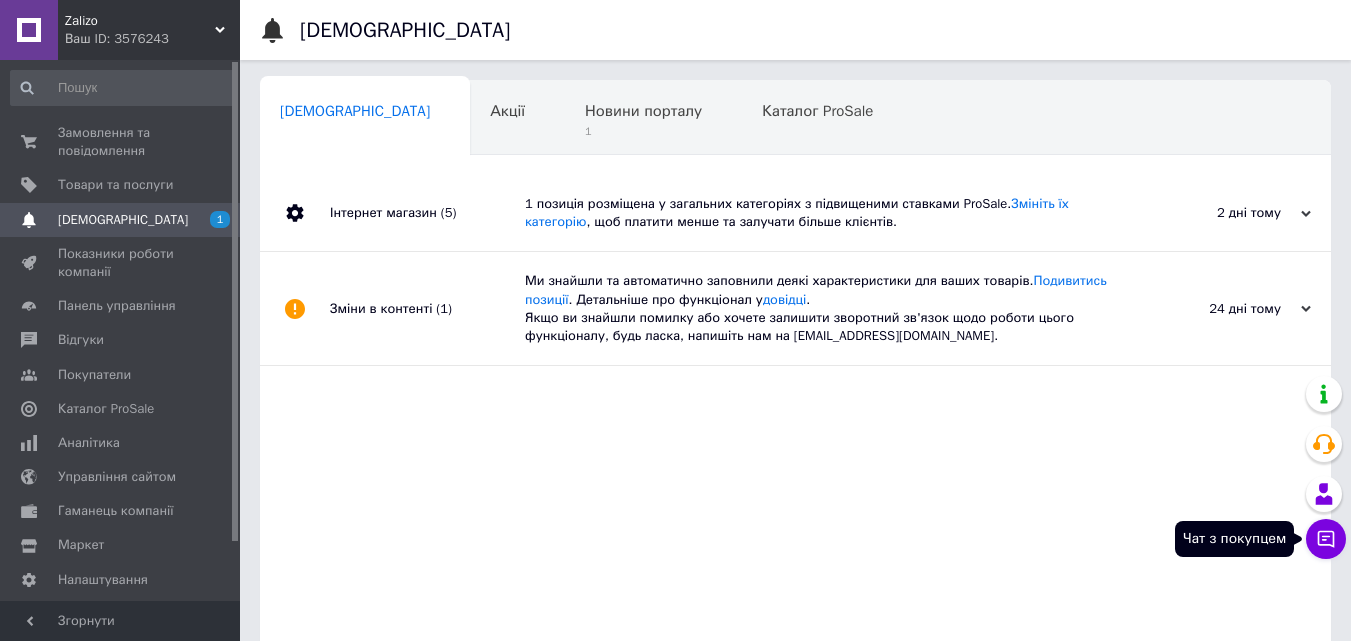 click on "Чат з покупцем" at bounding box center (1326, 539) 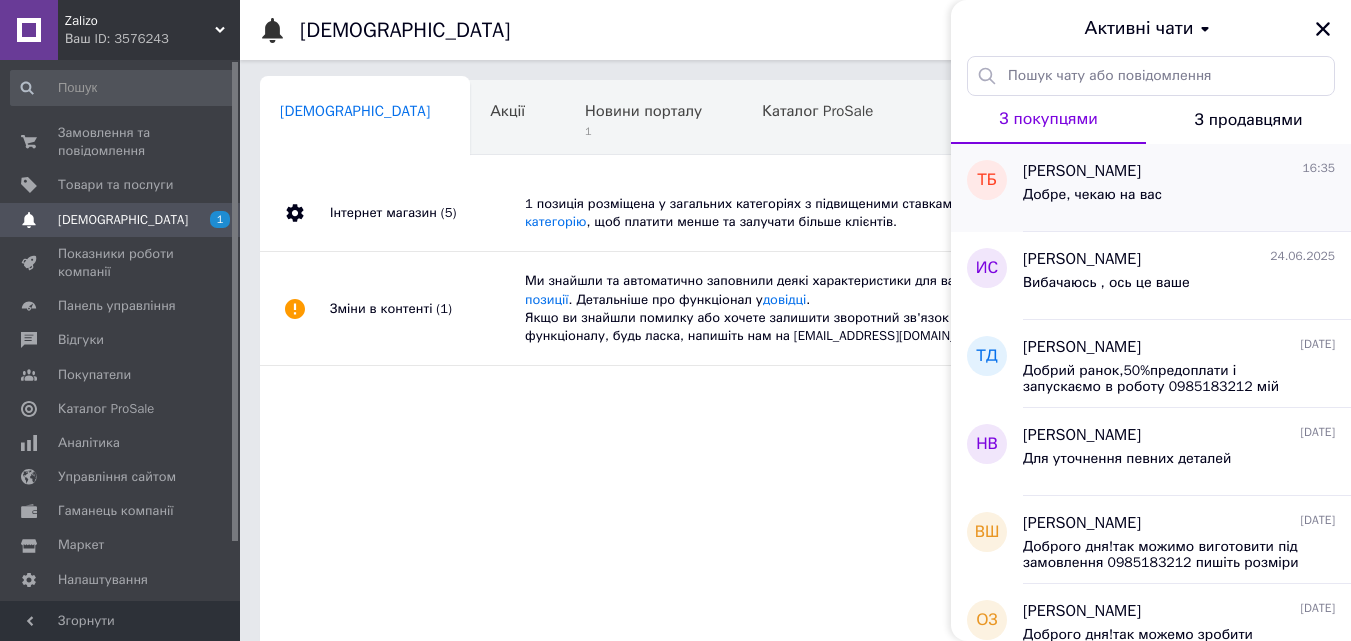 click on "Добре, чекаю на вас" at bounding box center [1092, 201] 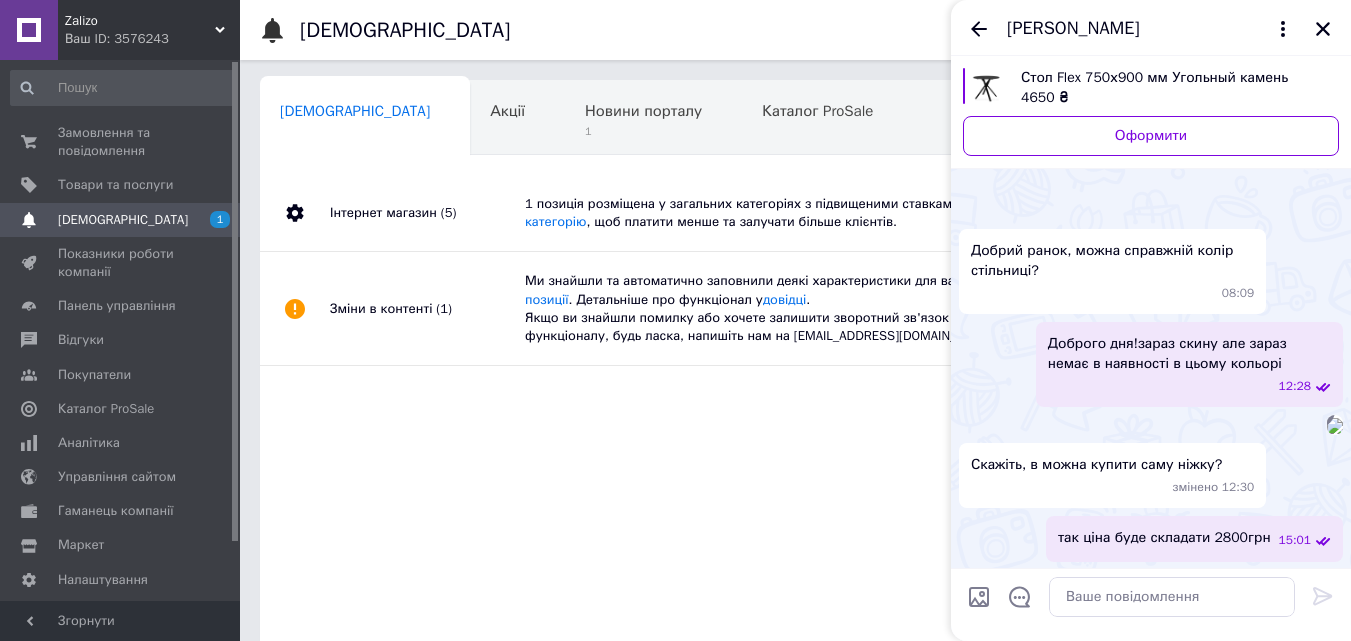 scroll, scrollTop: 948, scrollLeft: 0, axis: vertical 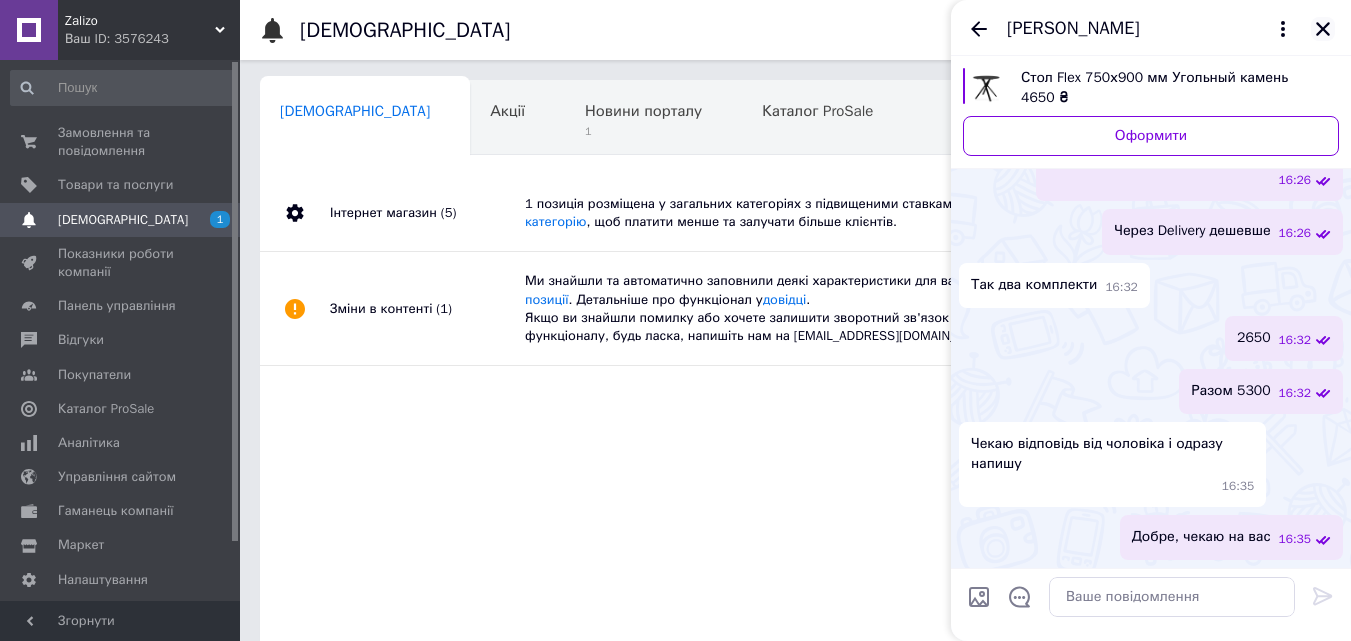 click 